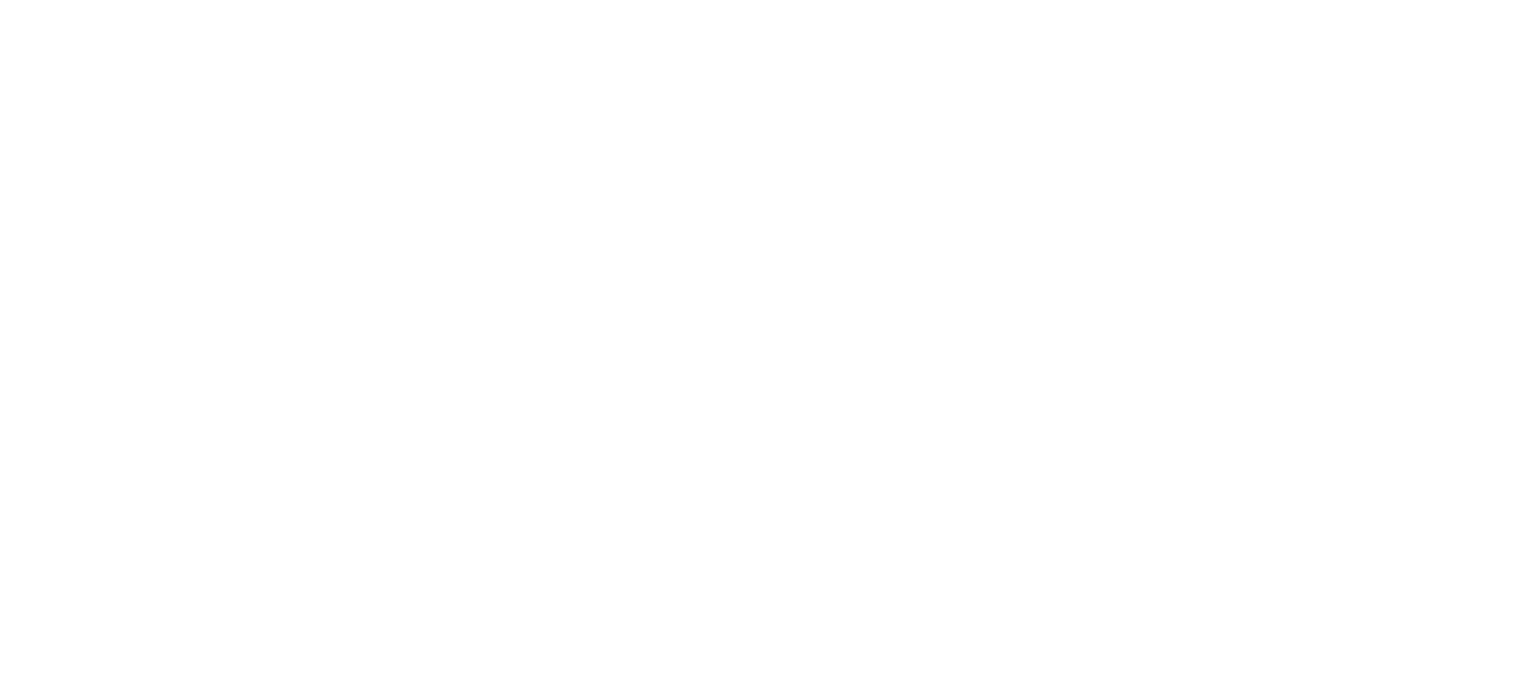 scroll, scrollTop: 0, scrollLeft: 0, axis: both 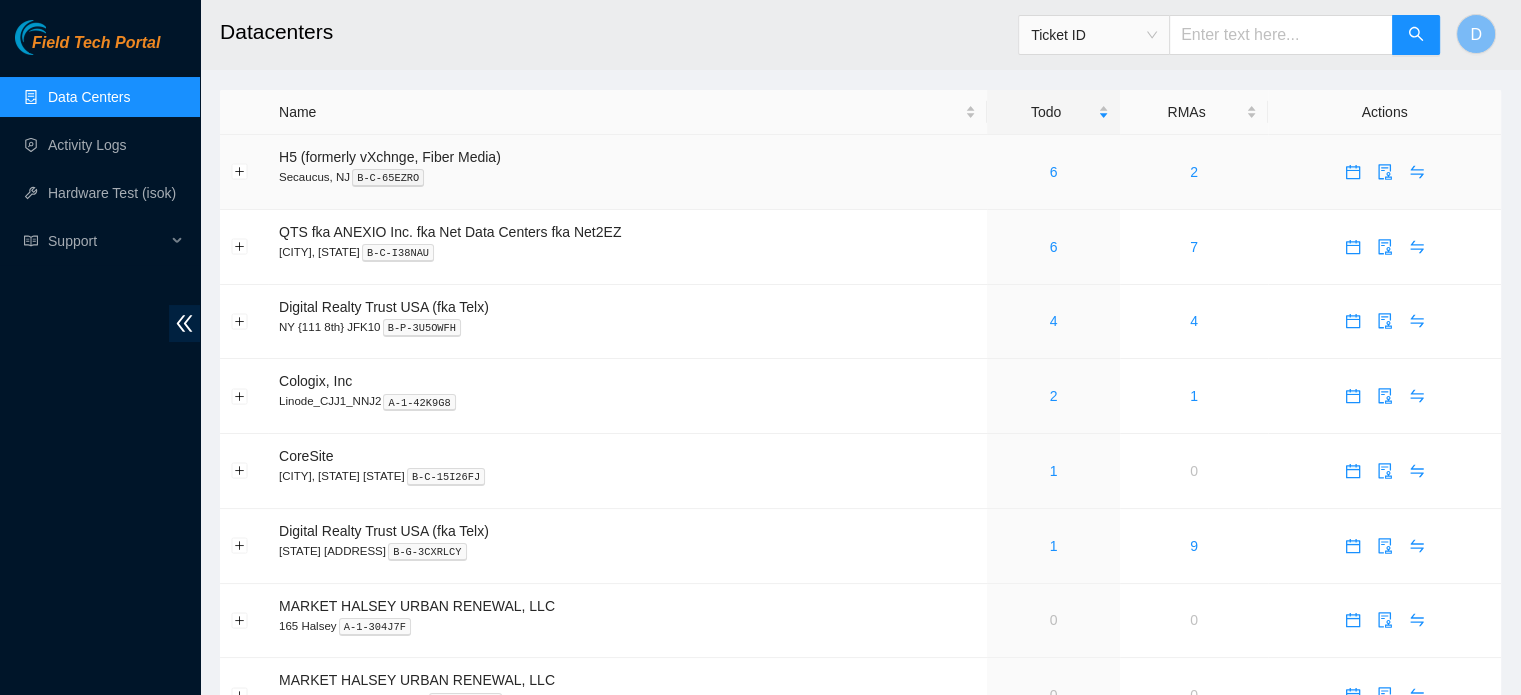 click on "6" at bounding box center [1053, 172] 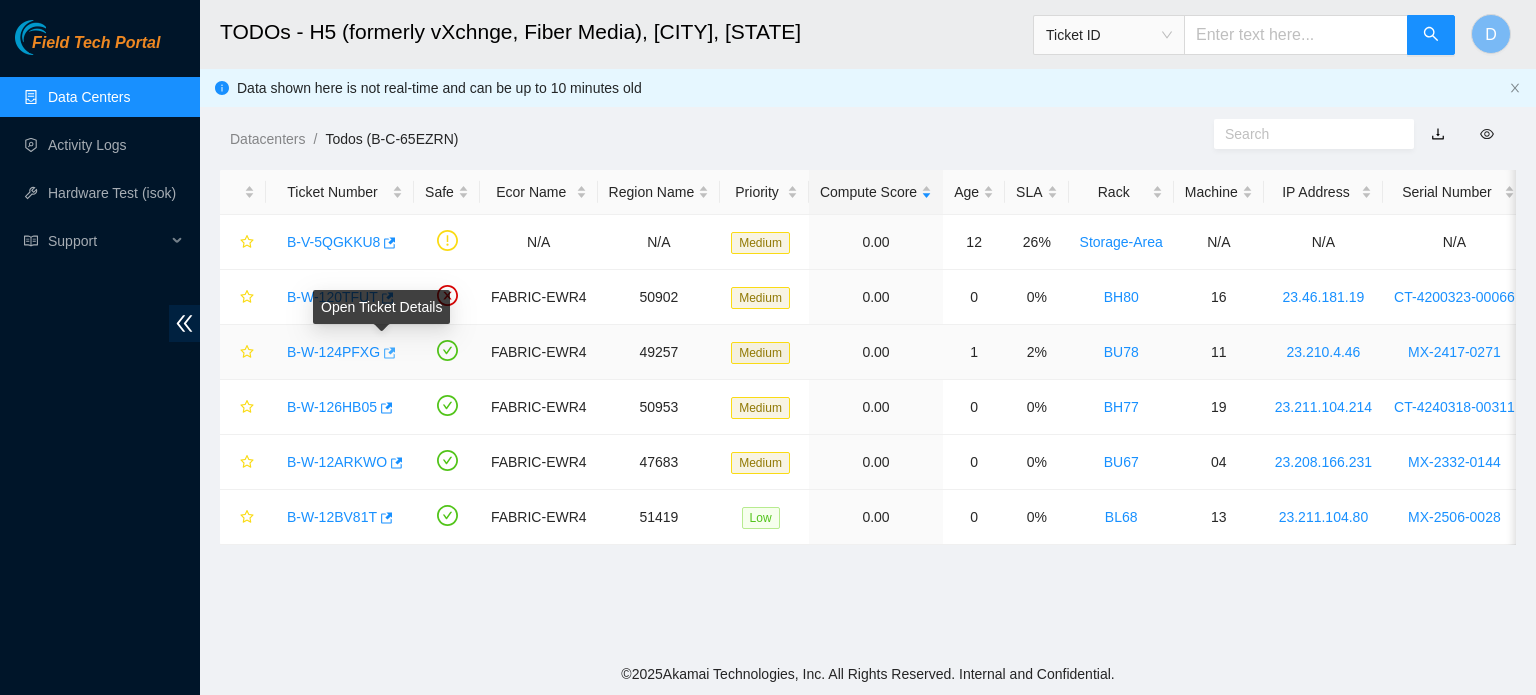 click 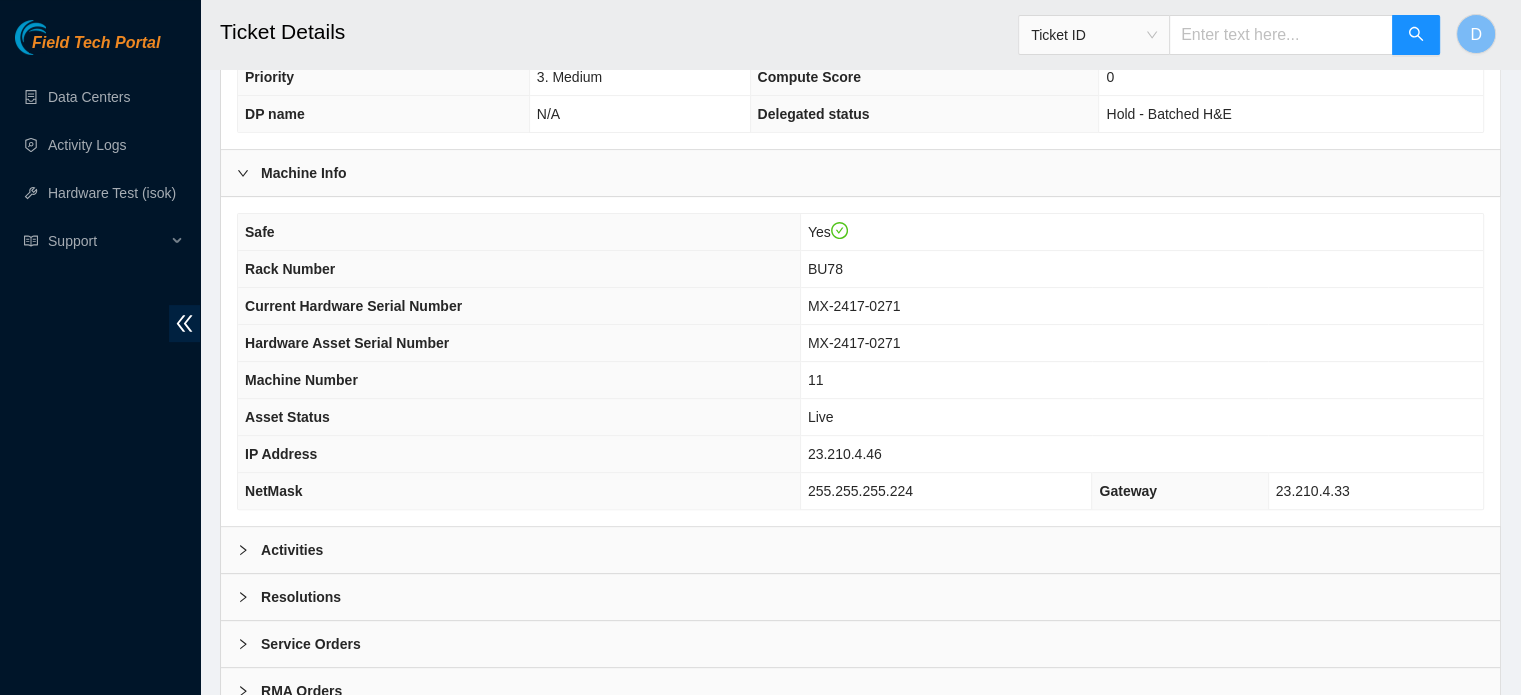 scroll, scrollTop: 633, scrollLeft: 0, axis: vertical 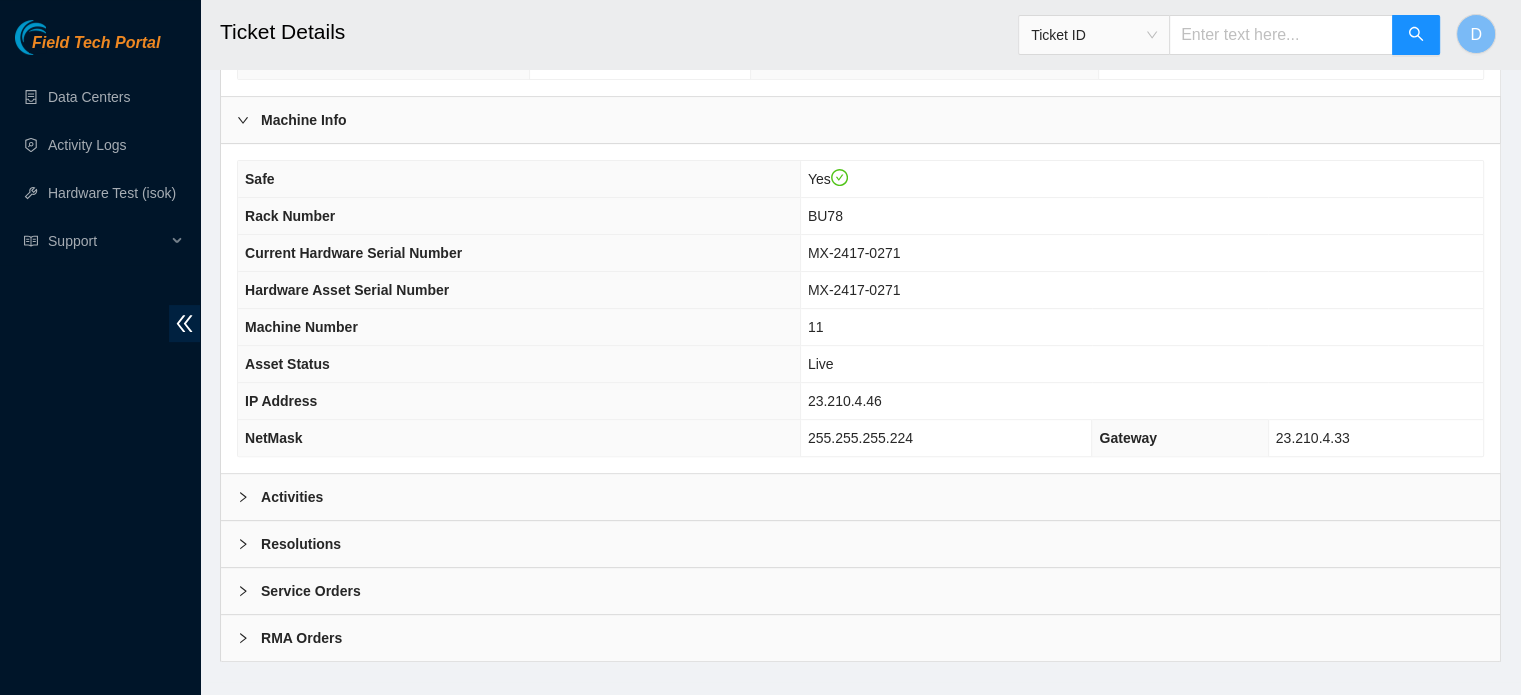 click on "Activities" at bounding box center [860, 497] 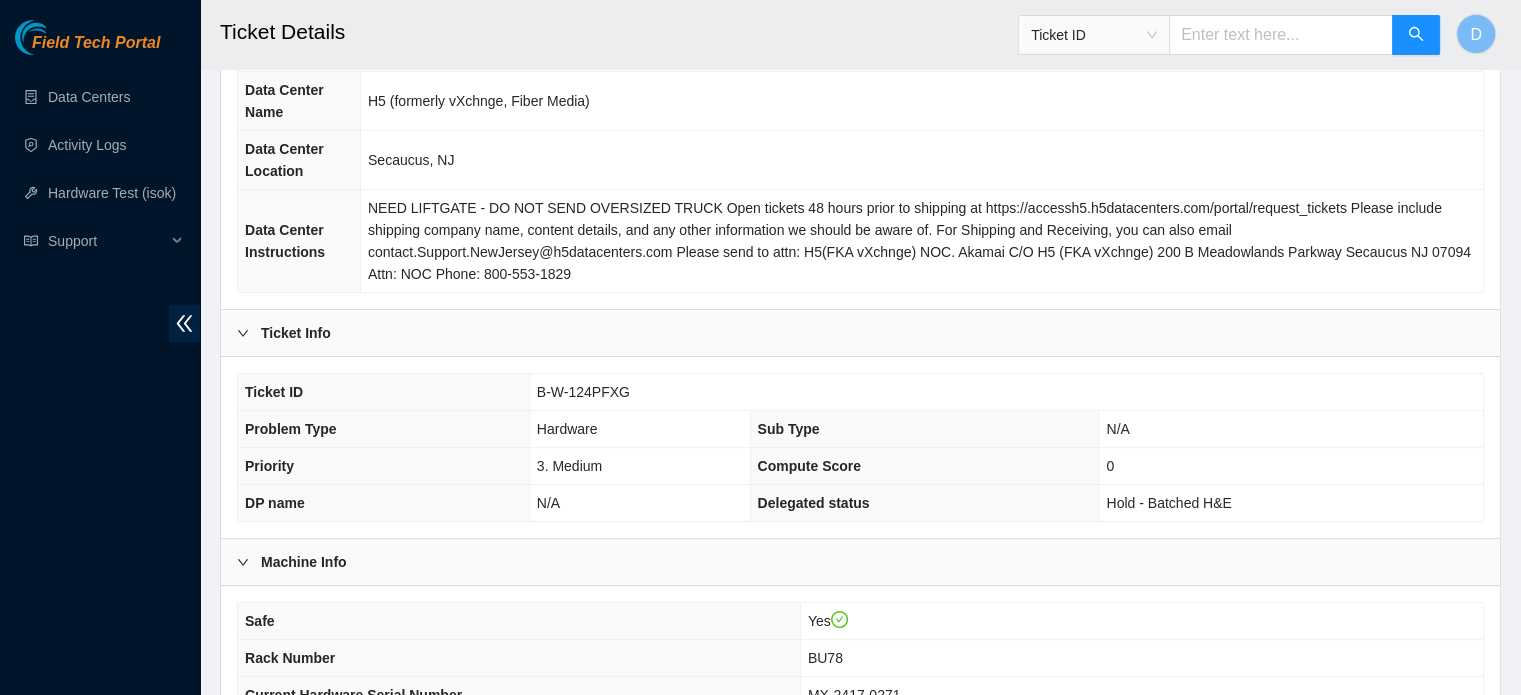 scroll, scrollTop: 300, scrollLeft: 0, axis: vertical 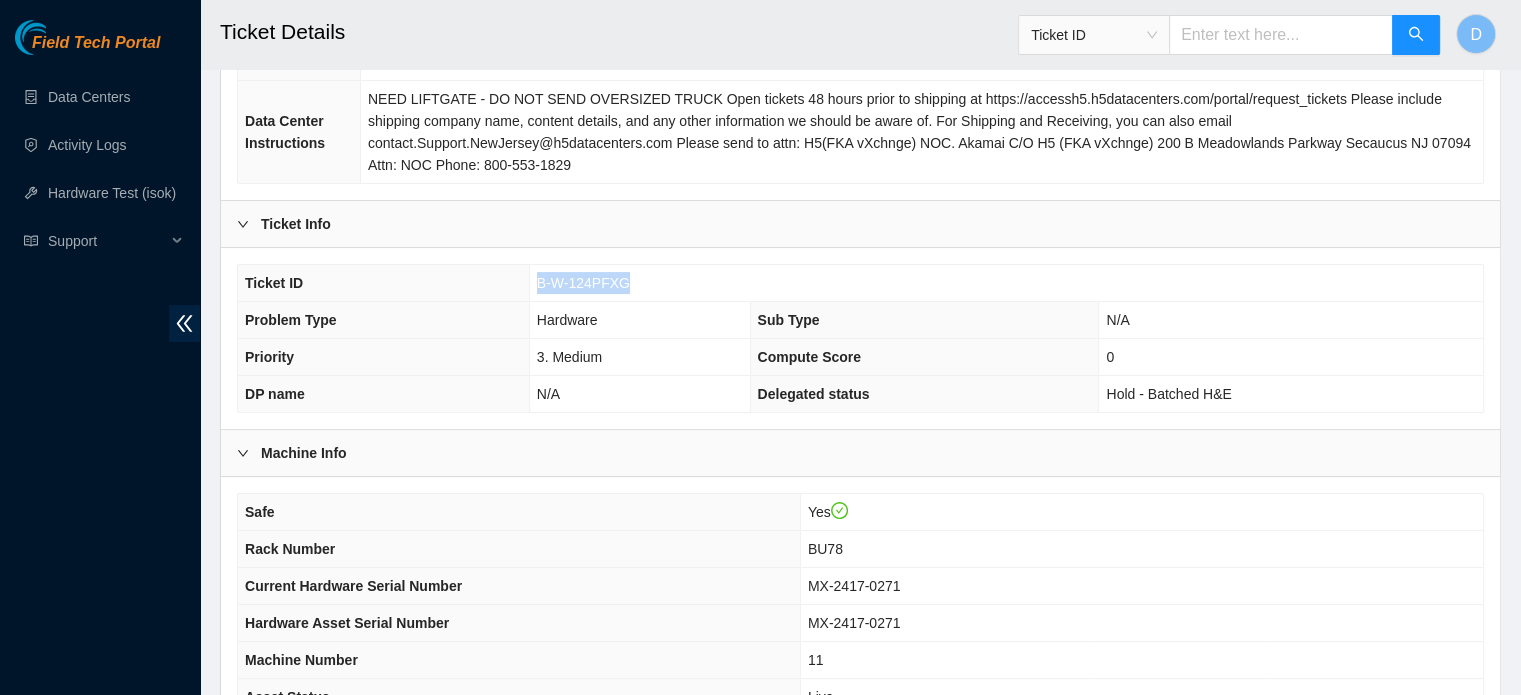 drag, startPoint x: 534, startPoint y: 260, endPoint x: 654, endPoint y: 262, distance: 120.01666 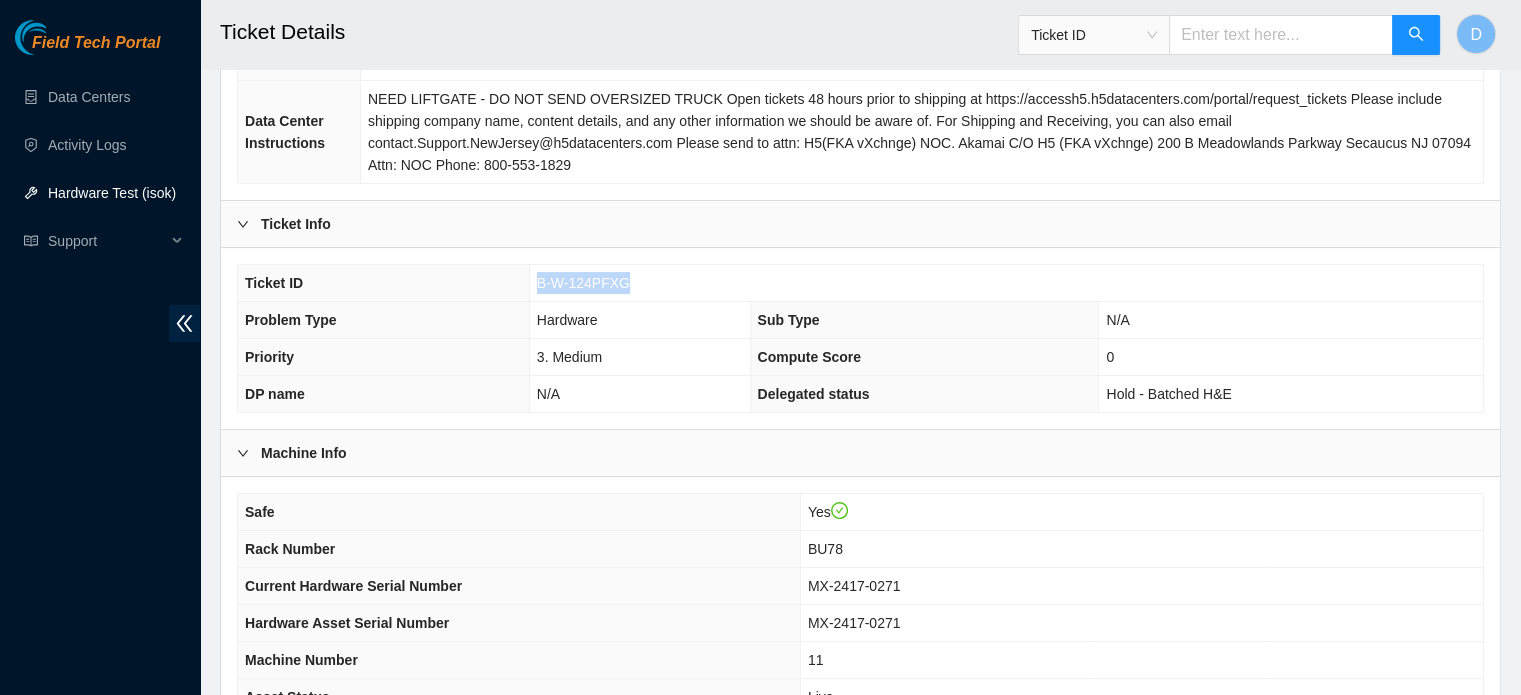 click on "Hardware Test (isok)" at bounding box center [112, 193] 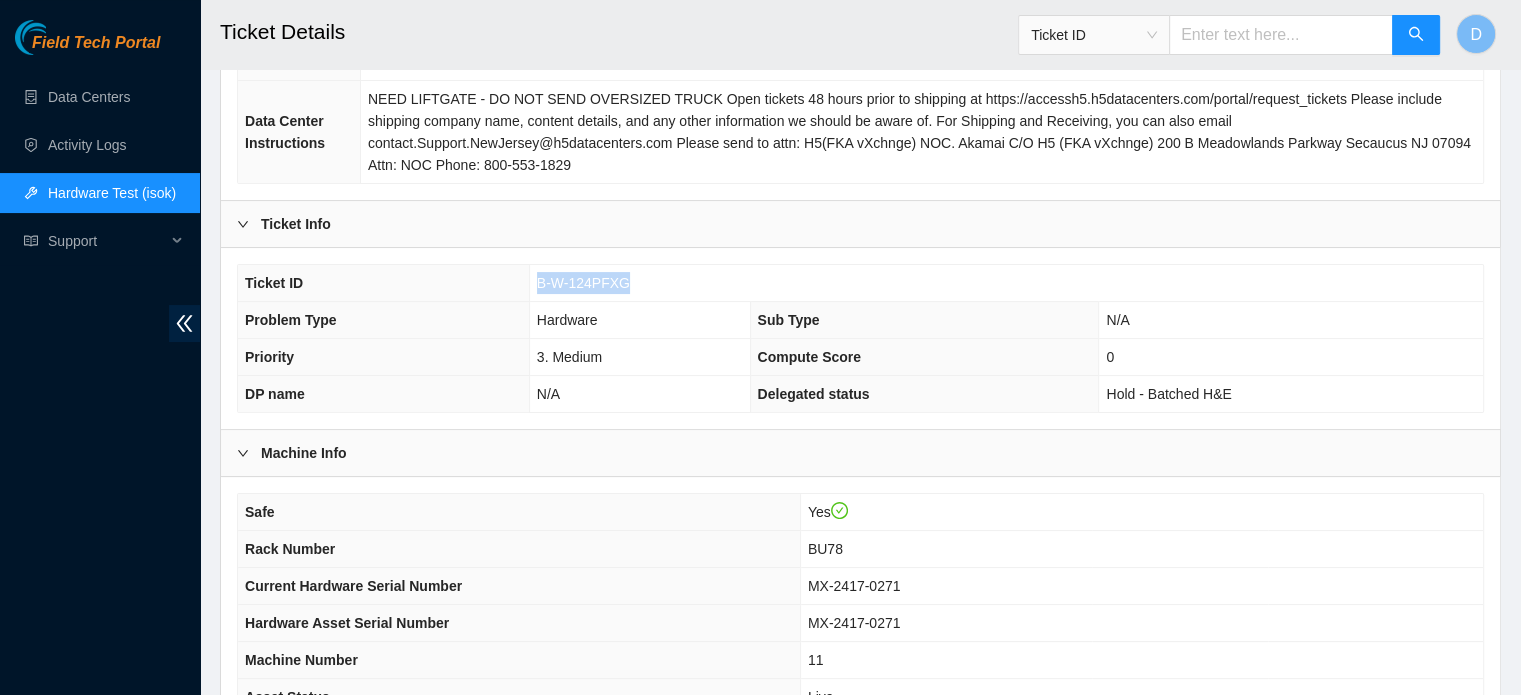 copy on "B-W-124PFXG" 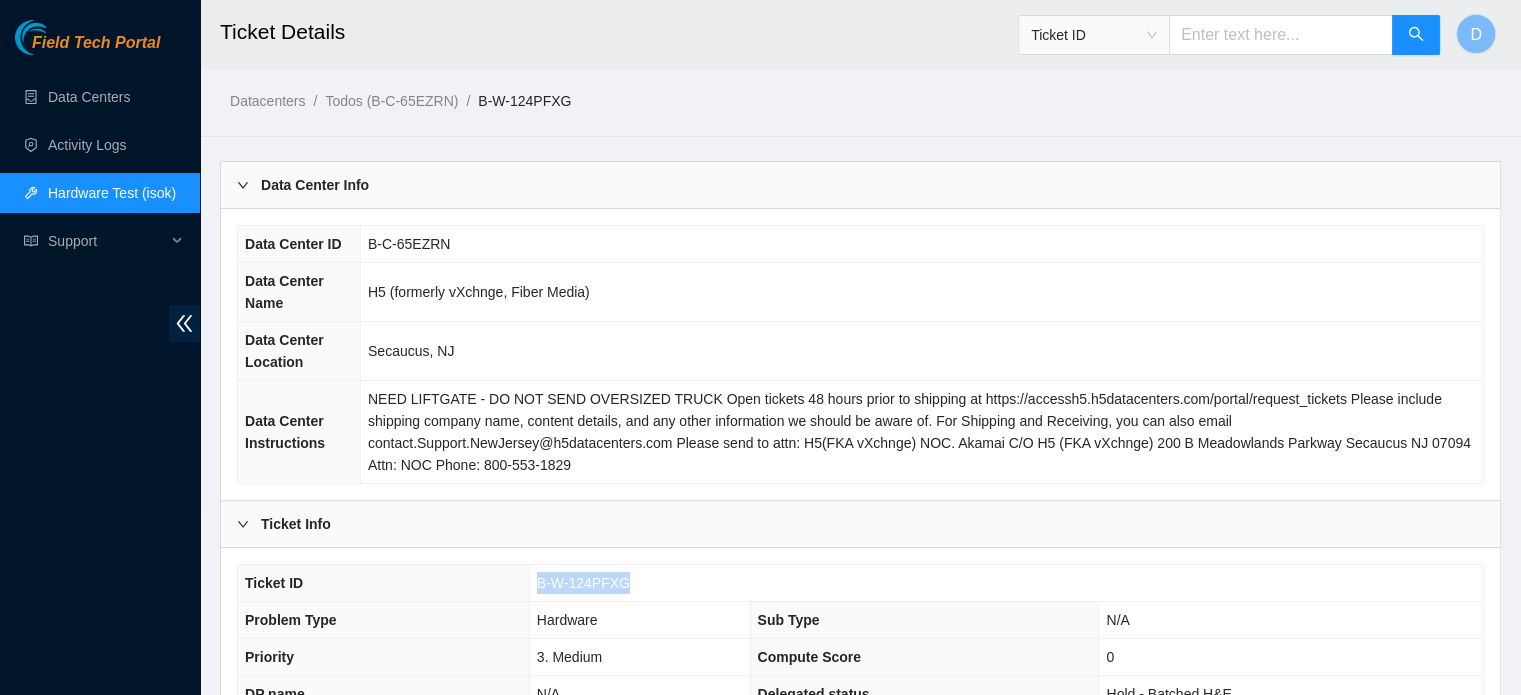 scroll, scrollTop: 200, scrollLeft: 0, axis: vertical 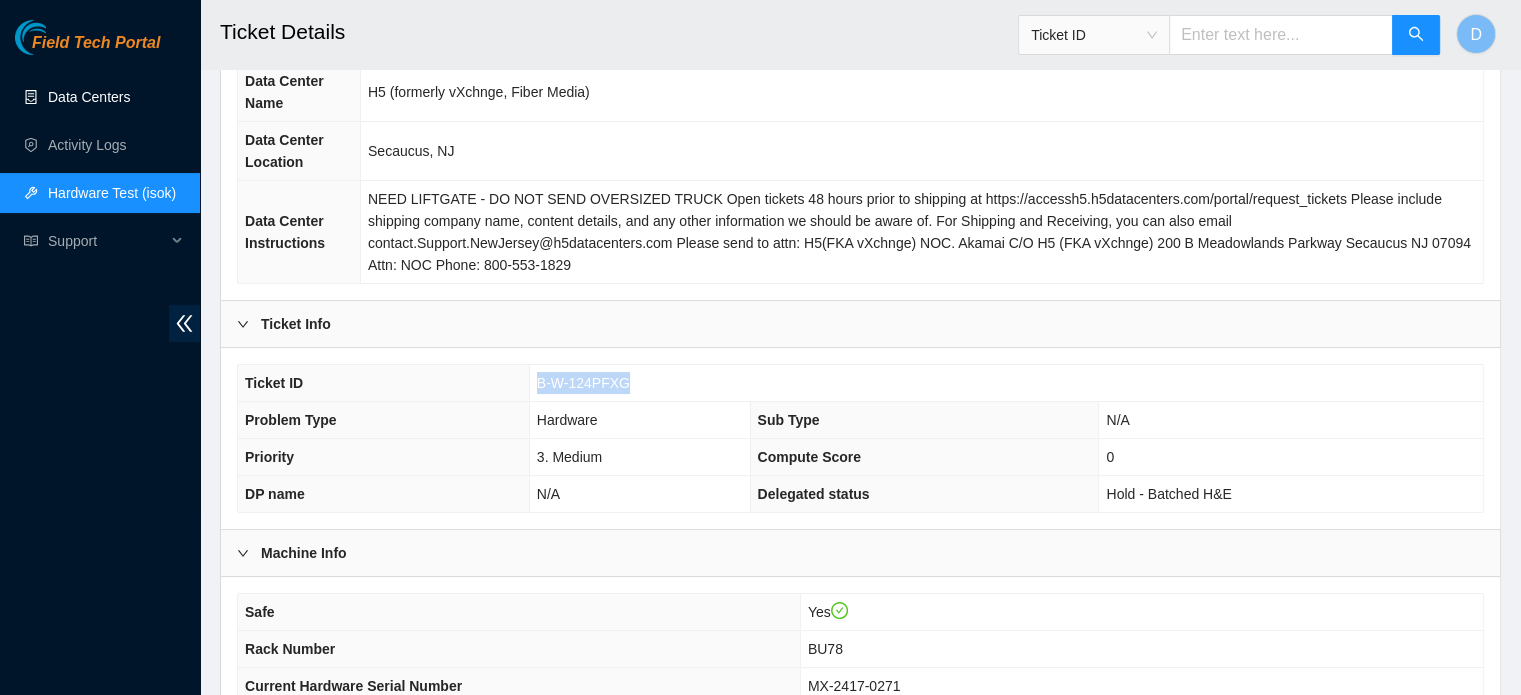 click on "Data Centers" at bounding box center (89, 97) 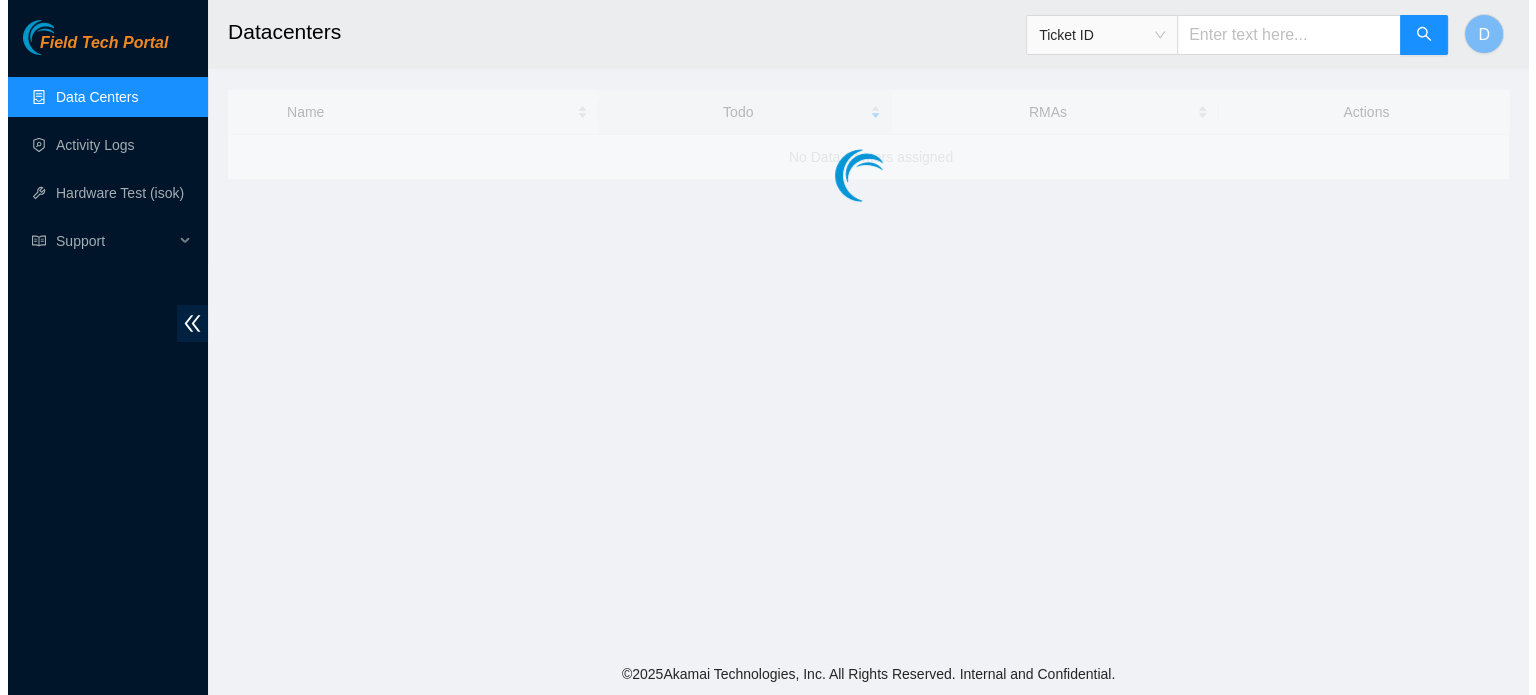 scroll, scrollTop: 0, scrollLeft: 0, axis: both 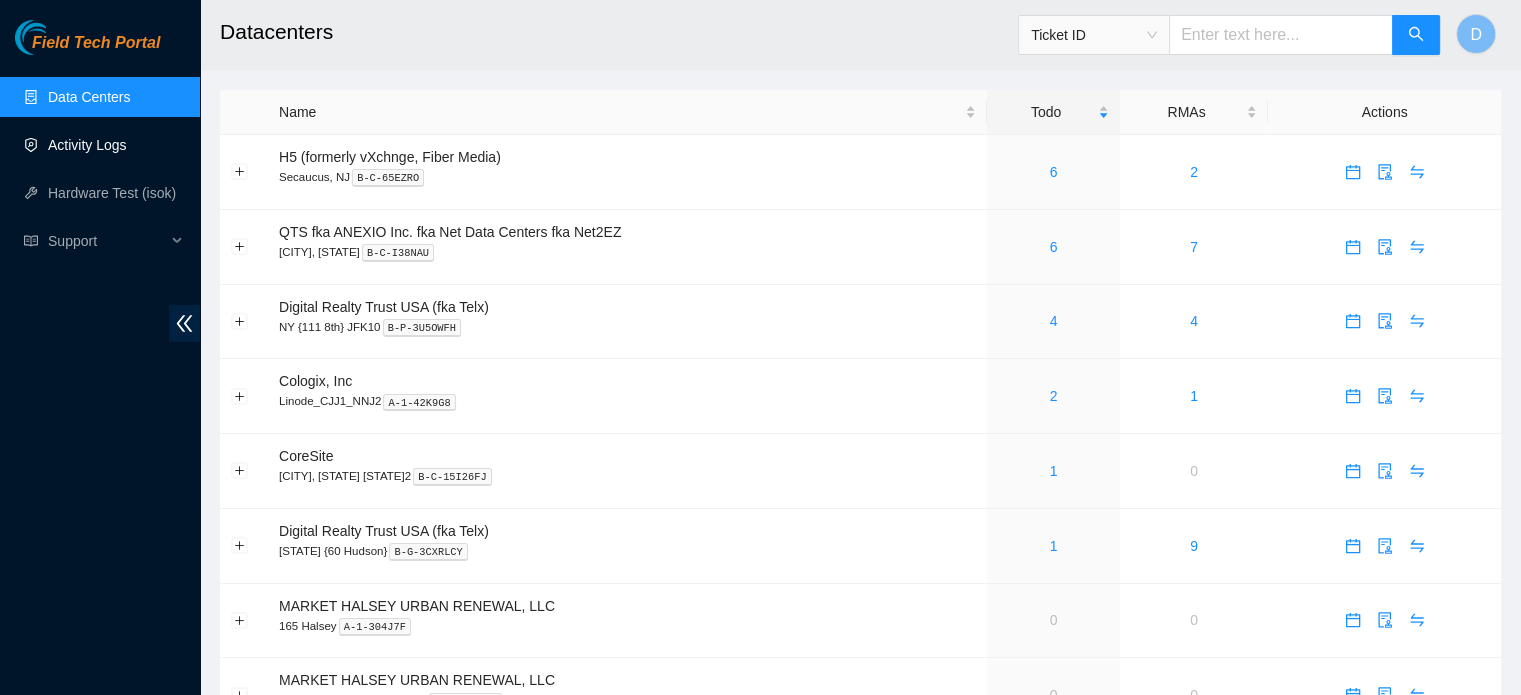 click on "Activity Logs" at bounding box center [87, 145] 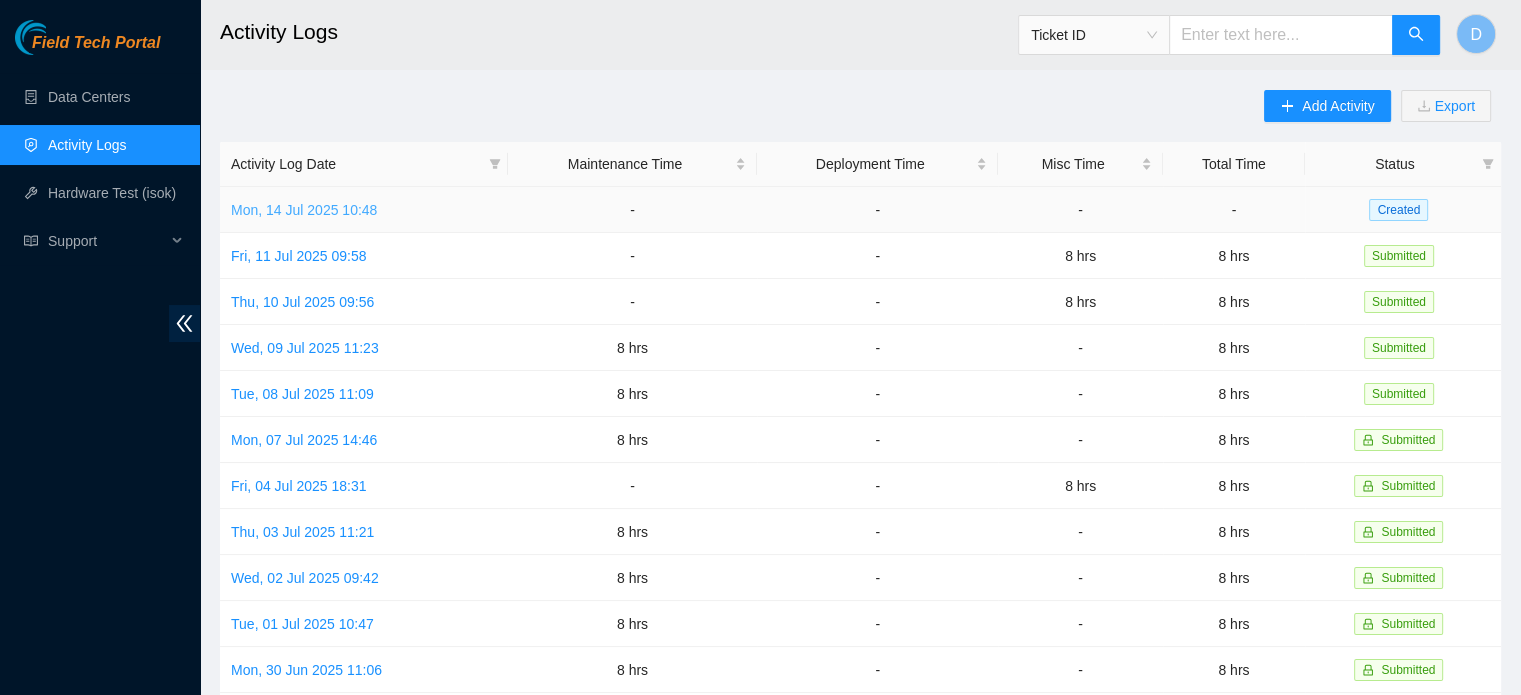 click on "Mon, 14 Jul 2025 10:48" at bounding box center (304, 210) 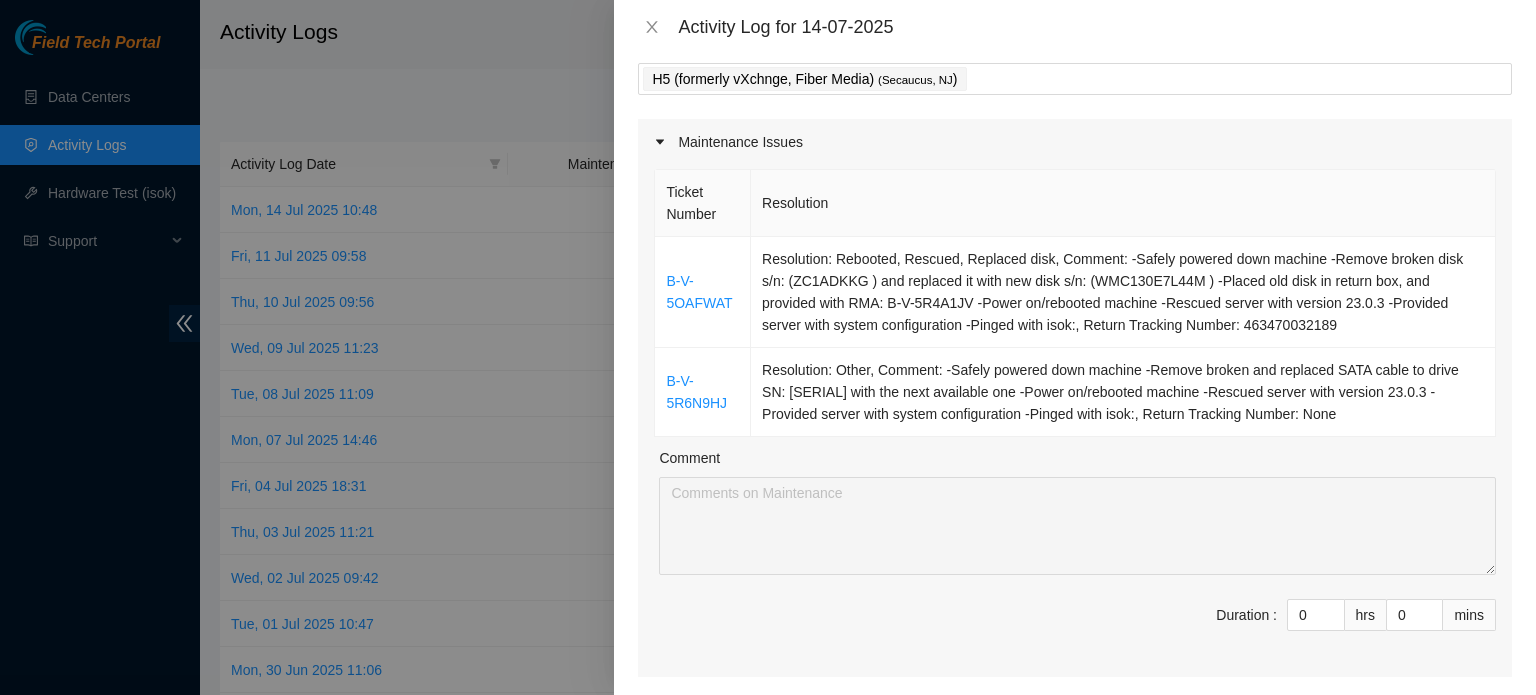 scroll, scrollTop: 200, scrollLeft: 0, axis: vertical 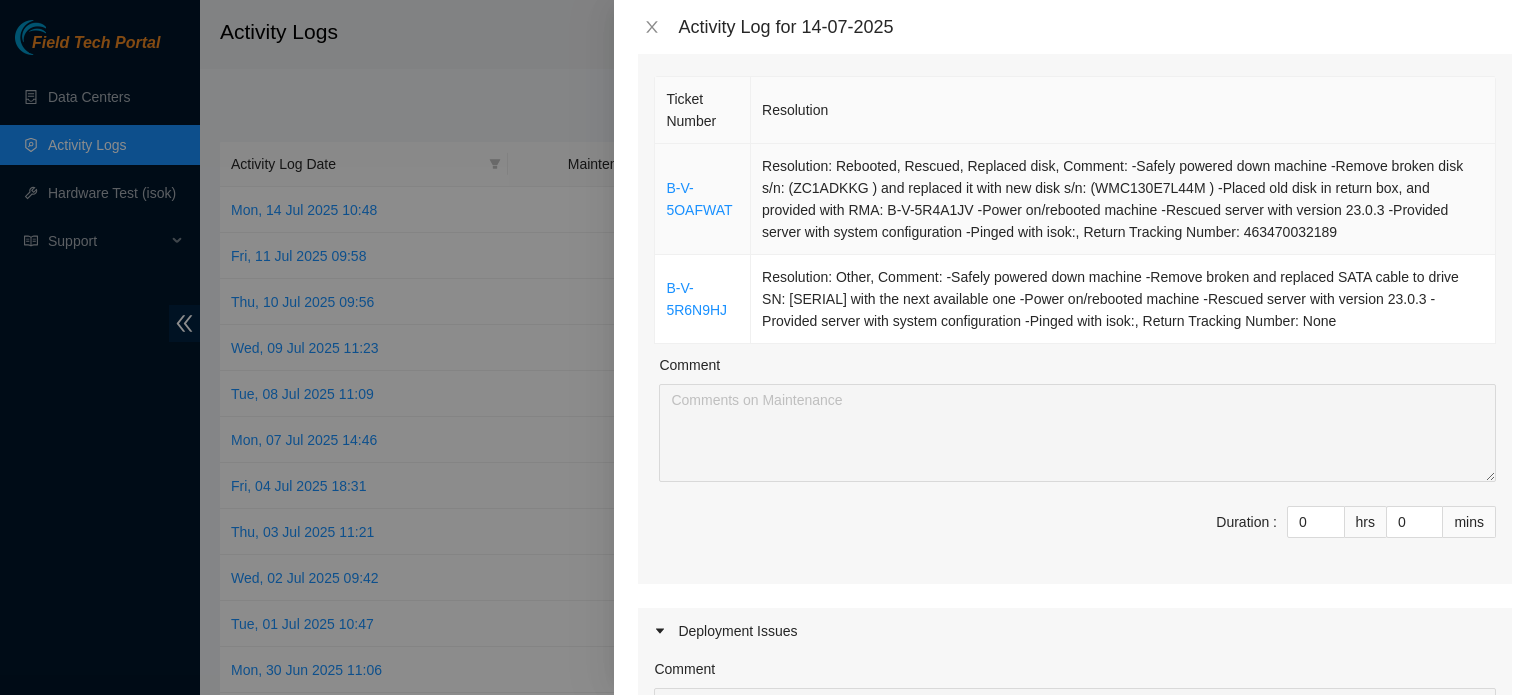 drag, startPoint x: 1298, startPoint y: 308, endPoint x: 659, endPoint y: 187, distance: 650.3553 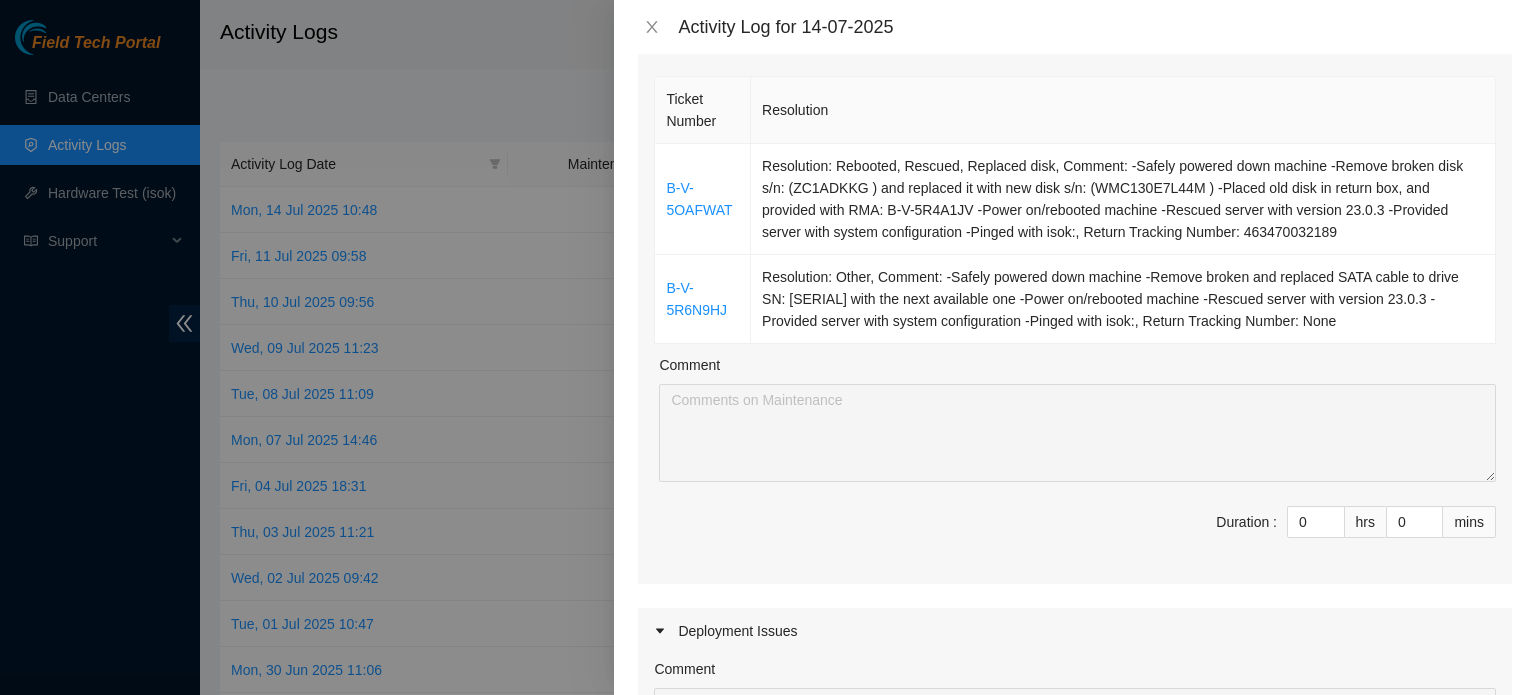 drag, startPoint x: 1291, startPoint y: 512, endPoint x: 1221, endPoint y: 516, distance: 70.11419 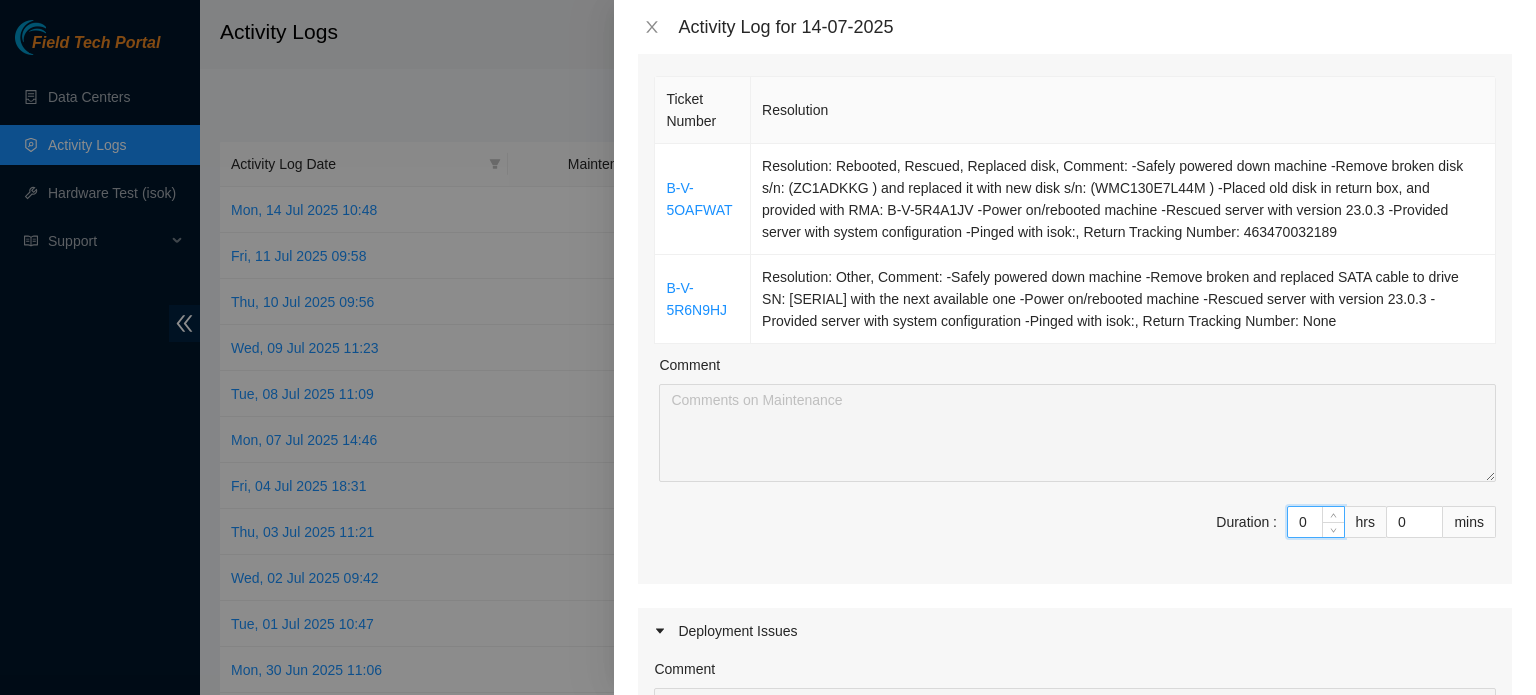 type on "8" 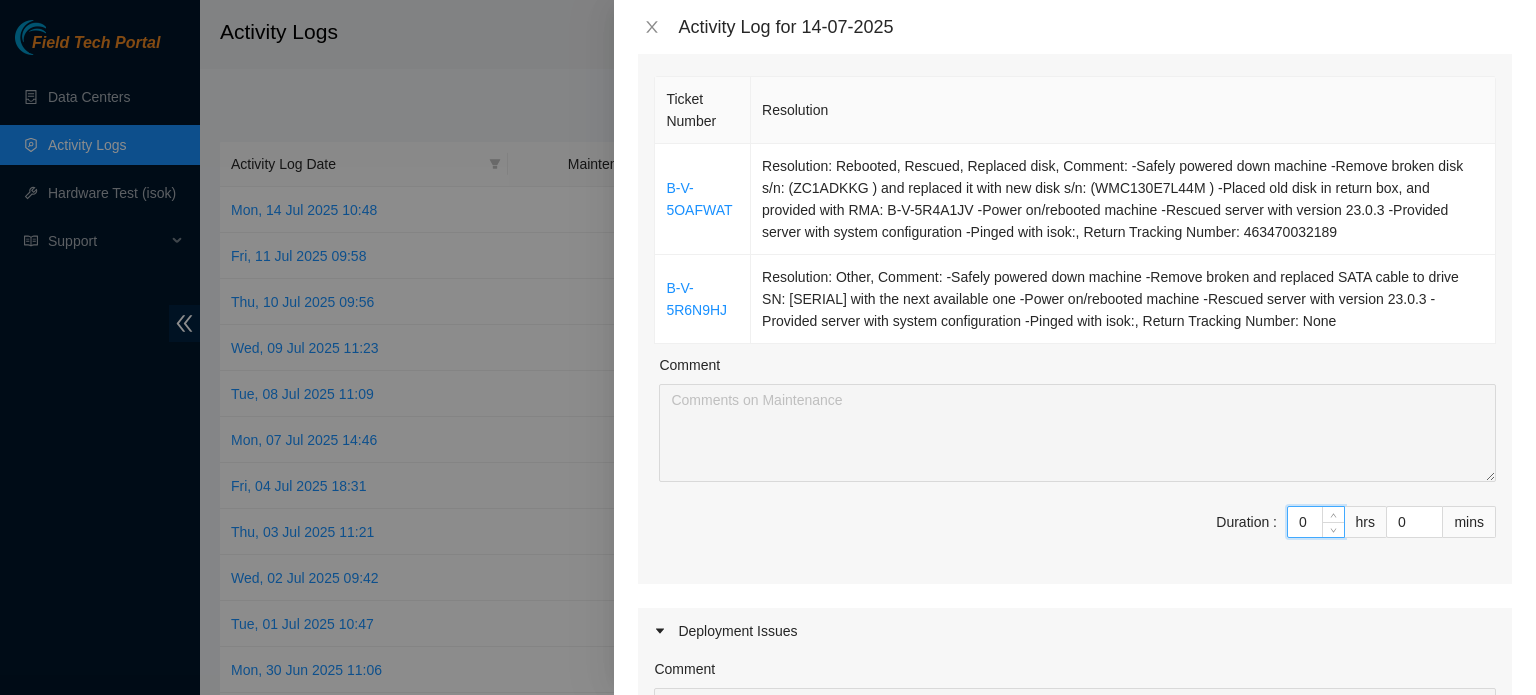 type on "8" 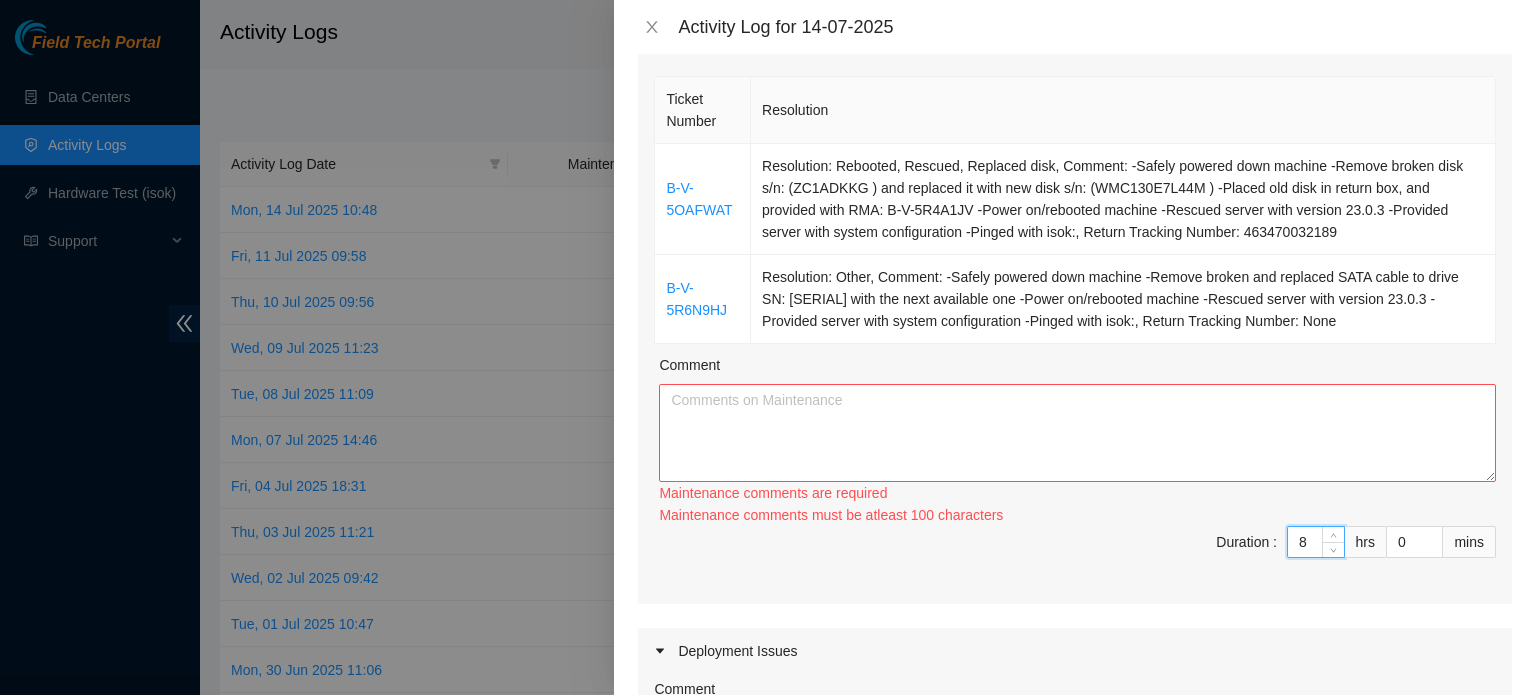 type on "8" 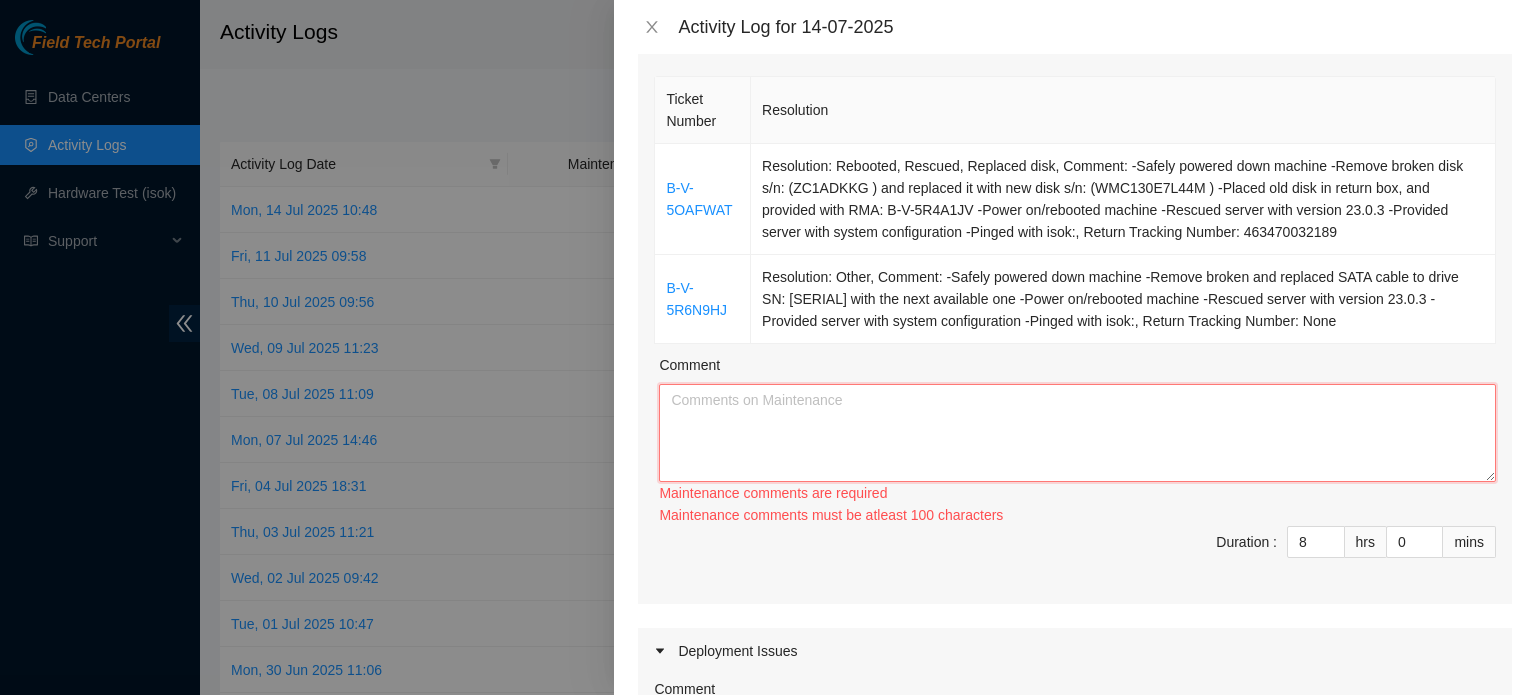 click on "Comment" at bounding box center (1077, 433) 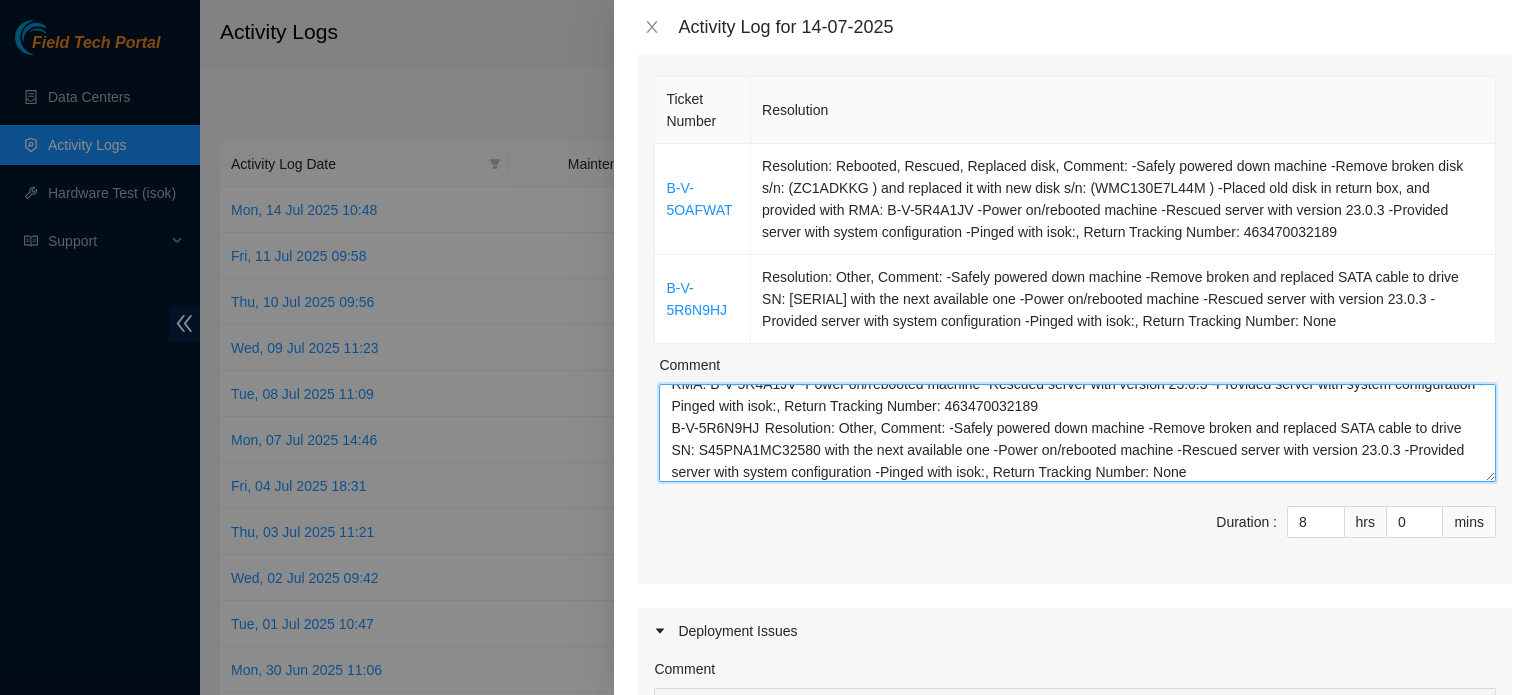 scroll, scrollTop: 82, scrollLeft: 0, axis: vertical 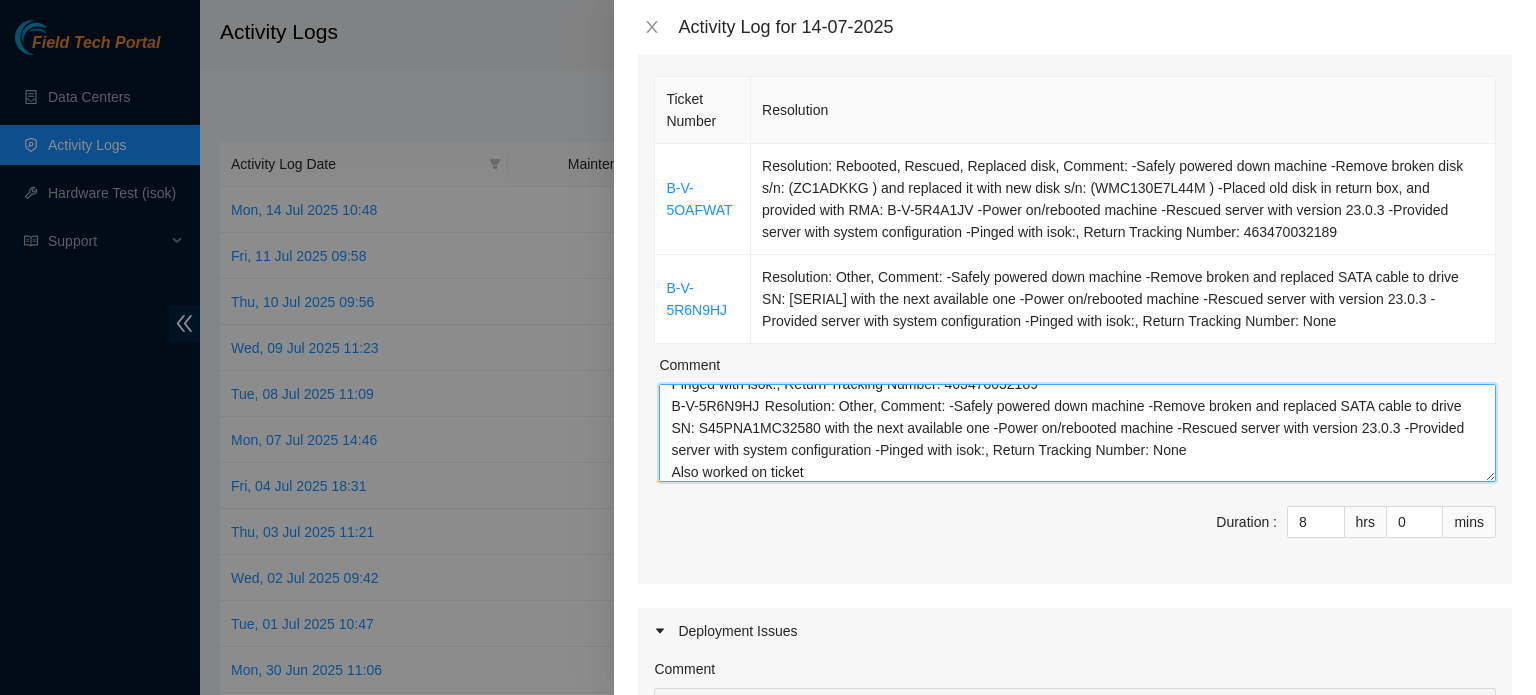 paste on "B-V-5OAFWAT	Resolution: Rebooted, Rescued, Replaced disk, Comment: -Safely powered down machine -Remove broken disk s/n: (ZC1ADKKG ) and replaced it with new disk s/n: (WMC130E7L44M ) -Placed old disk in return box, and provided with RMA: B-V-5R4A1JV -Power on/rebooted machine -Rescued server with version 23.0.3 -Provided server with system configuration -Pinged with isok:, Return Tracking Number: 463470032189
B-V-5R6N9HJ	Resolution: Other, Comment: -Safely powered down machine -Remove broken and replaced SATA cable to drive SN: S45PNA1MC32580 with the next available one -Power on/rebooted machine -Rescued server with version 23.0.3 -Provided server with system configuration -Pinged with isok:, Return Tracking Number: None" 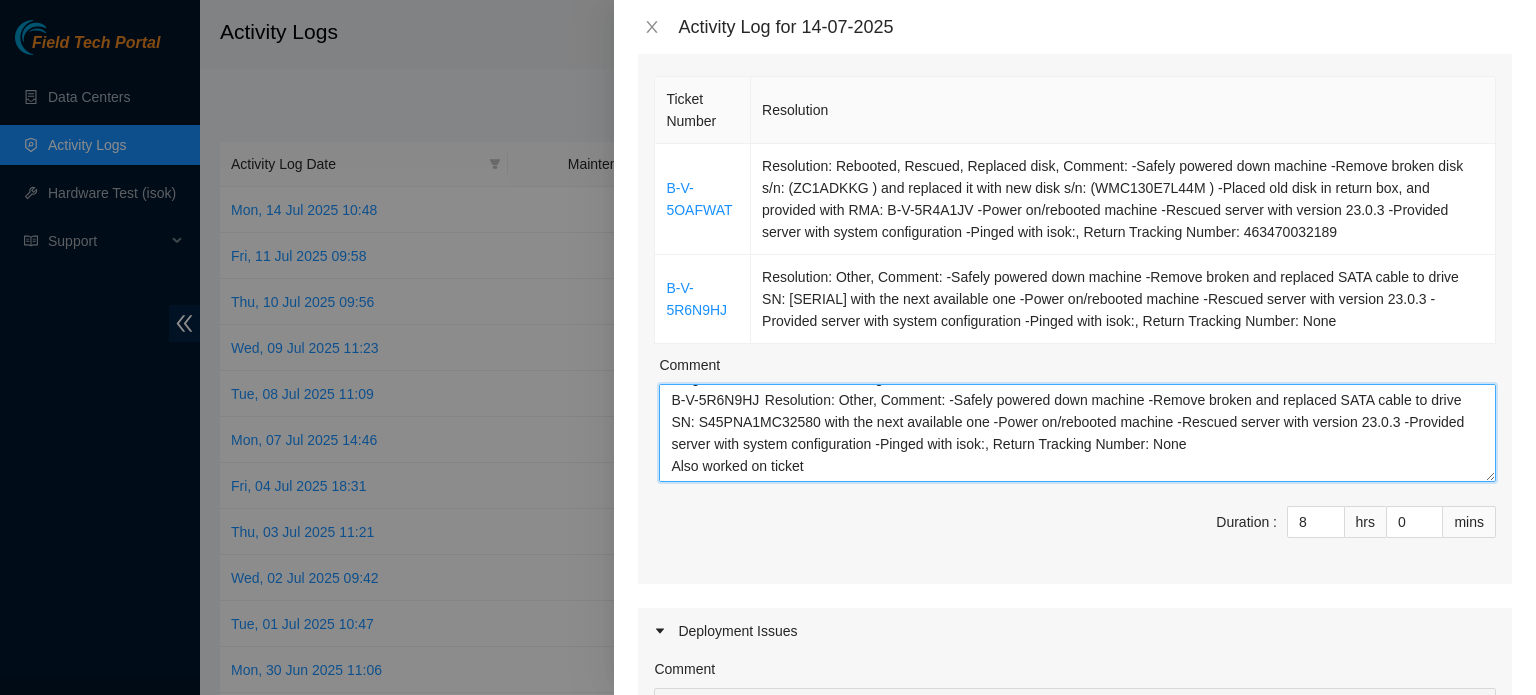 scroll, scrollTop: 88, scrollLeft: 0, axis: vertical 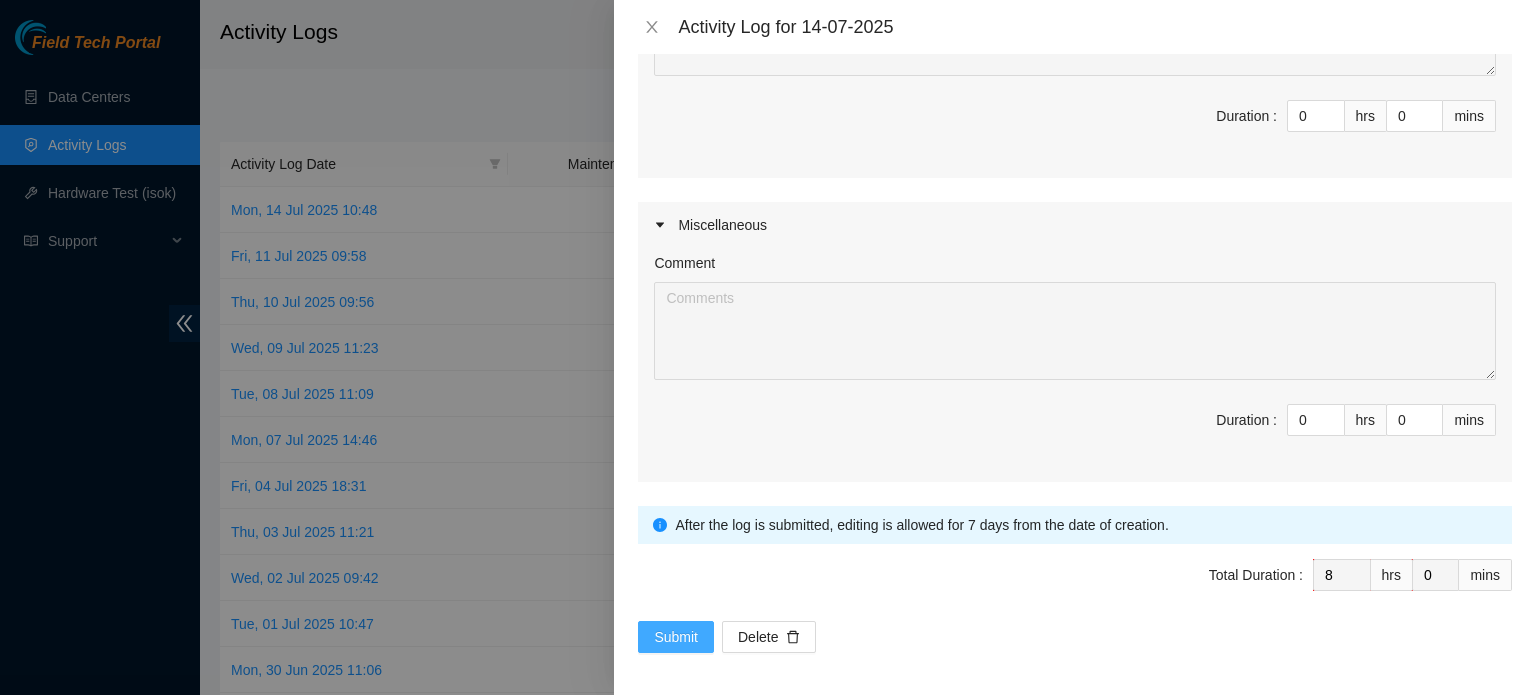 type on "B-V-5OAFWAT	Resolution: Rebooted, Rescued, Replaced disk, Comment: -Safely powered down machine -Remove broken disk s/n: (ZC1ADKKG ) and replaced it with new disk s/n: (WMC130E7L44M ) -Placed old disk in return box, and provided with RMA: B-V-5R4A1JV -Power on/rebooted machine -Rescued server with version 23.0.3 -Provided server with system configuration -Pinged with isok:, Return Tracking Number: 463470032189
B-V-5R6N9HJ	Resolution: Other, Comment: -Safely powered down machine -Remove broken and replaced SATA cable to drive SN: S45PNA1MC32580 with the next available one -Power on/rebooted machine -Rescued server with version 23.0.3 -Provided server with system configuration -Pinged with isok:, Return Tracking Number: None
Also worked on ticket B-W-124PFXG" 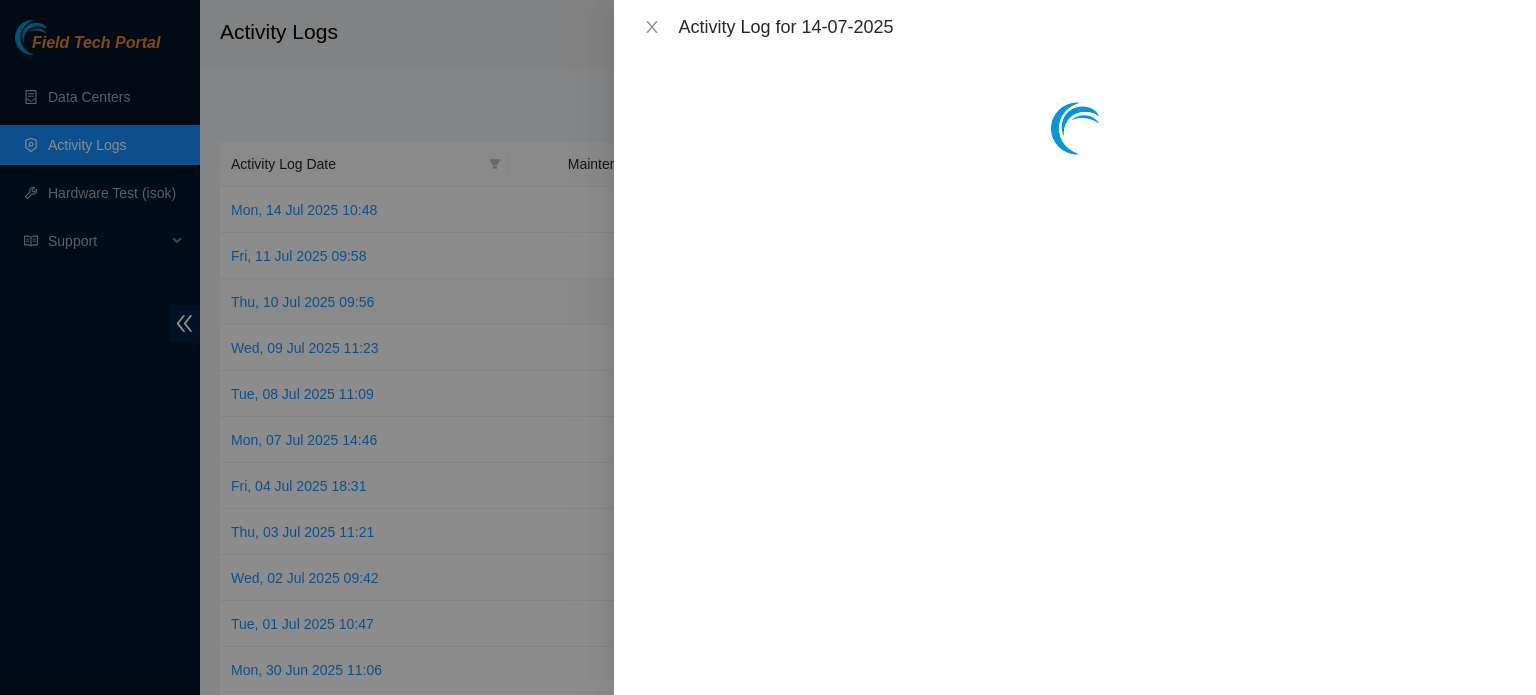 scroll, scrollTop: 0, scrollLeft: 0, axis: both 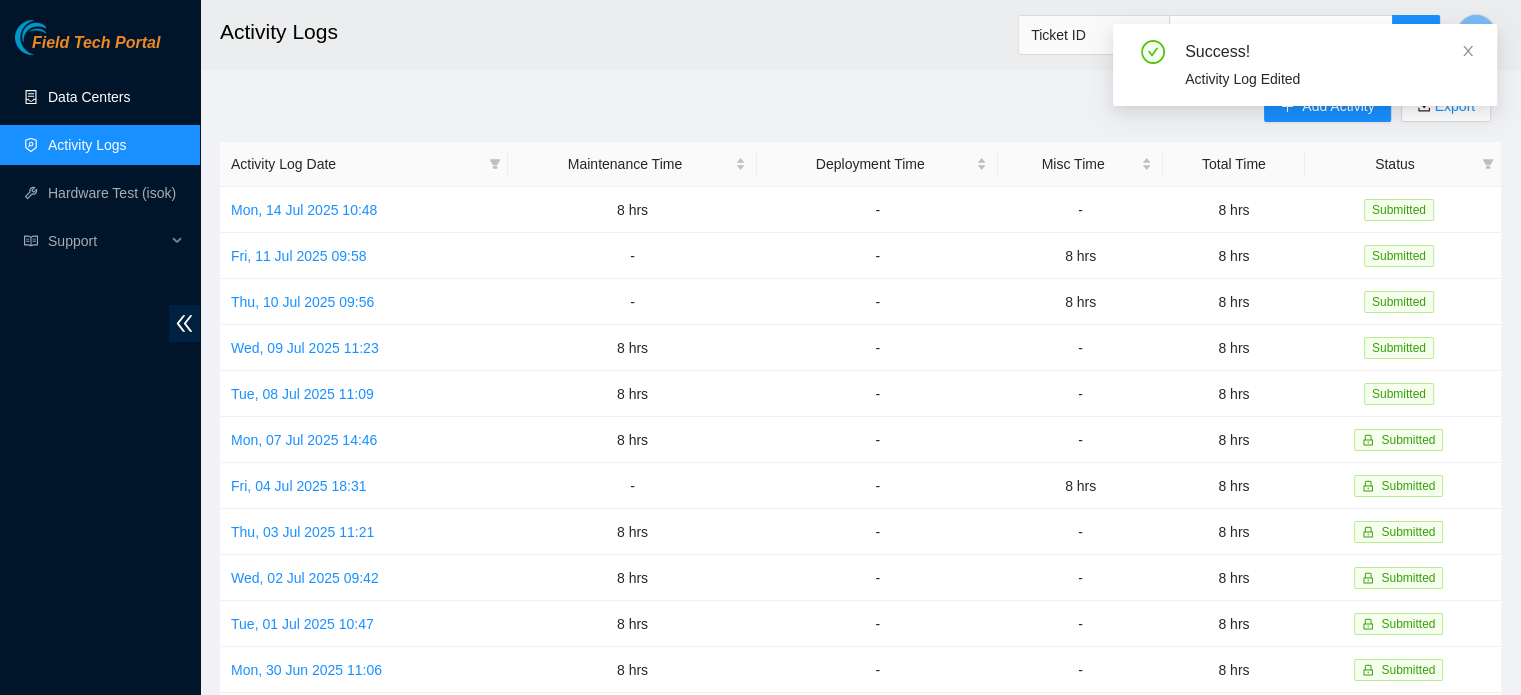 click on "Data Centers" at bounding box center (89, 97) 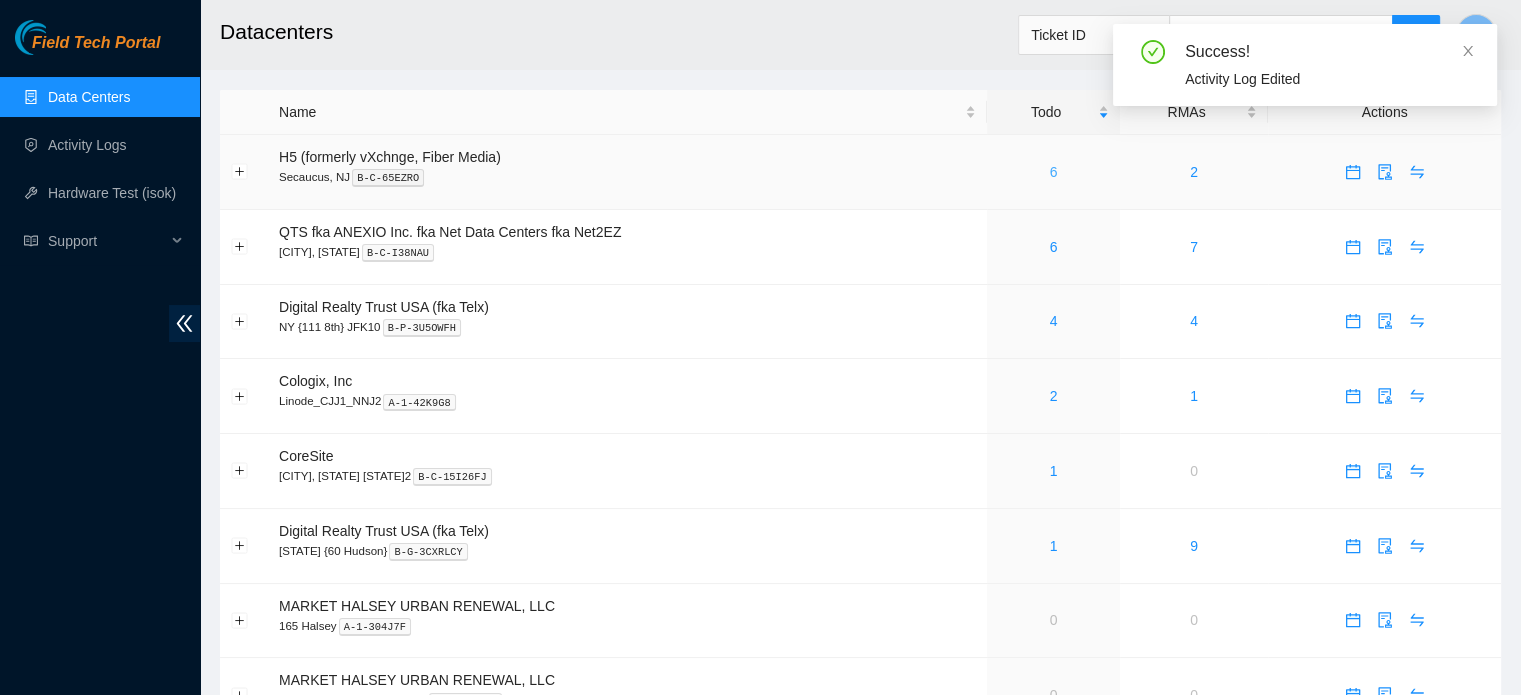 click on "6" at bounding box center [1054, 172] 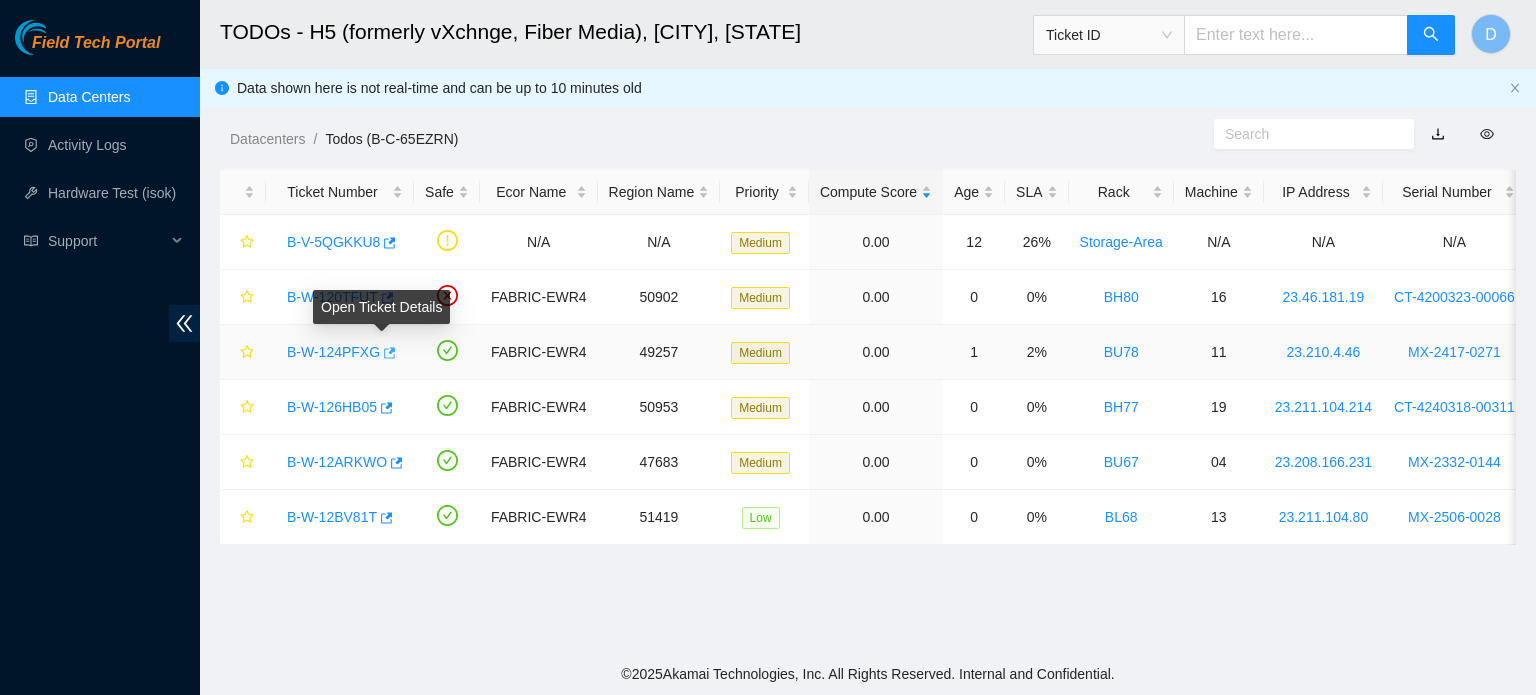 click 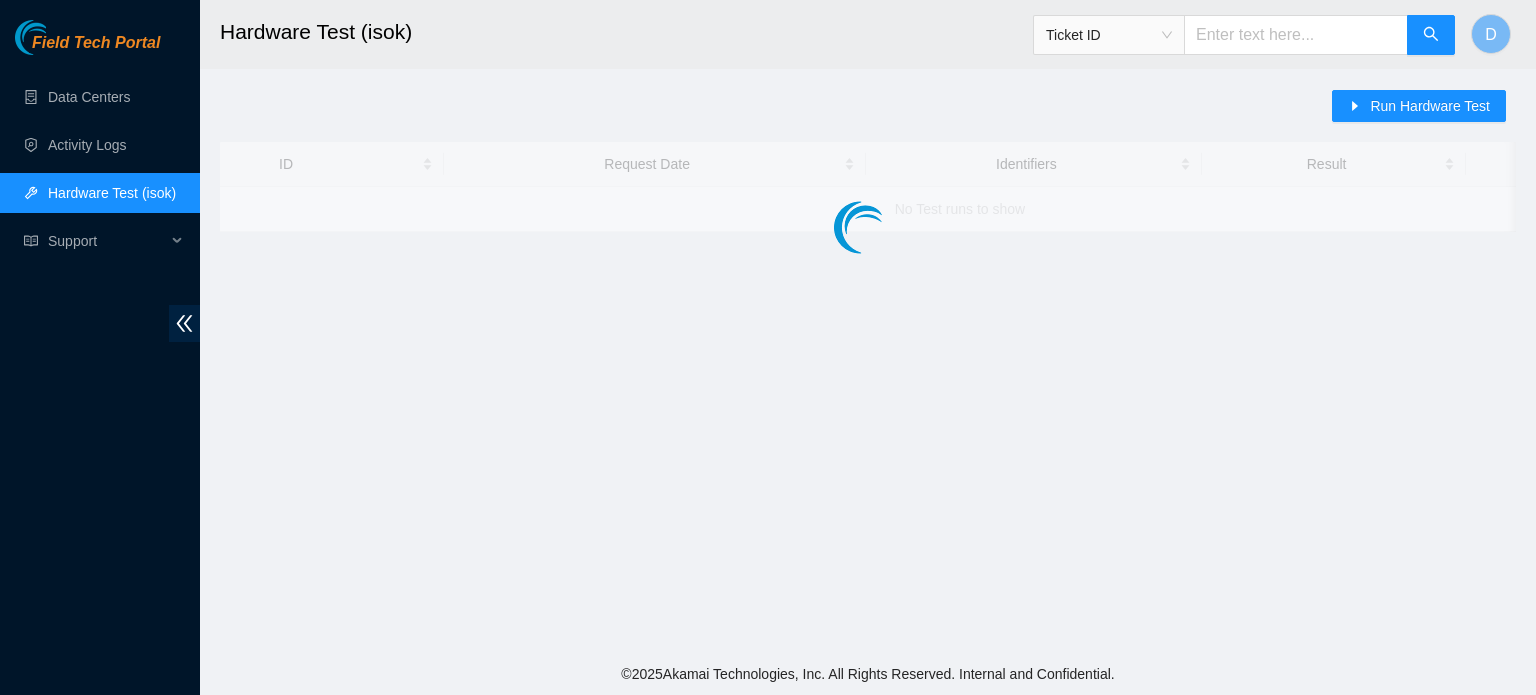 scroll, scrollTop: 0, scrollLeft: 0, axis: both 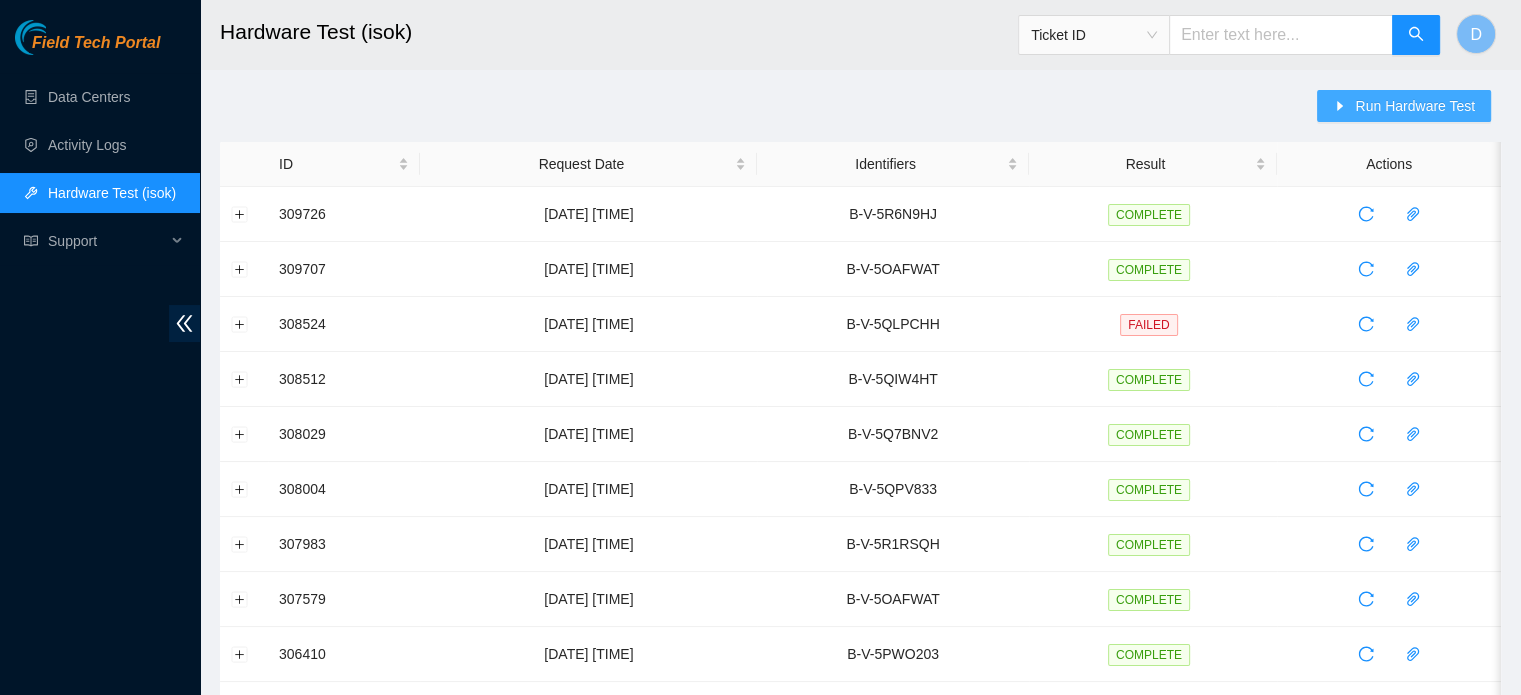 click on "Run Hardware Test" at bounding box center (1415, 106) 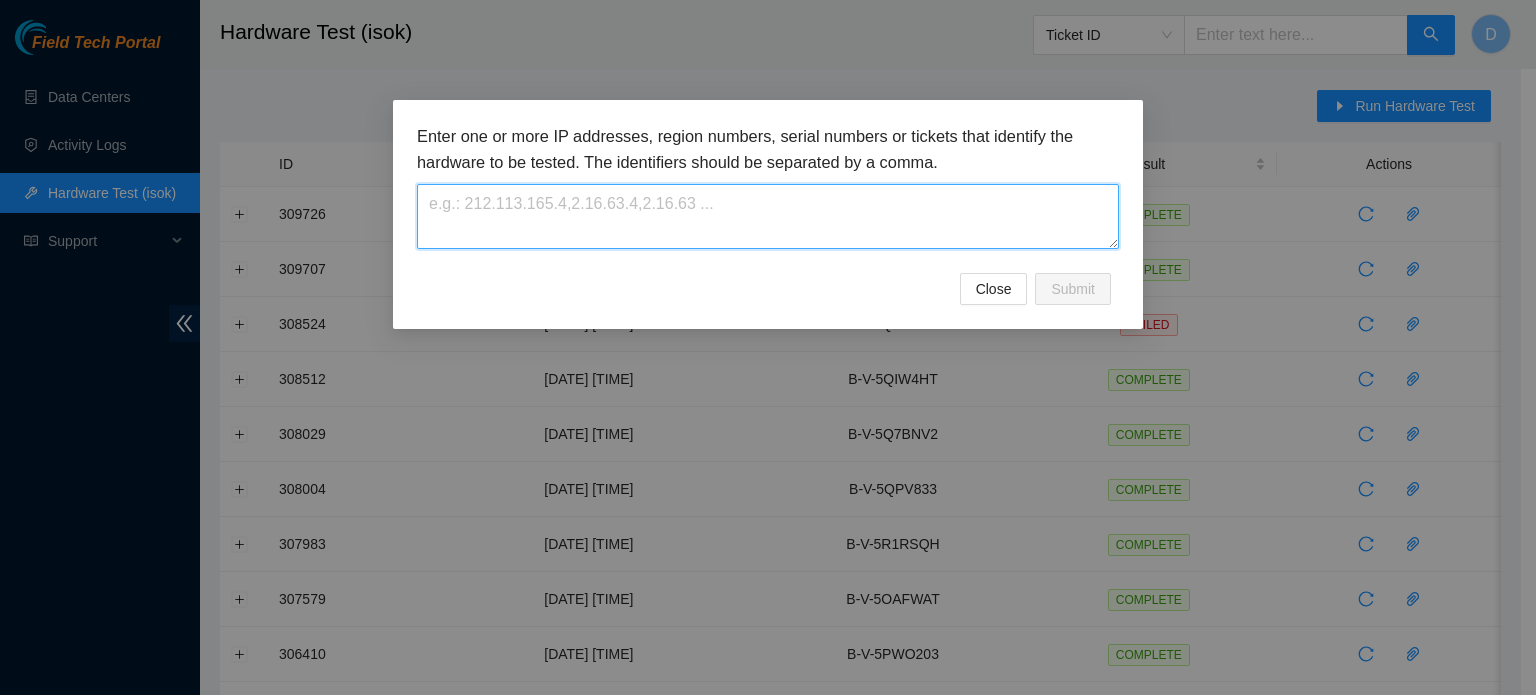 click at bounding box center (768, 216) 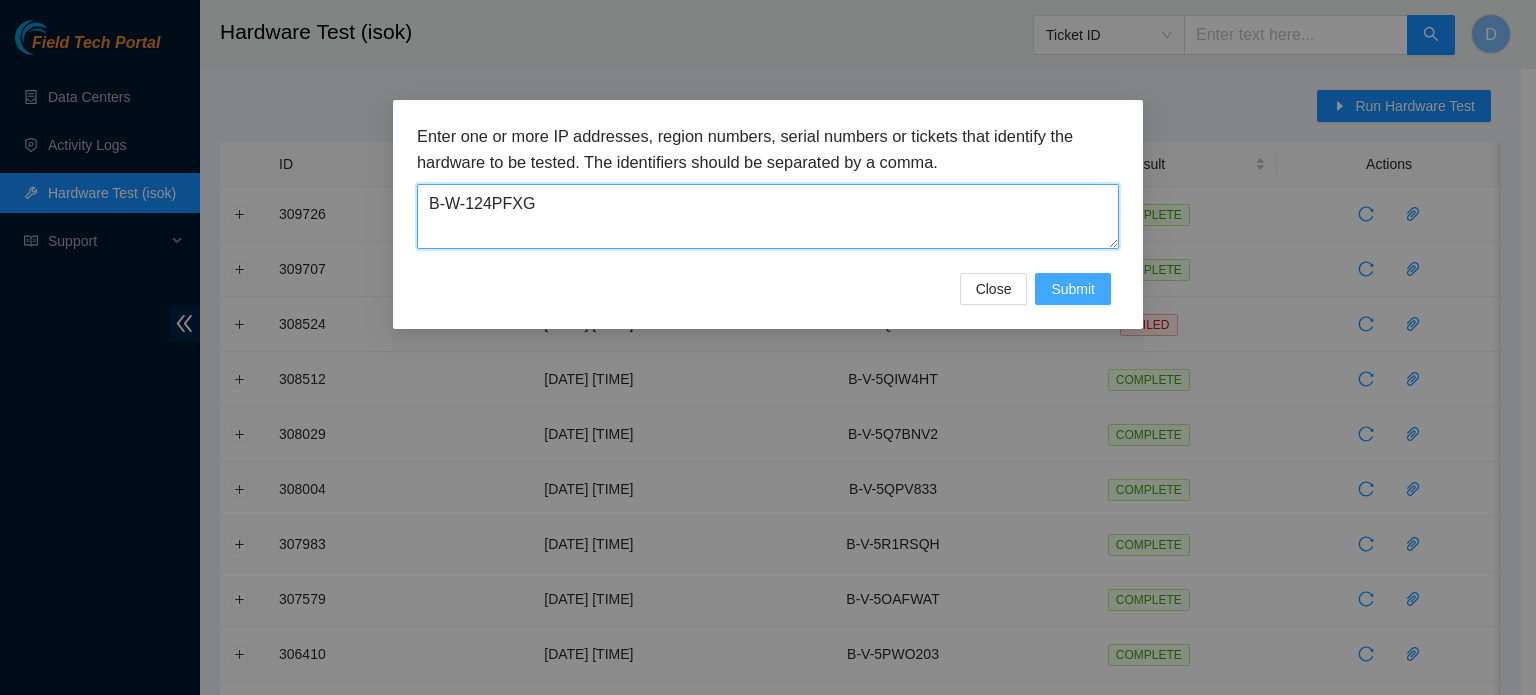 type on "B-W-124PFXG" 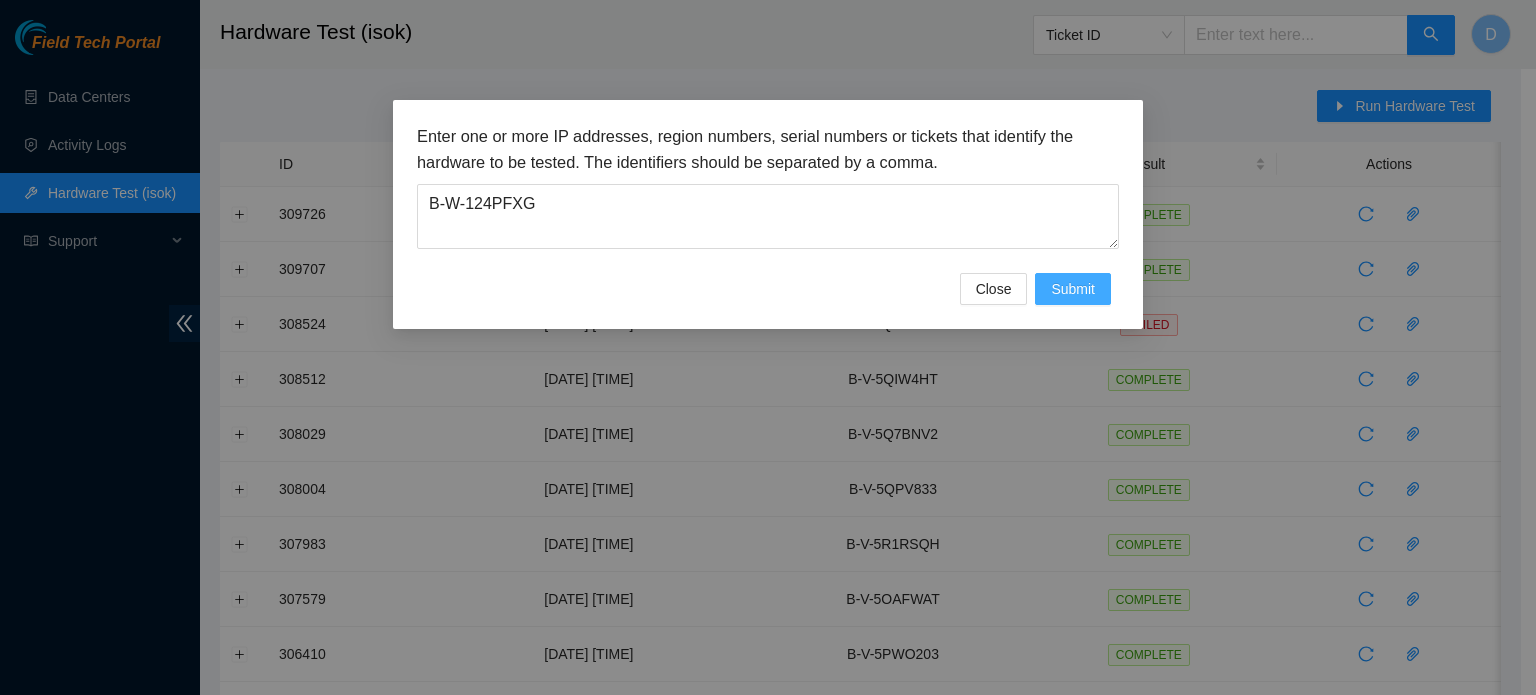 click on "Submit" at bounding box center [1073, 289] 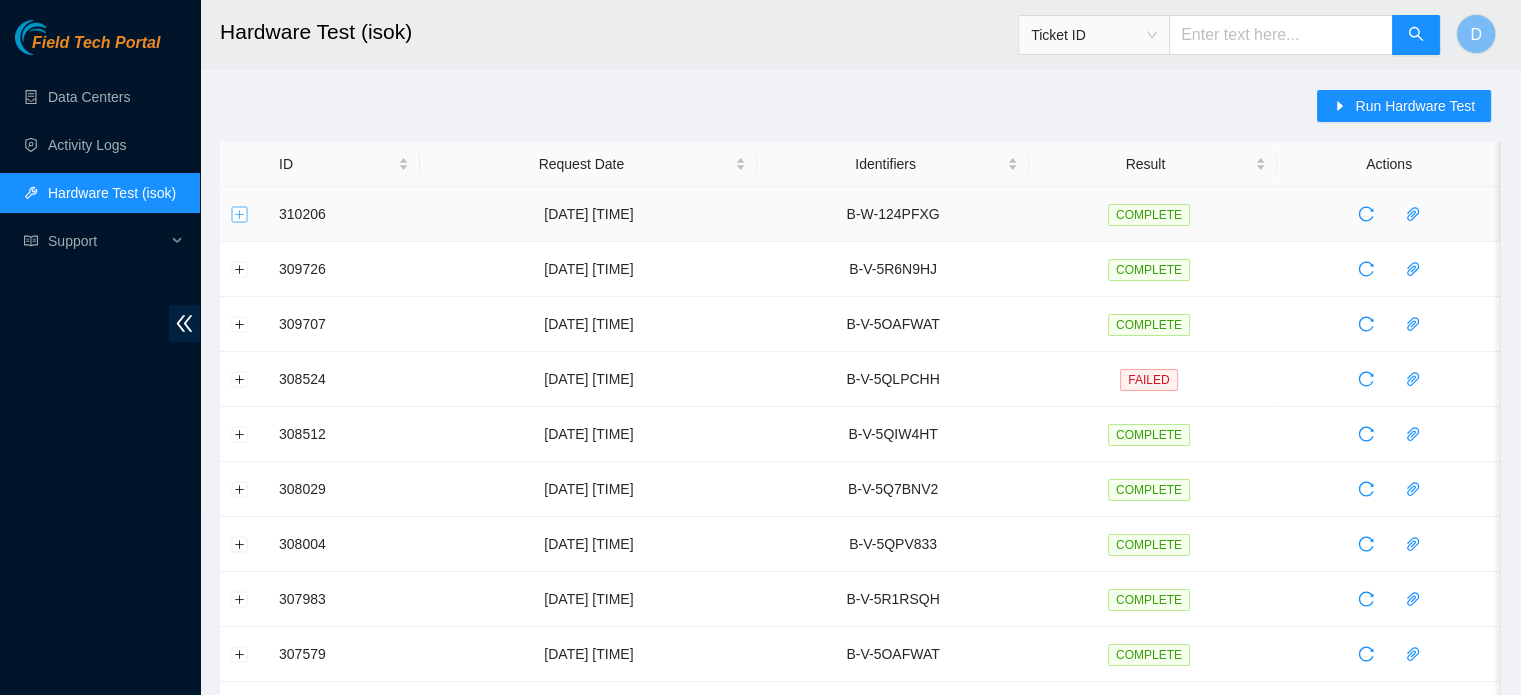 click at bounding box center [240, 214] 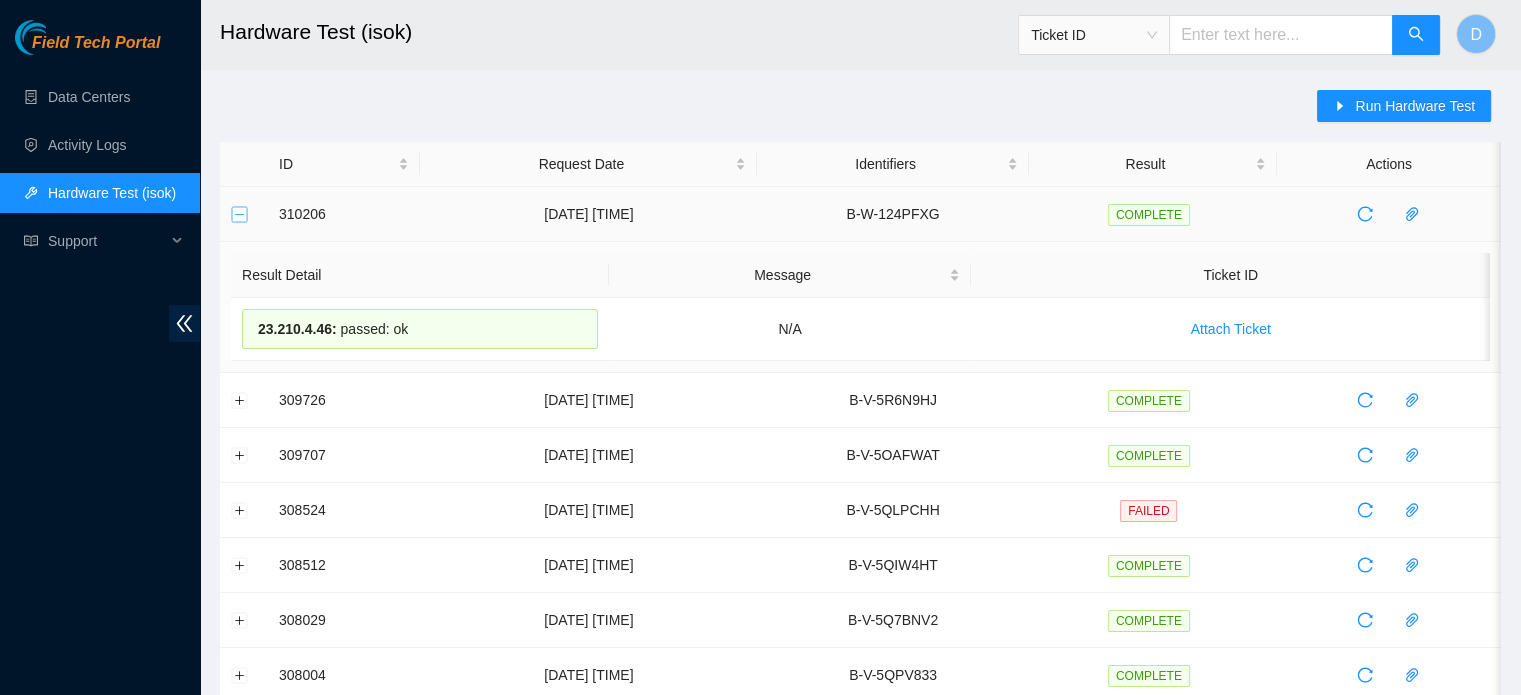 click at bounding box center (240, 214) 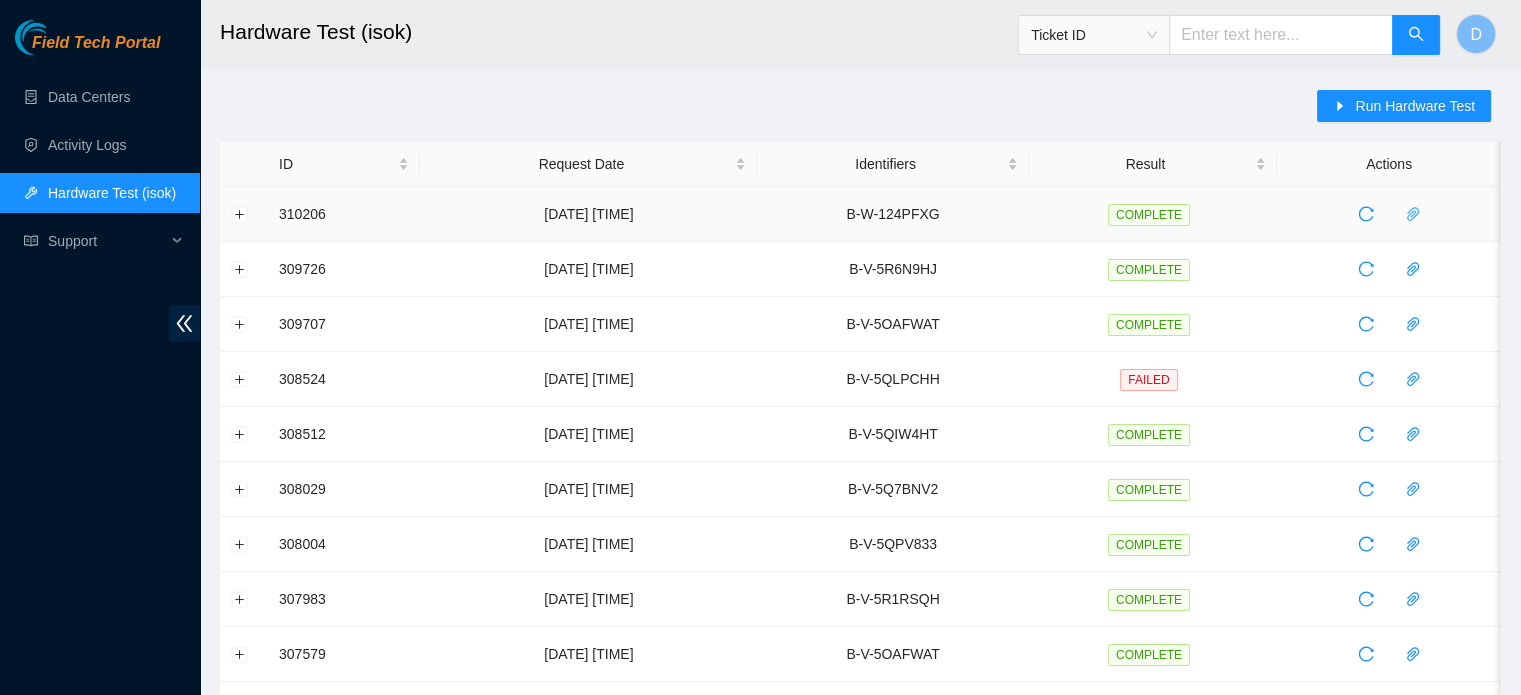 click 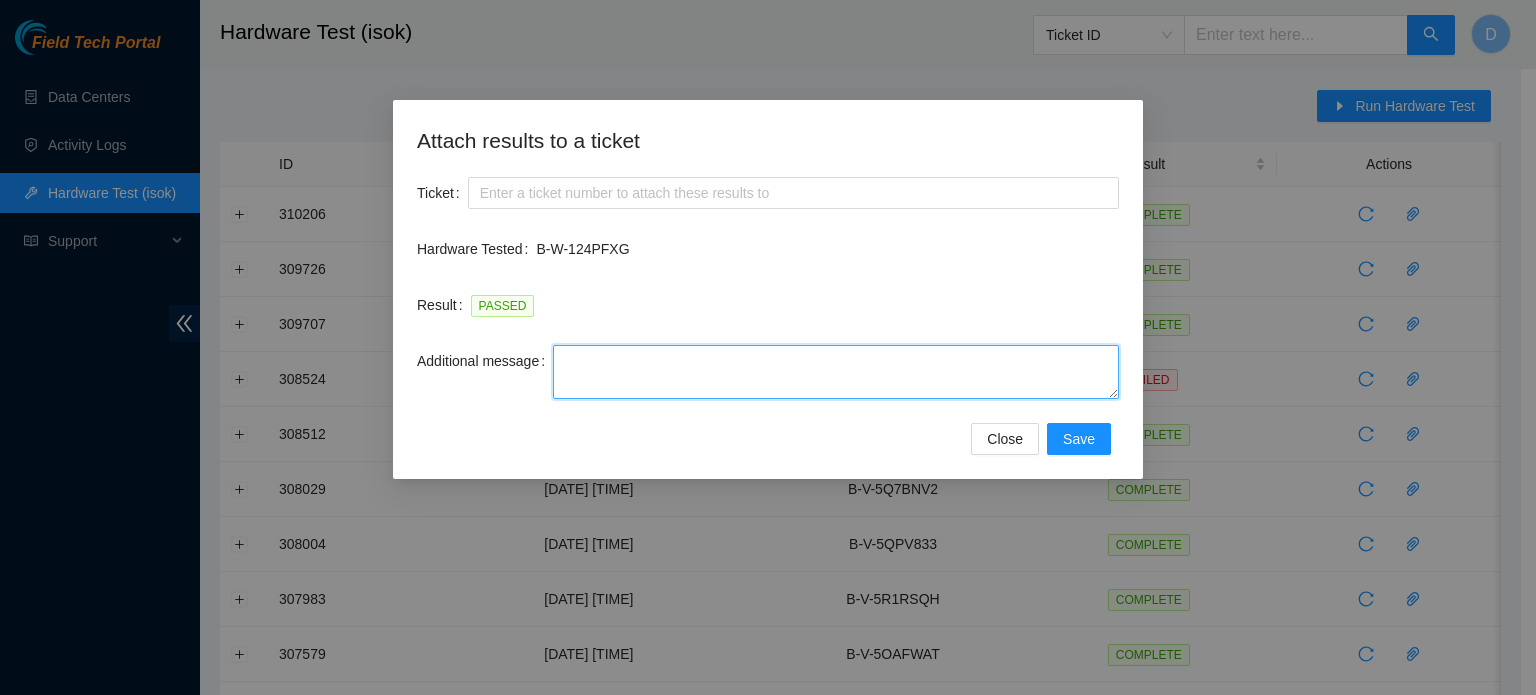 click on "Additional message" at bounding box center (836, 372) 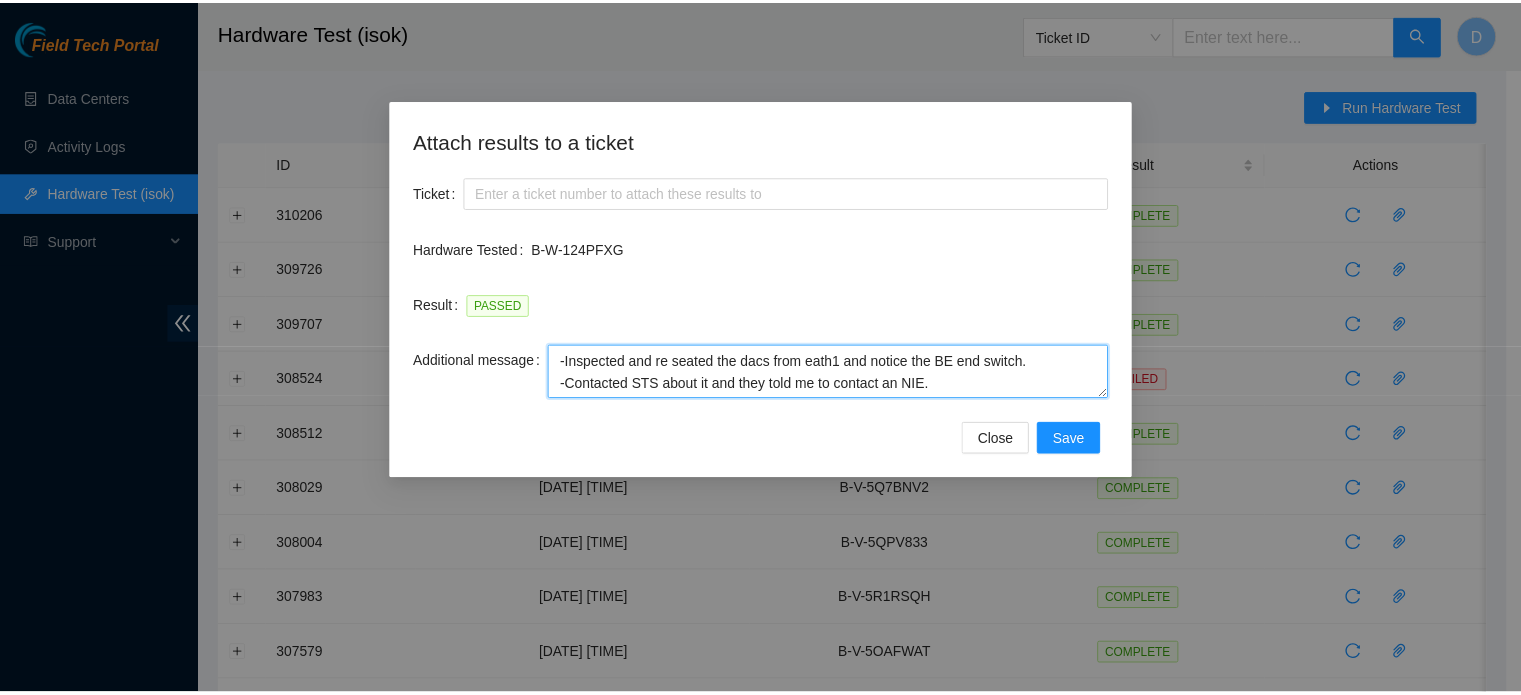 scroll, scrollTop: 38, scrollLeft: 0, axis: vertical 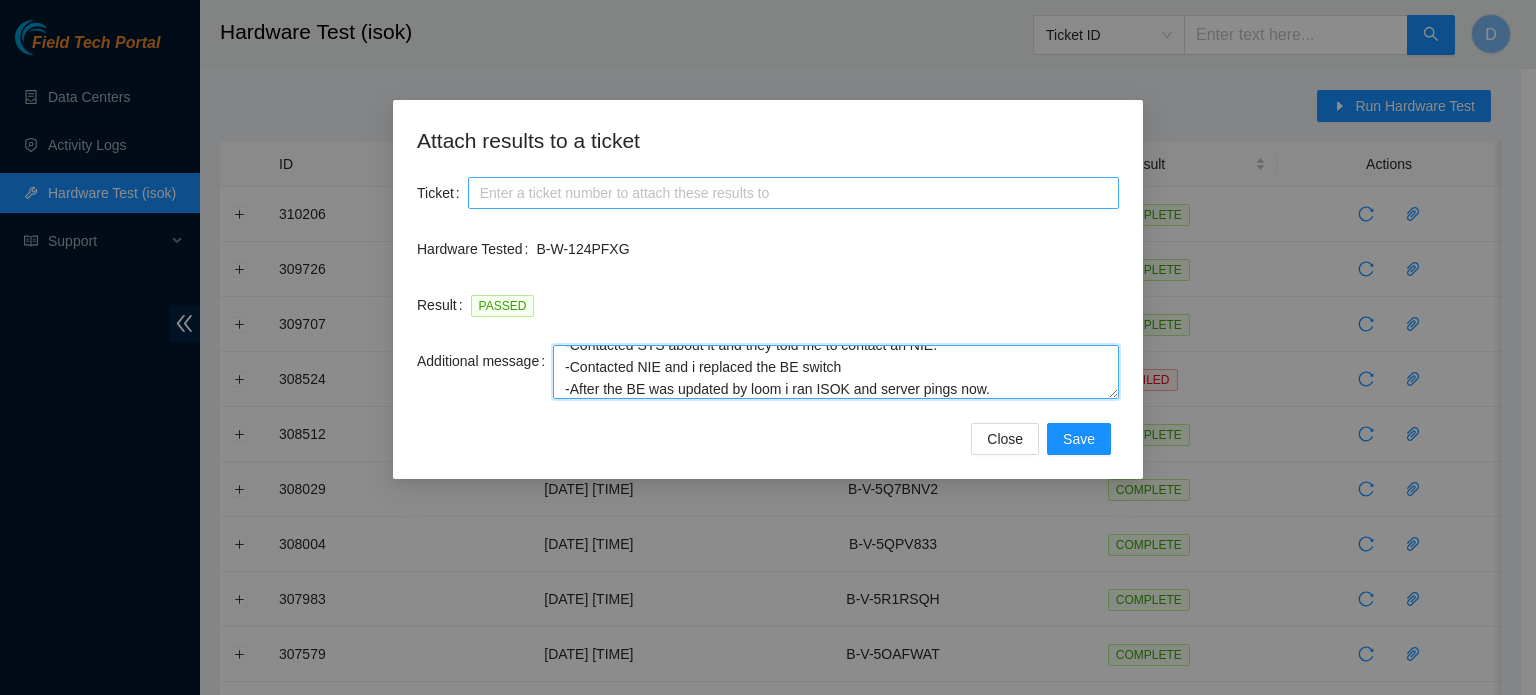 type on "-Inspected and re seated the dacs from eath1 and notice the BE end switch.
-Contacted STS about it and they told me to contact an NIE.
-Contacted NIE and i replaced the BE switch
-After the BE was updated by loom i ran ISOK and server pings now." 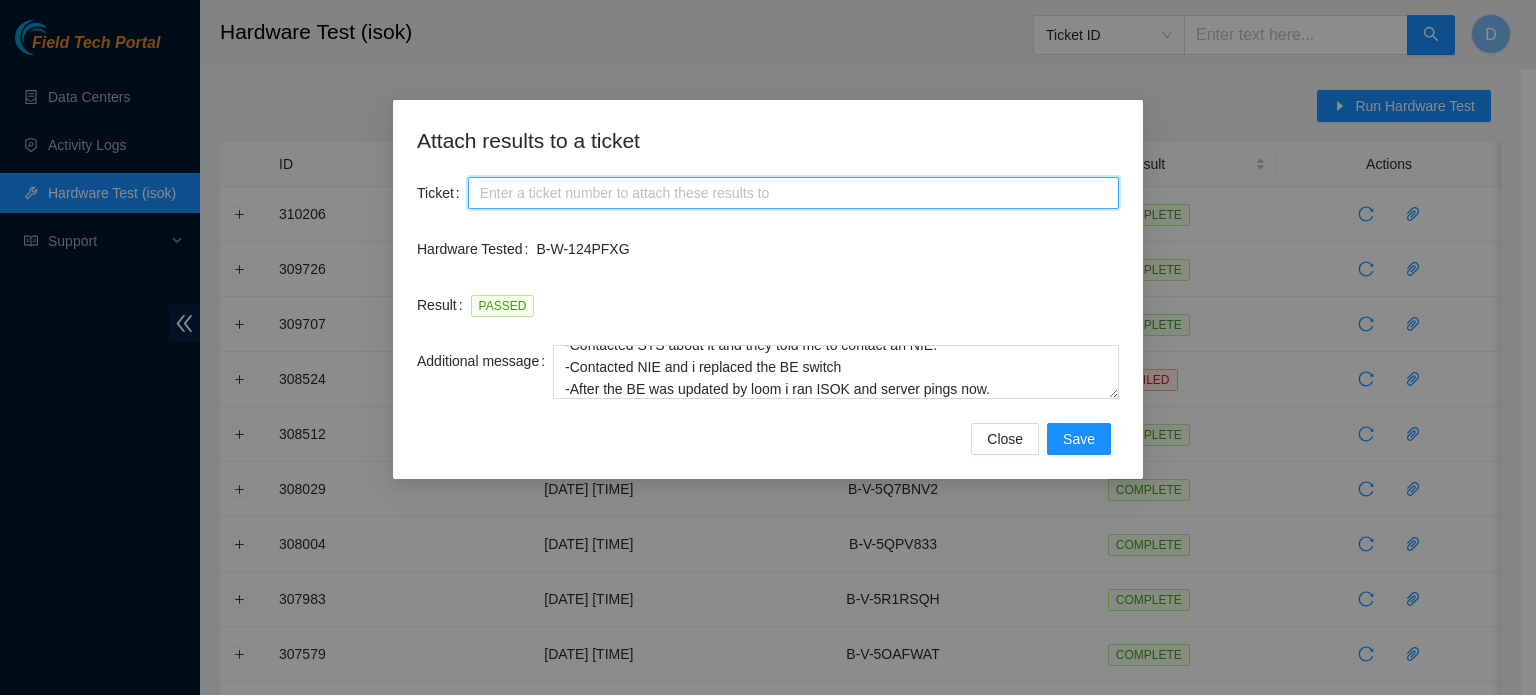 click on "Ticket" at bounding box center (793, 193) 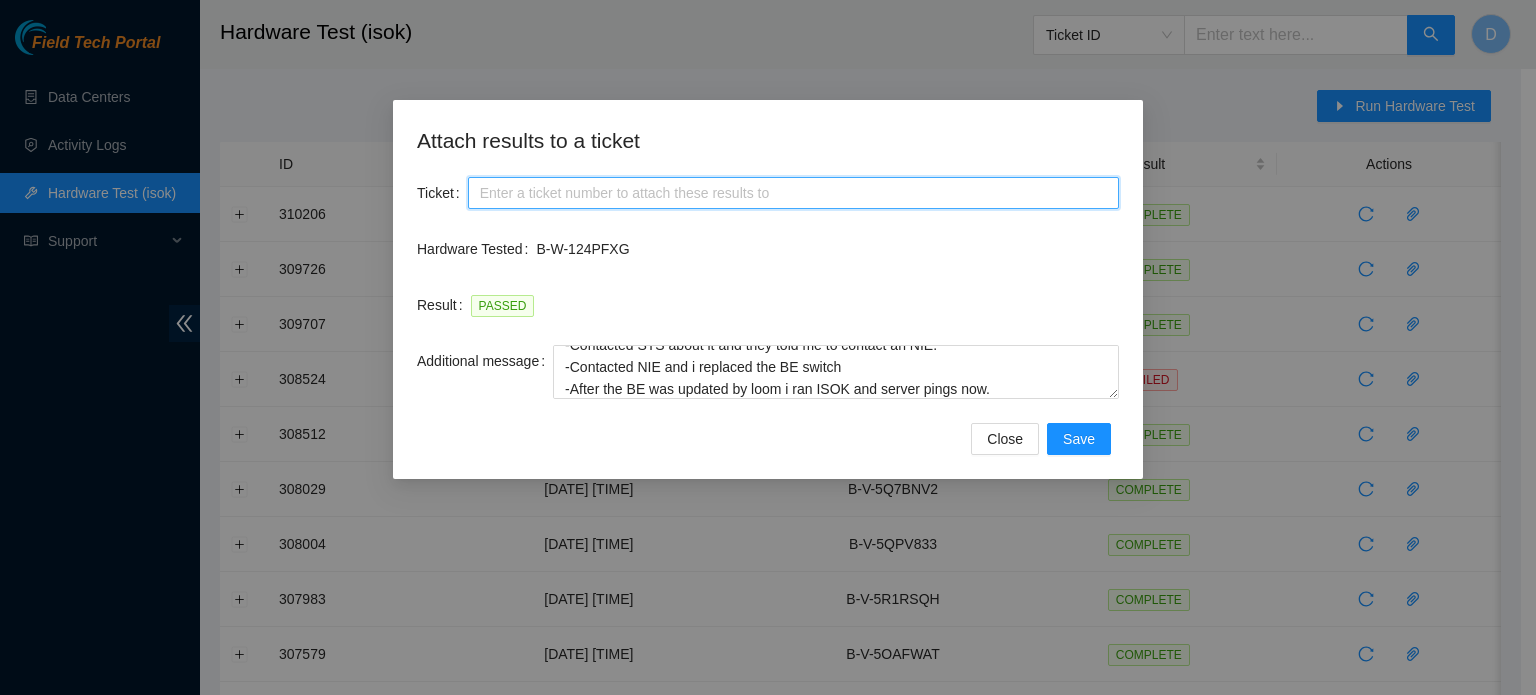 paste on "B-W-124PFXG" 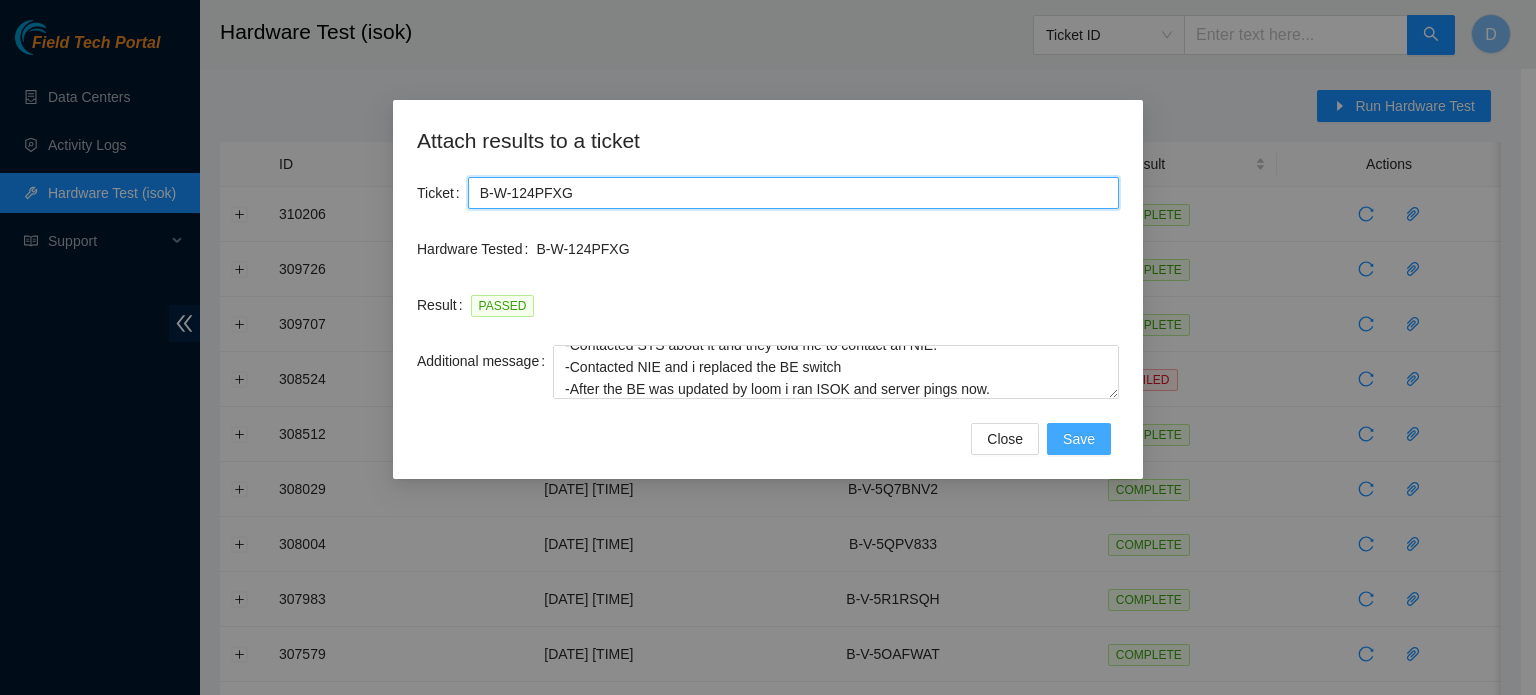 type on "B-W-124PFXG" 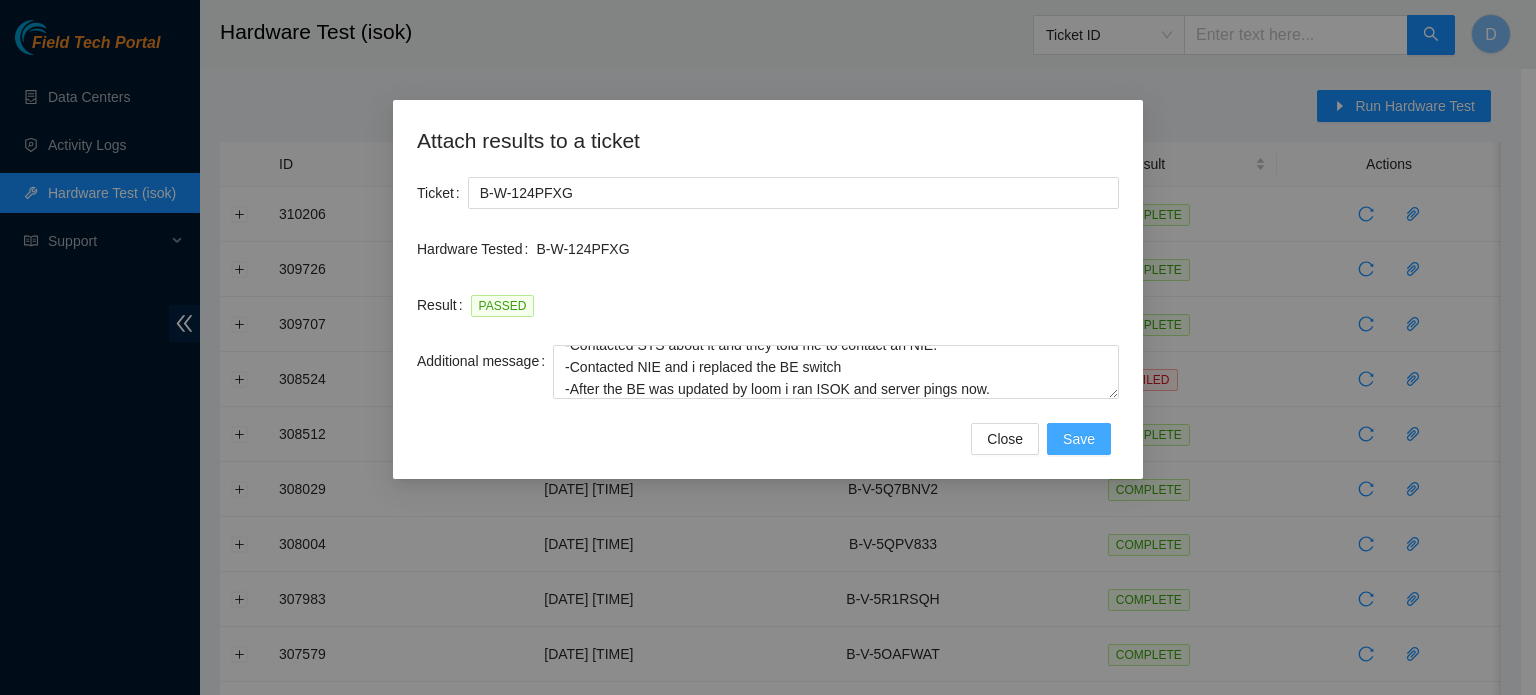 click on "Save" at bounding box center (1079, 439) 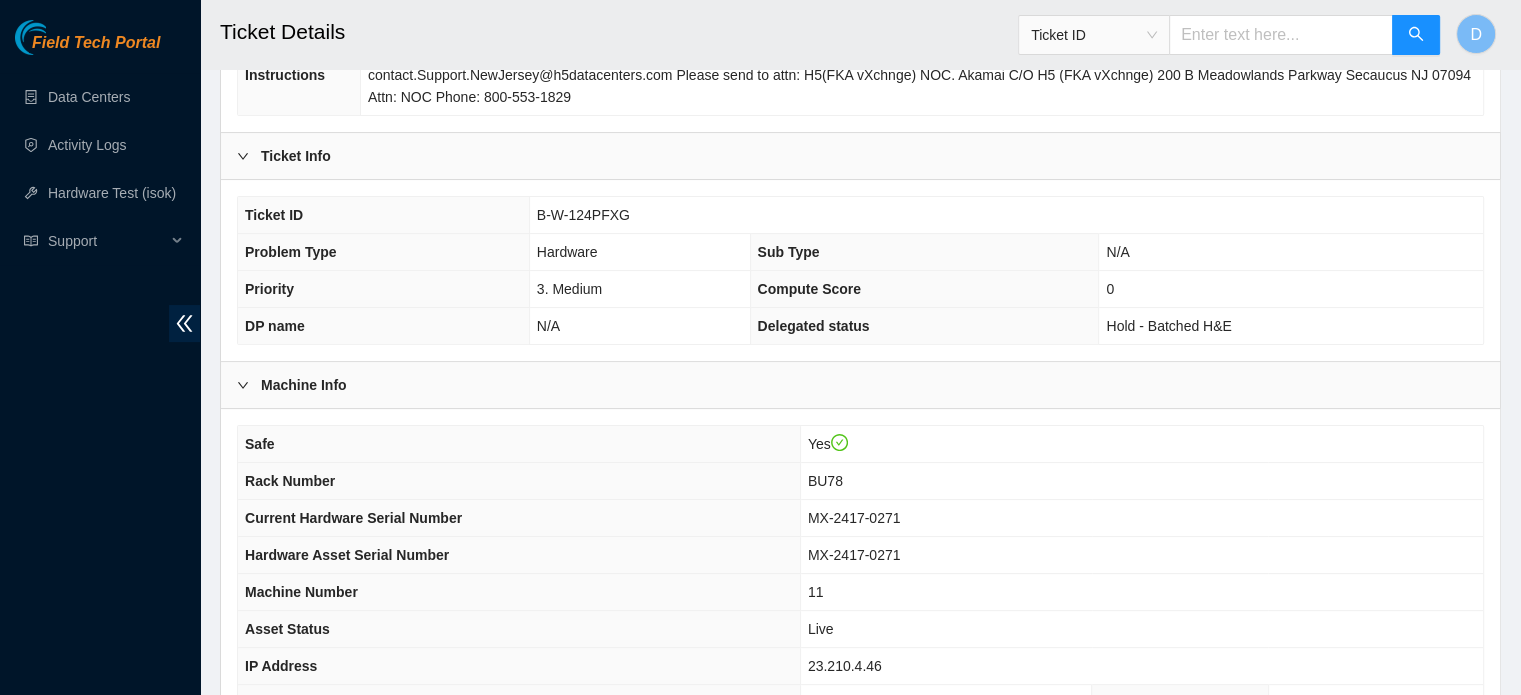 scroll, scrollTop: 633, scrollLeft: 0, axis: vertical 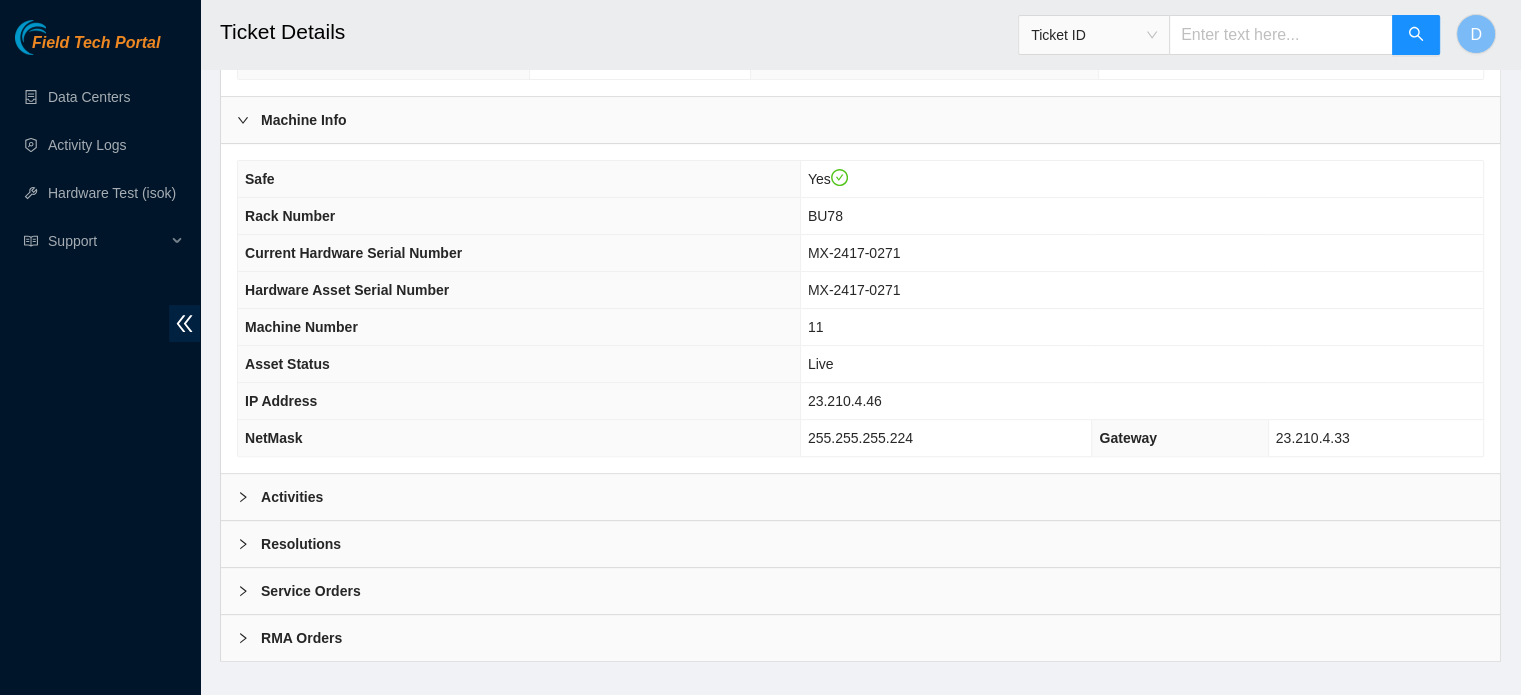 click on "Activities" at bounding box center [860, 497] 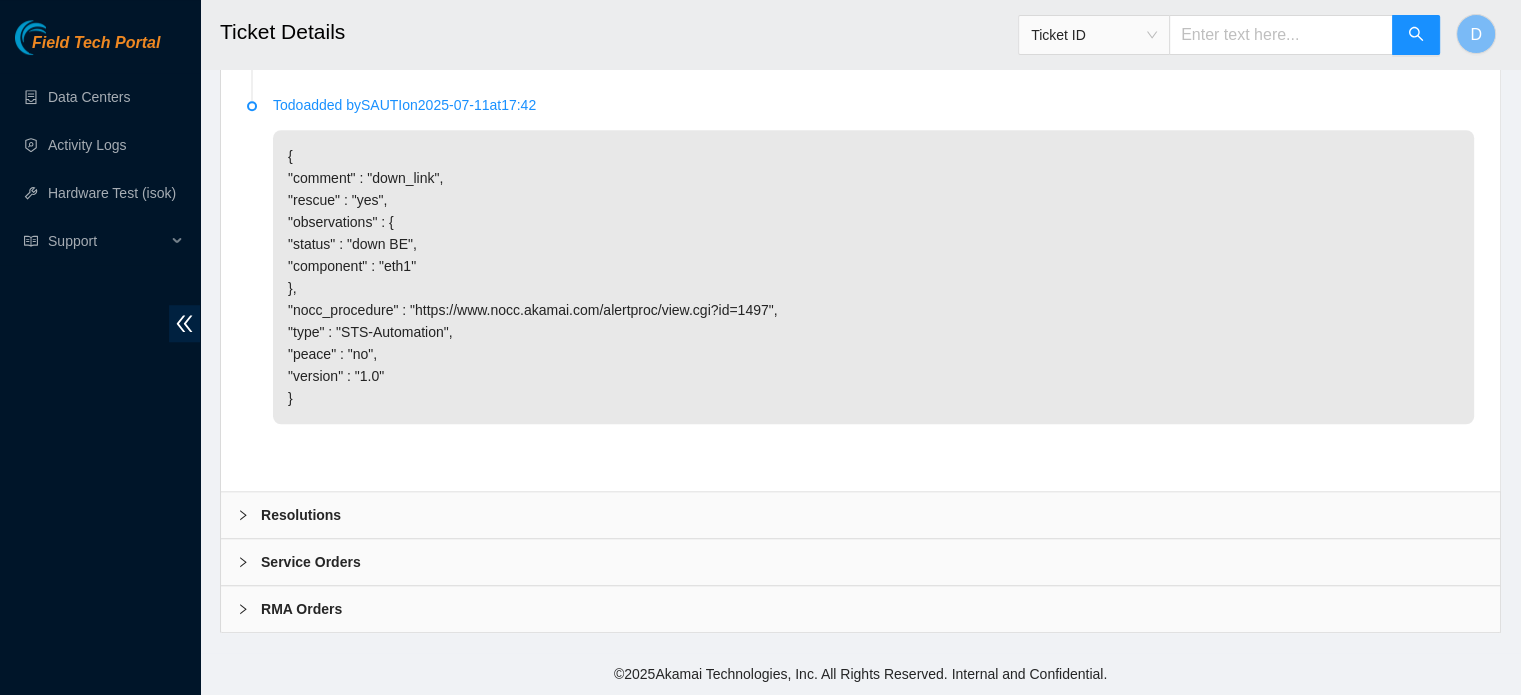 scroll, scrollTop: 1590, scrollLeft: 0, axis: vertical 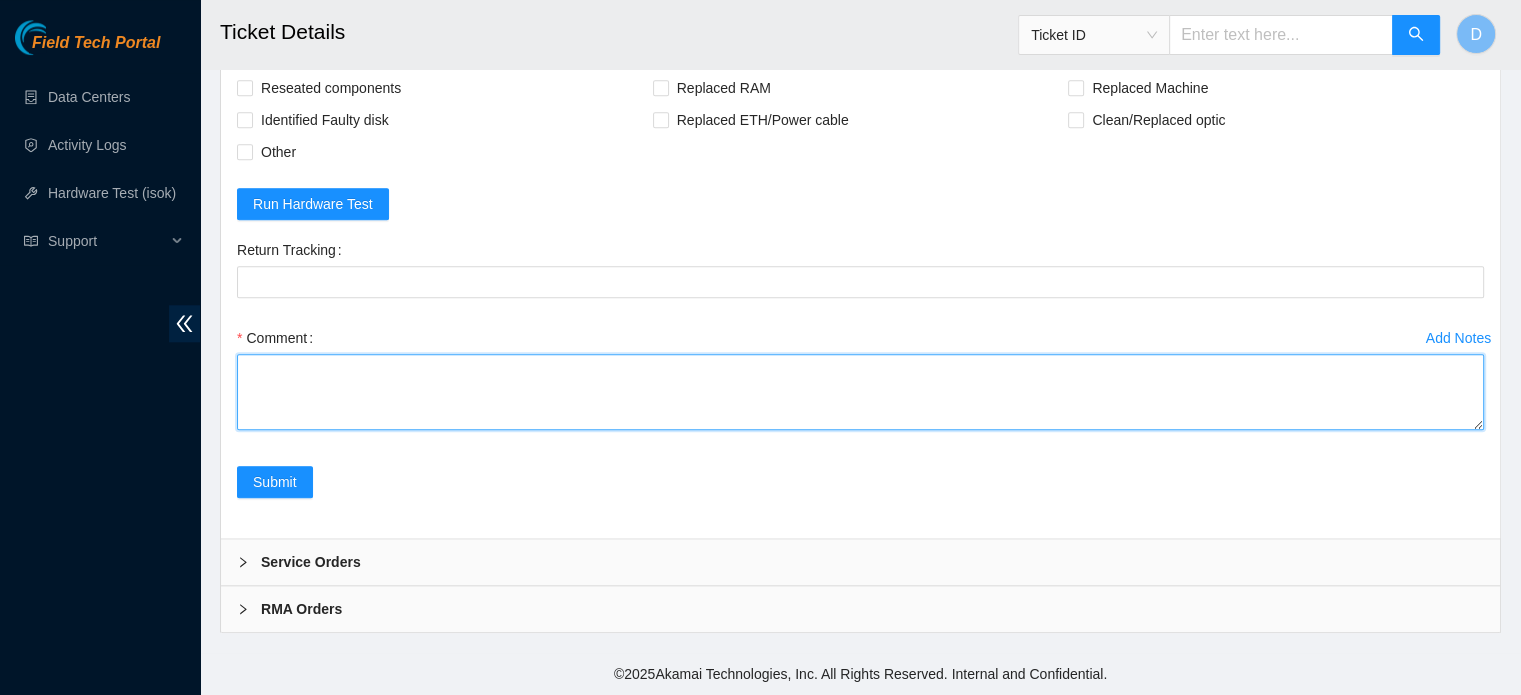 click on "Comment" at bounding box center (860, 392) 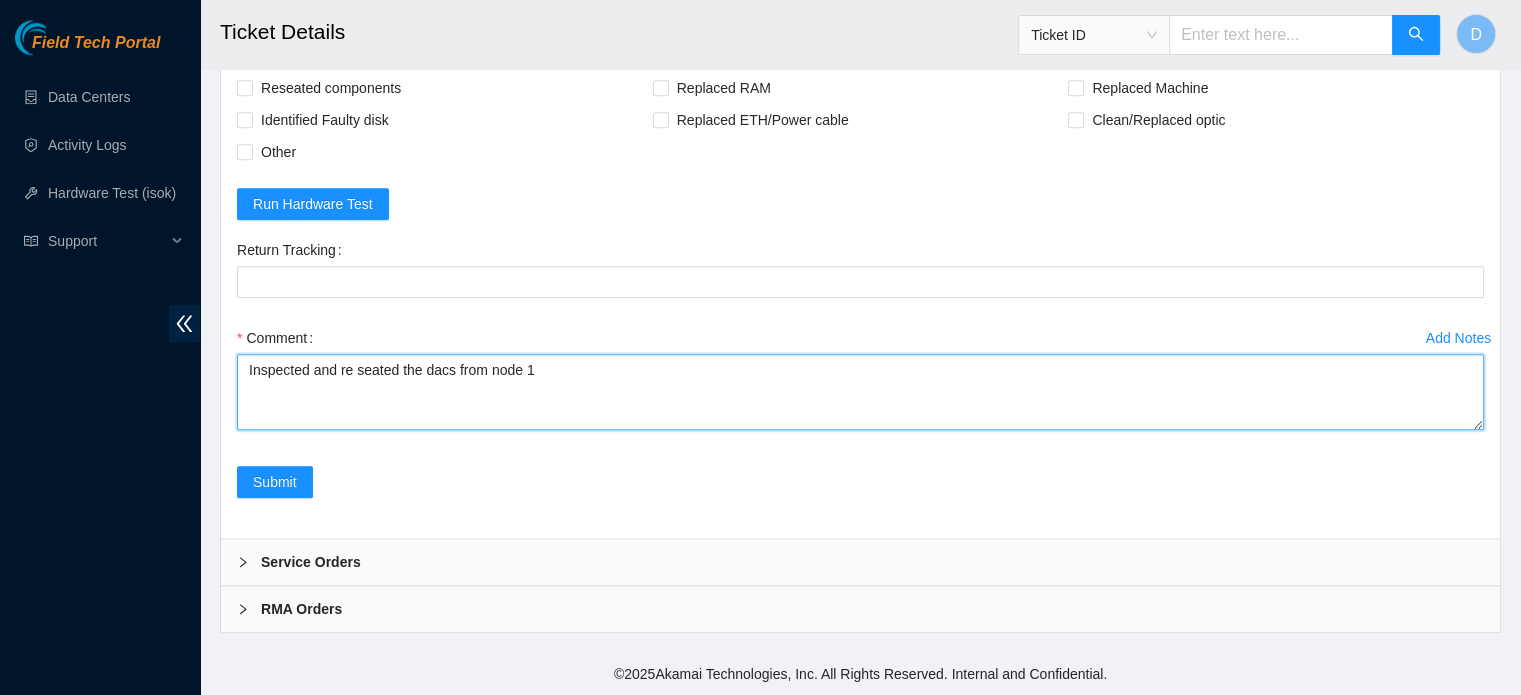 scroll, scrollTop: 2104, scrollLeft: 0, axis: vertical 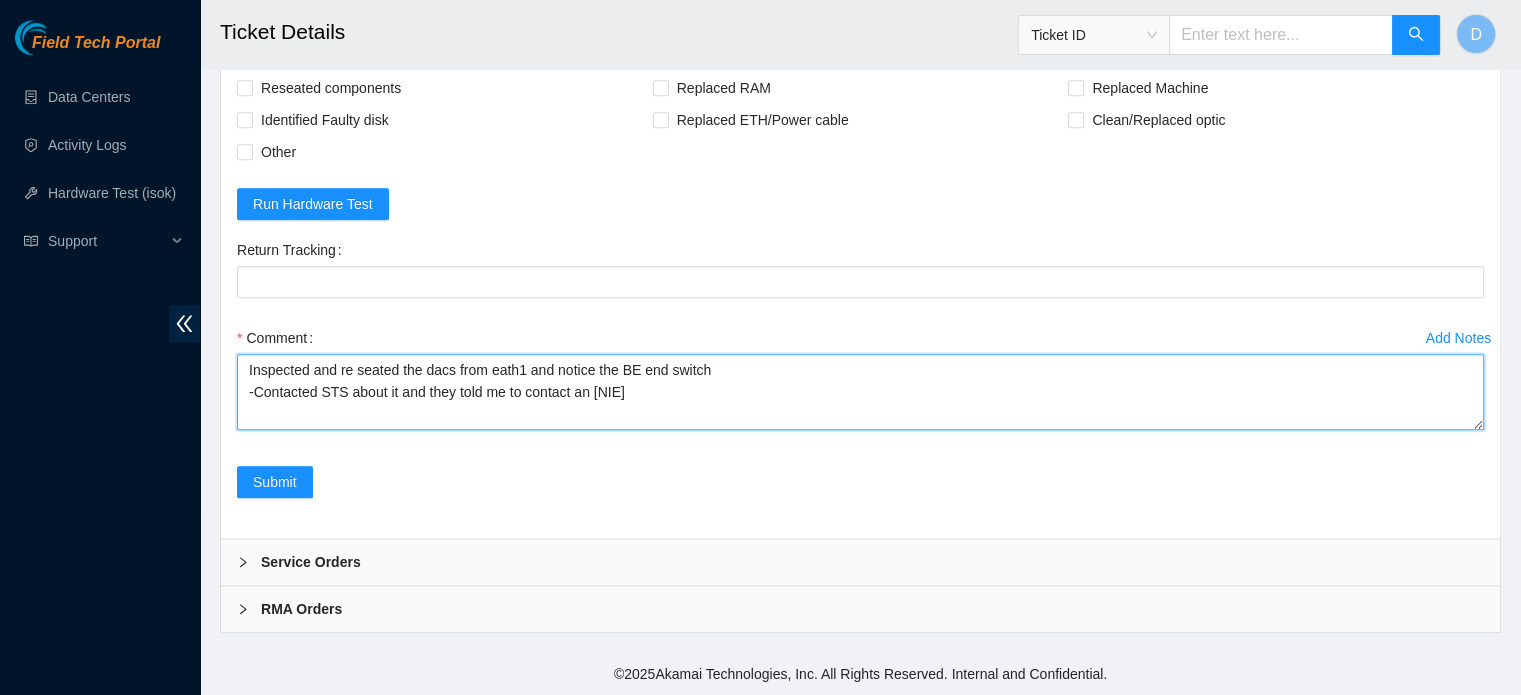 click on "Inspected and re seated the dacs from eath1 and notice the BE end switch
-Contacted STS about it and they told me to contact an [NIE]" at bounding box center [860, 392] 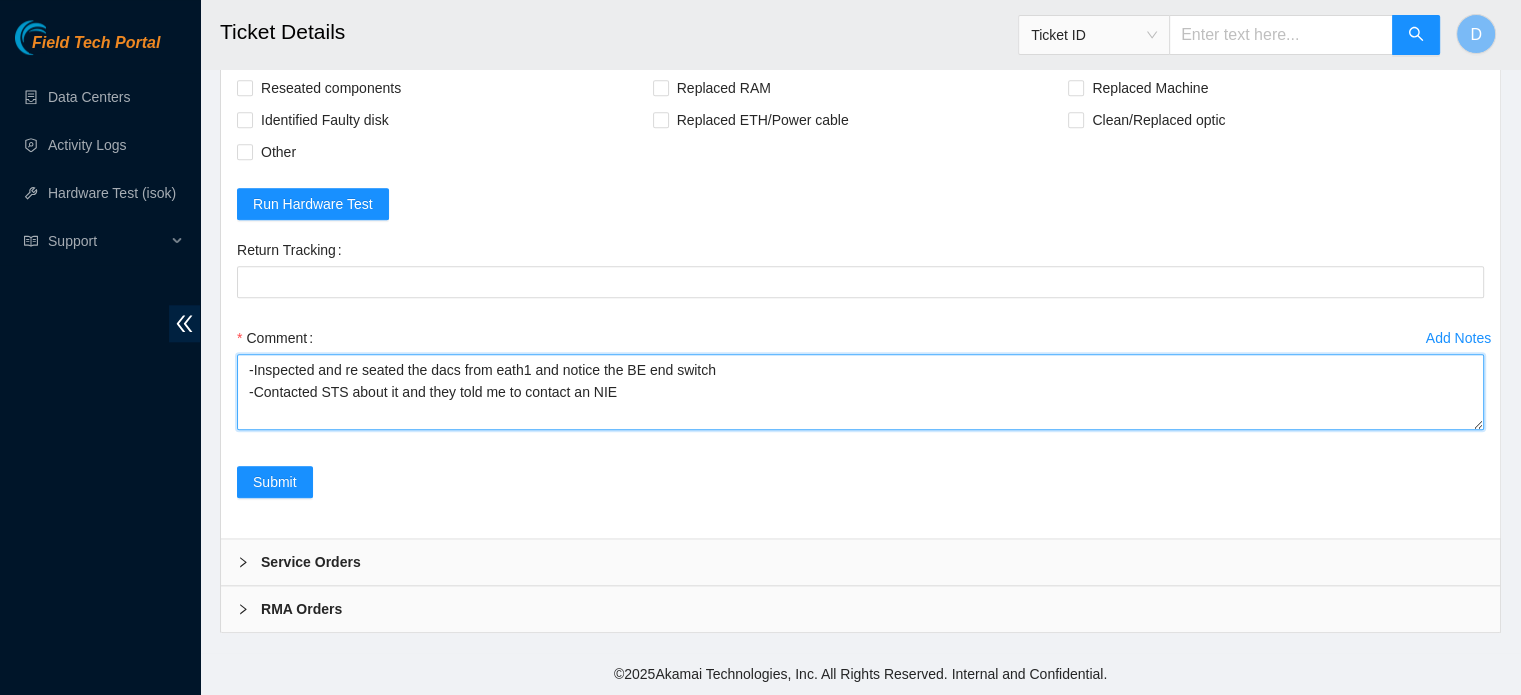 click on "-Inspected and re seated the dacs from eath1 and notice the BE end switch
-Contacted STS about it and they told me to contact an NIE" at bounding box center (860, 392) 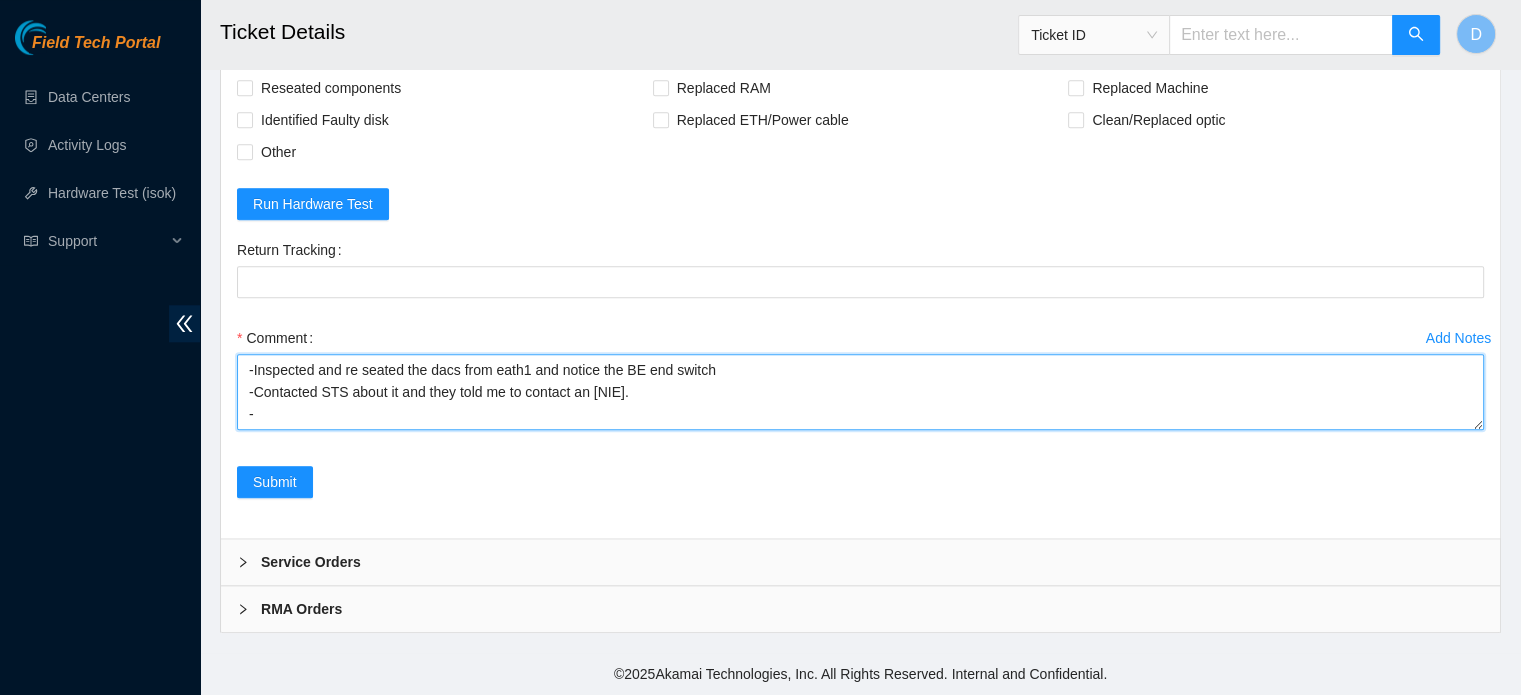 click on "-Inspected and re seated the dacs from eath1 and notice the BE end switch
-Contacted STS about it and they told me to contact an [NIE].
-" at bounding box center [860, 392] 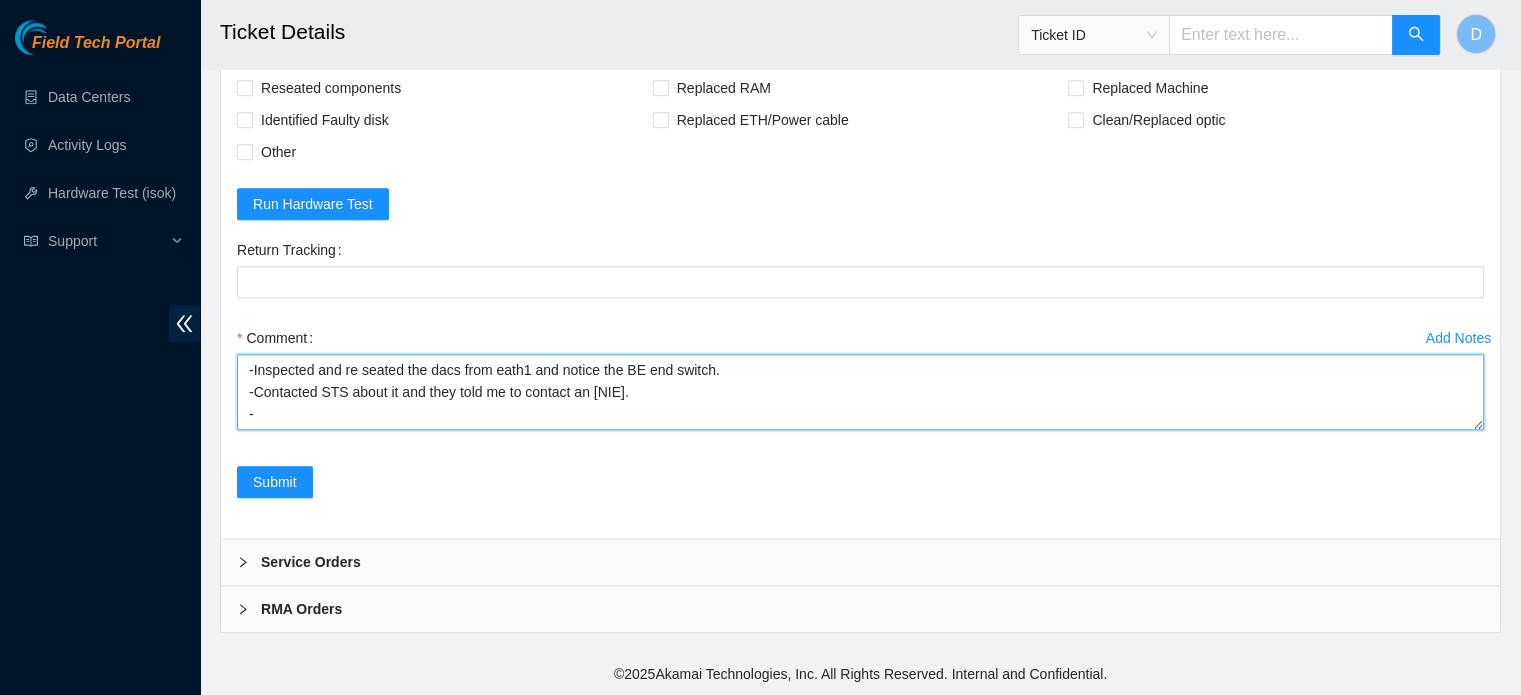 click on "-Inspected and re seated the dacs from eath1 and notice the BE end switch.
-Contacted STS about it and they told me to contact an [NIE].
-" at bounding box center [860, 392] 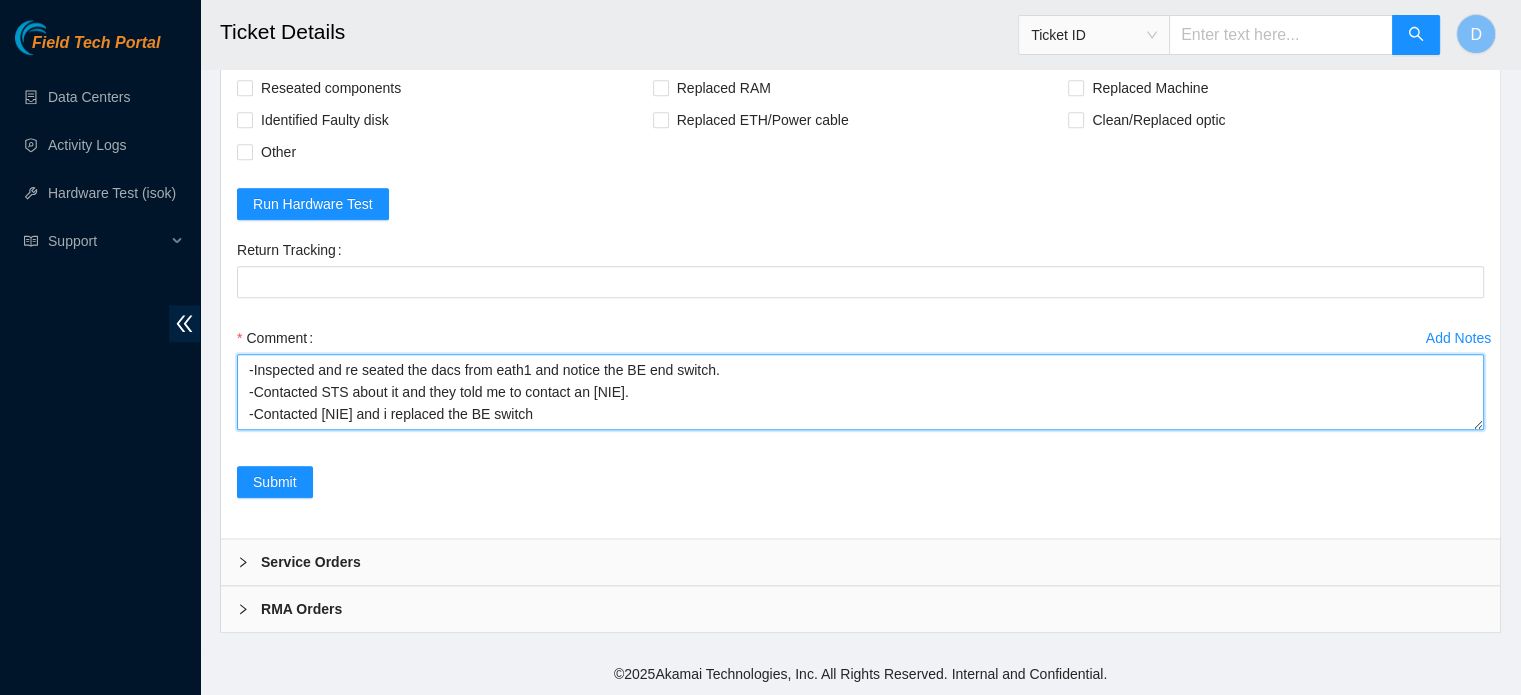 scroll, scrollTop: 16, scrollLeft: 0, axis: vertical 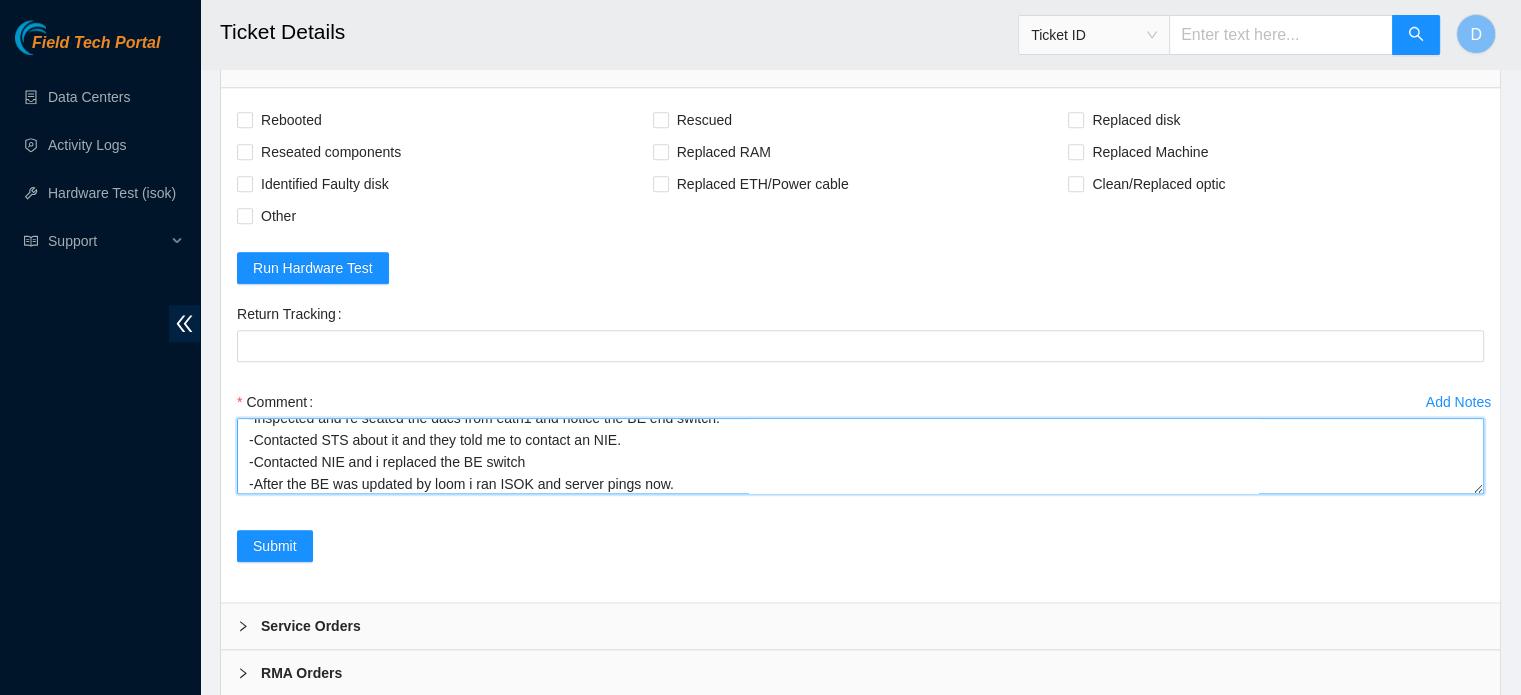 type on "-Inspected and re seated the dacs from eath1 and notice the BE end switch.
-Contacted STS about it and they told me to contact an NIE.
-Contacted NIE and i replaced the BE switch
-After the BE was updated by loom i ran ISOK and server pings now." 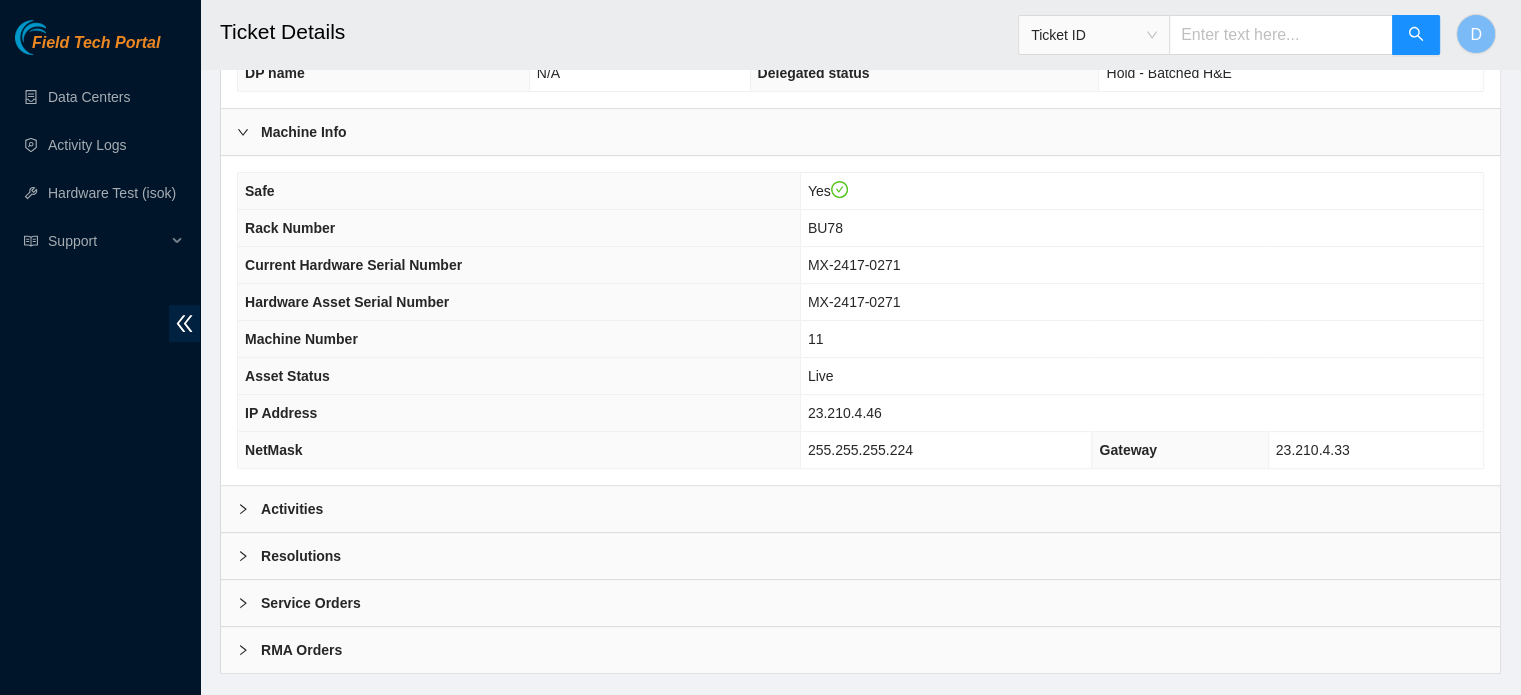 scroll, scrollTop: 633, scrollLeft: 0, axis: vertical 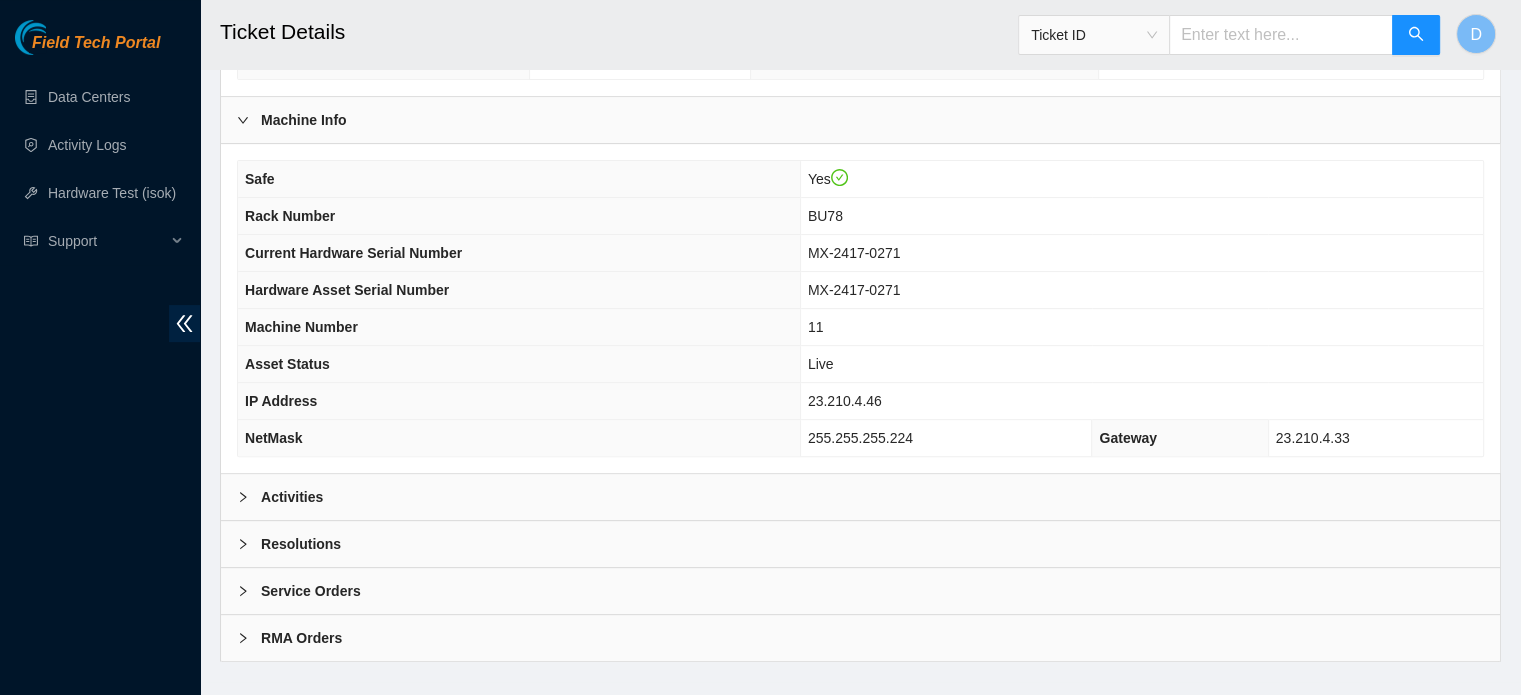 click on "Resolutions" at bounding box center [301, 544] 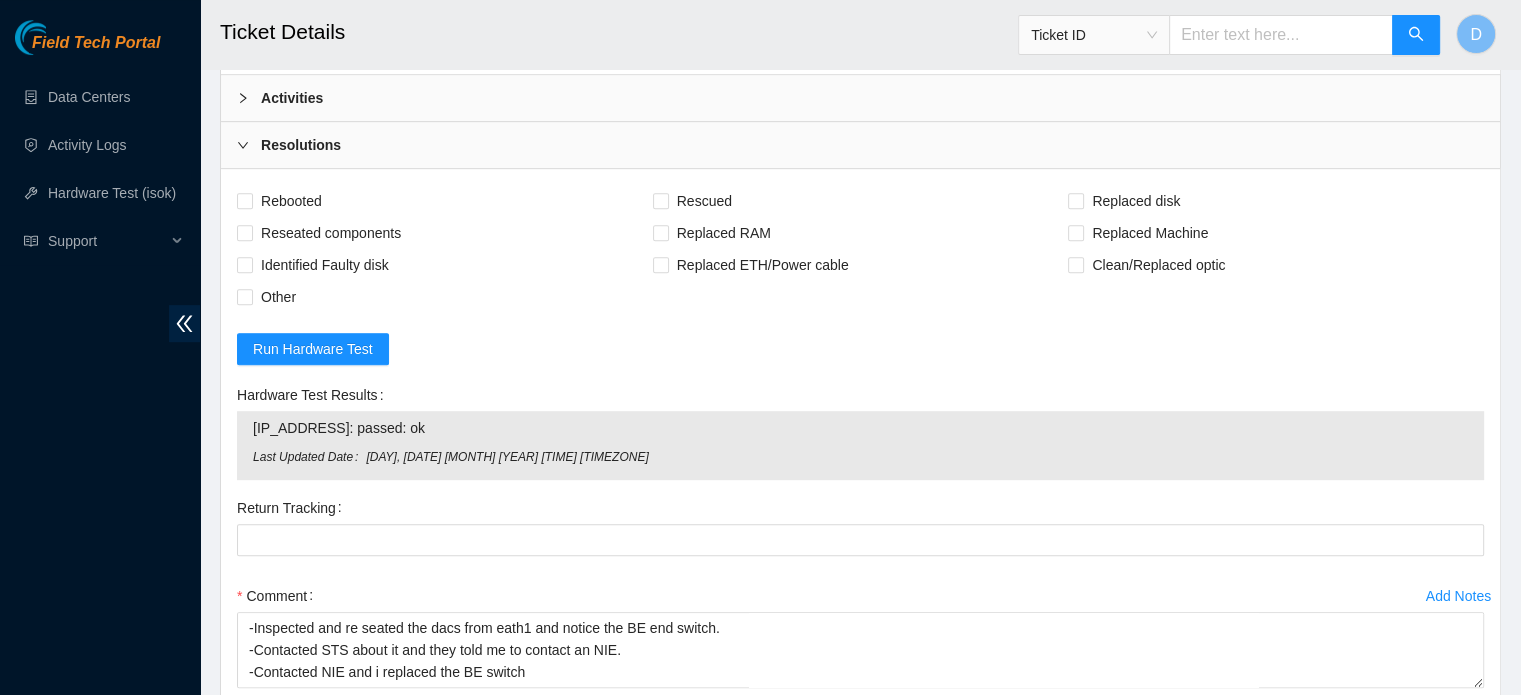 scroll, scrollTop: 1033, scrollLeft: 0, axis: vertical 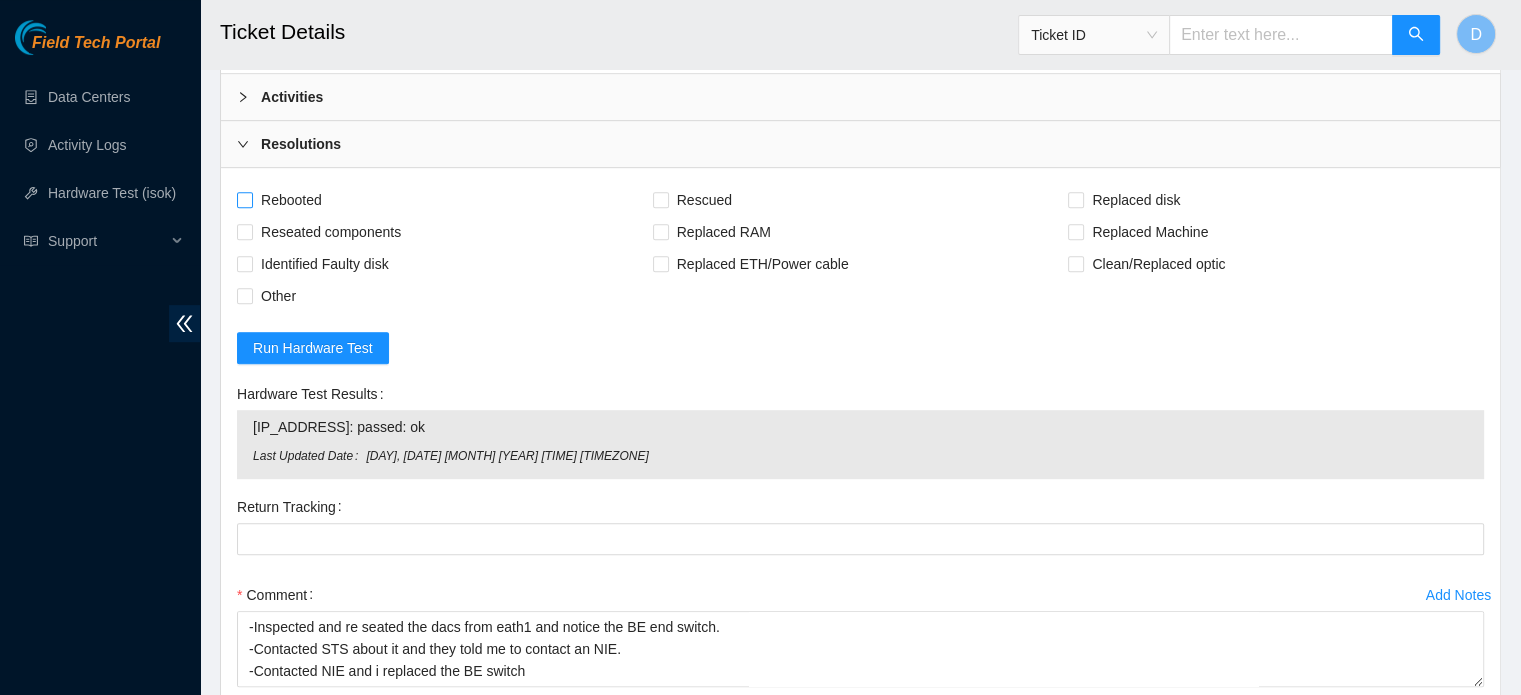 click on "Rebooted" at bounding box center [291, 200] 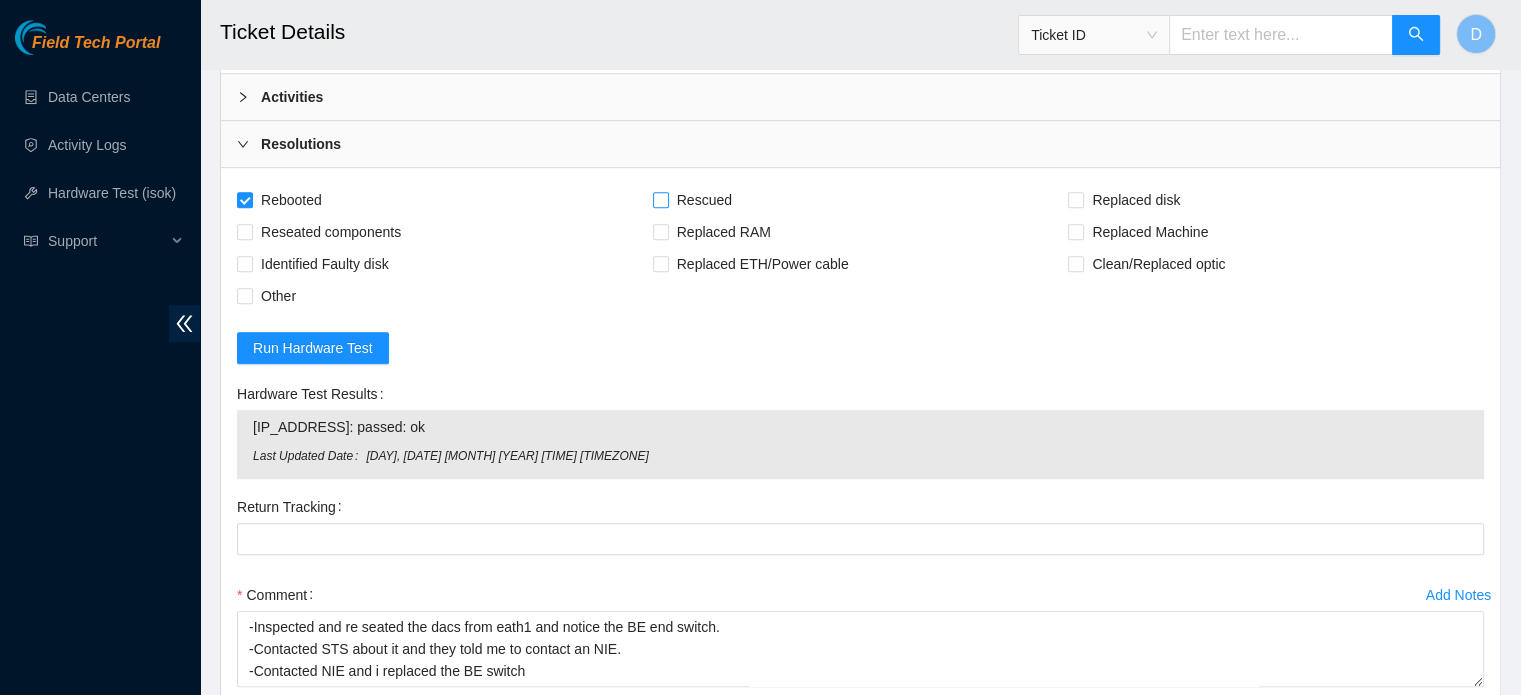 click on "Rescued" at bounding box center [660, 199] 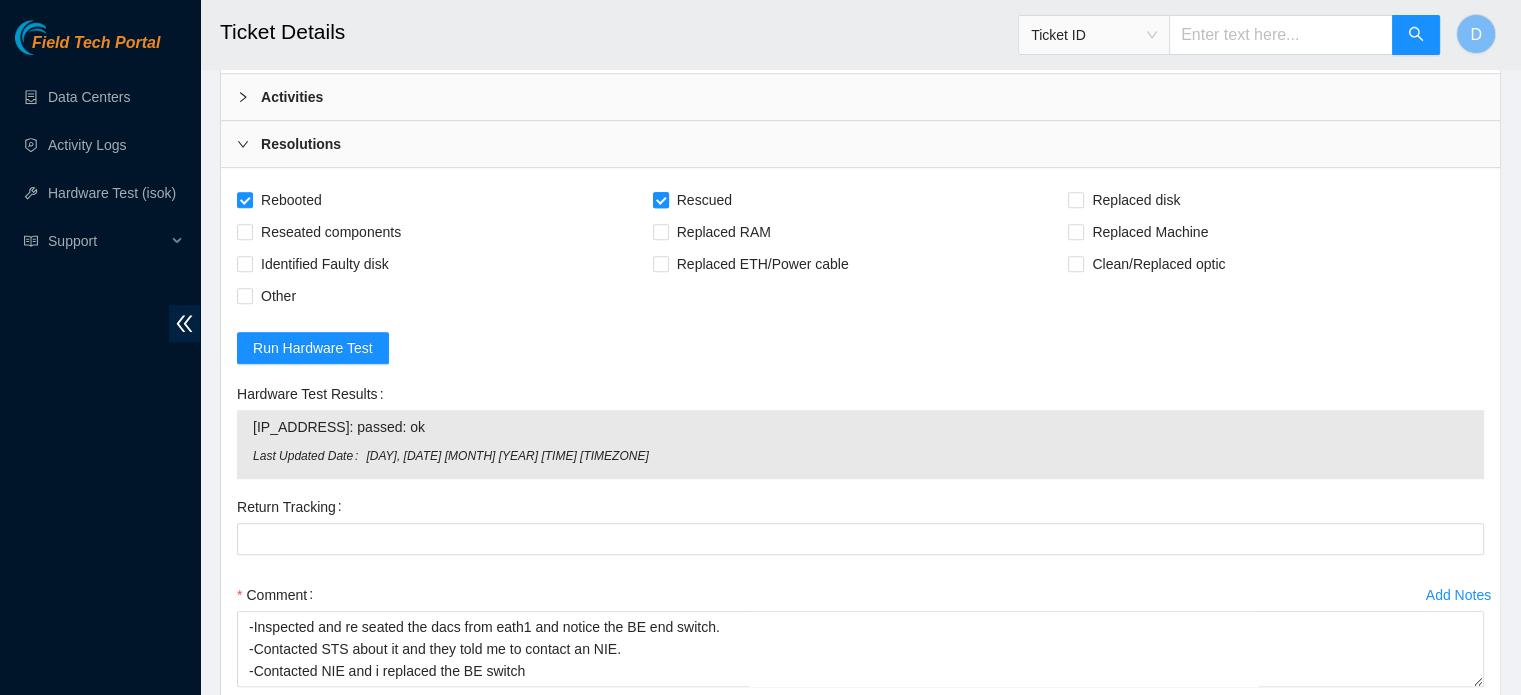 click on "Rescued" at bounding box center (660, 199) 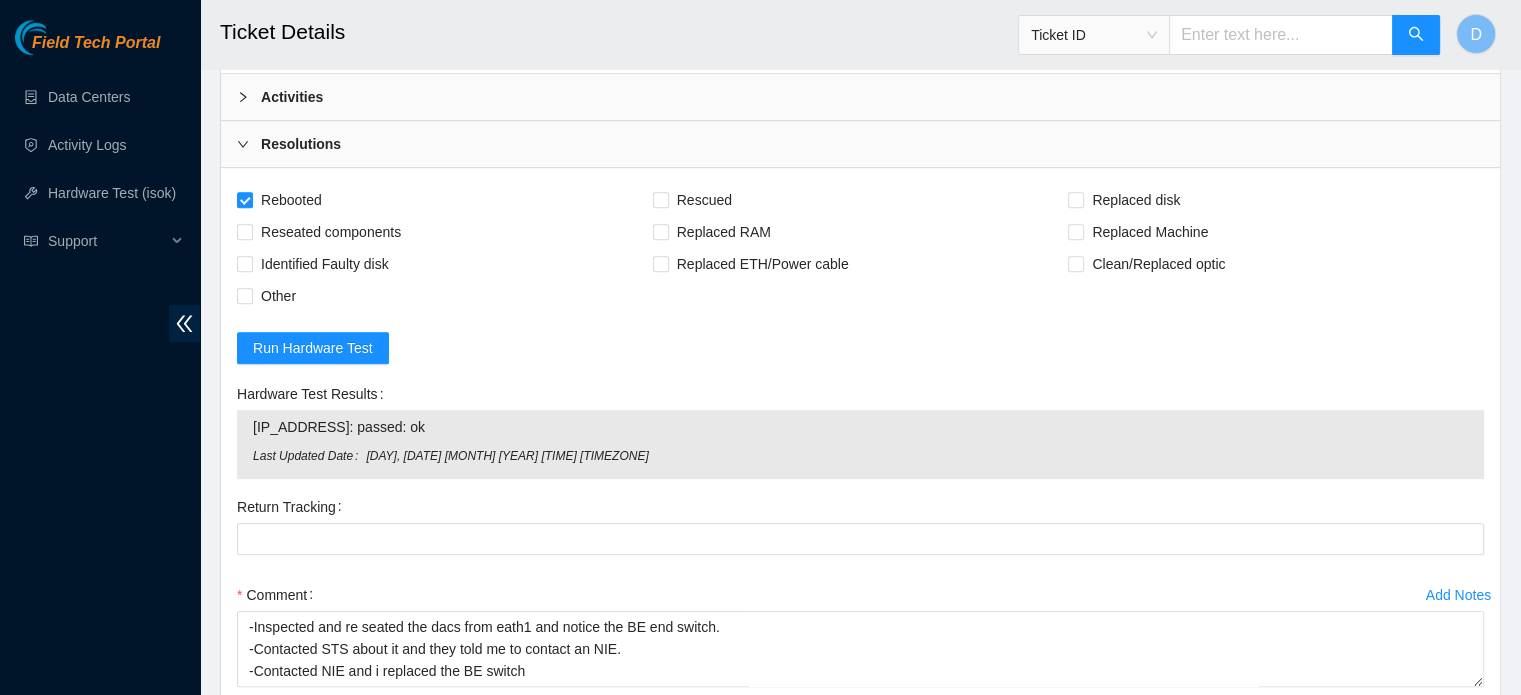 click on "Rebooted Rescued Replaced disk Reseated components Replaced RAM Replaced Machine Identified Faulty disk Replaced ETH/Power cable Clean/Replaced optic Other Run Hardware Test Hardware Test Results 23.210.4.46: passed: ok Last Updated Date Tue, 15 Jul 2025 14:11:45 GMT Return Tracking Add Notes    Comment -Inspected and re seated the dacs from eath1 and notice the BE end switch.
-Contacted STS about it and they told me to contact an NIE.
-Contacted NIE and i replaced the BE switch
-After the BE was updated by loom i ran ISOK and server pings now. Submit" at bounding box center [860, 481] 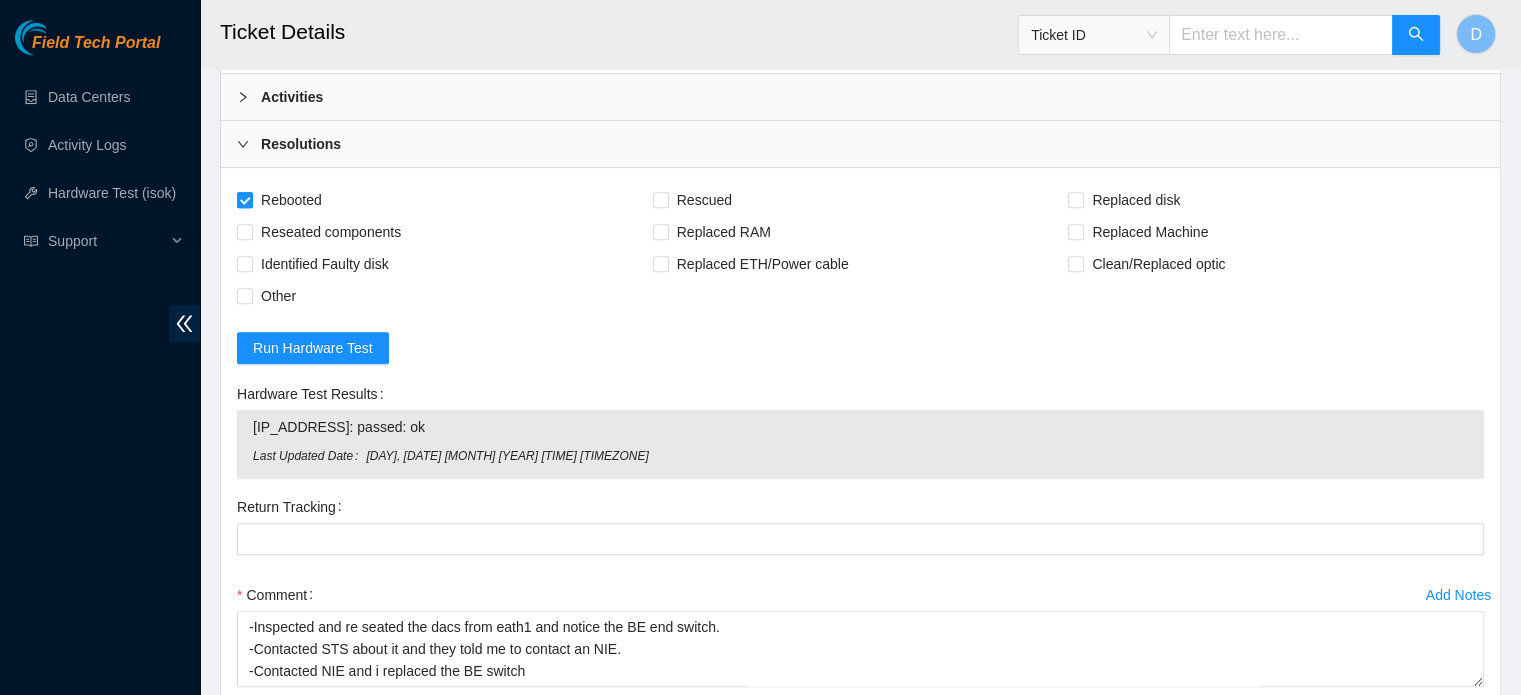 click on "Rebooted" at bounding box center [244, 199] 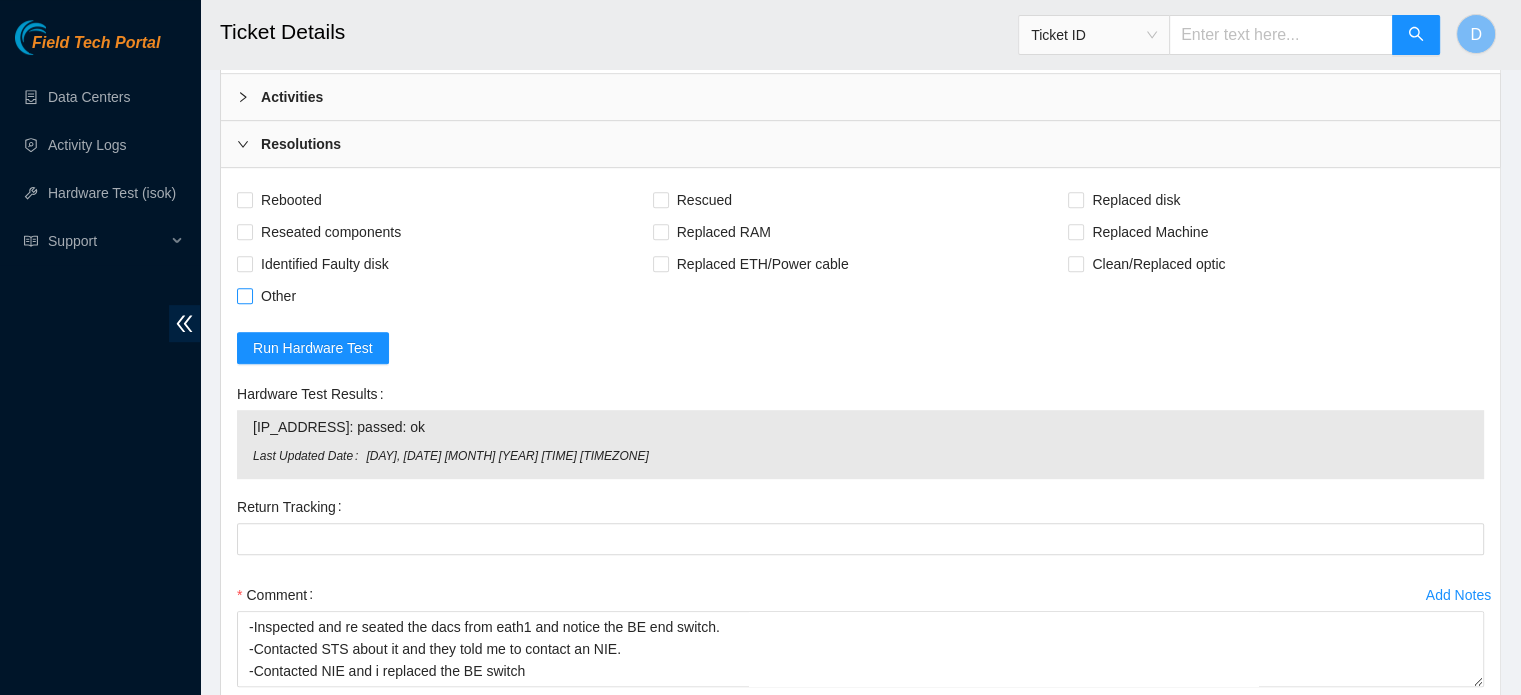 click on "Other" at bounding box center (244, 295) 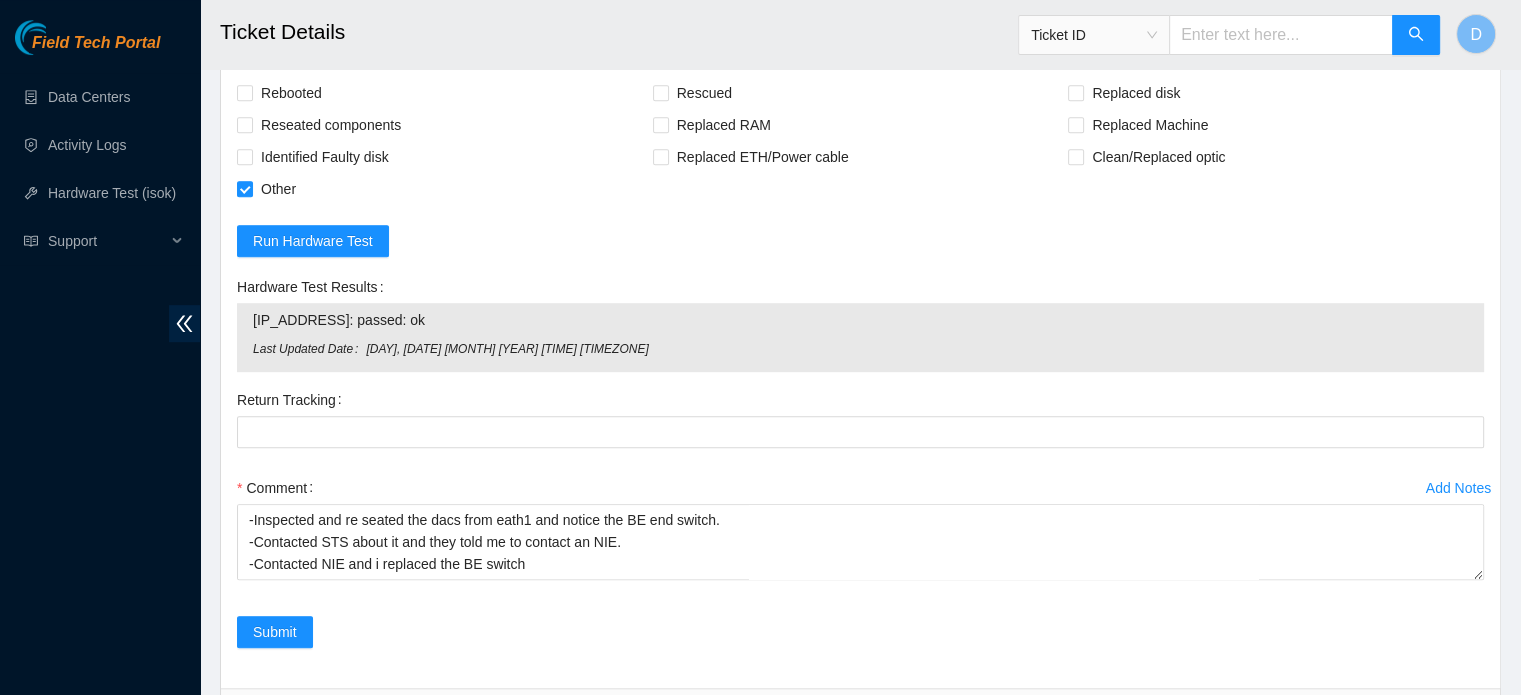 scroll, scrollTop: 1260, scrollLeft: 0, axis: vertical 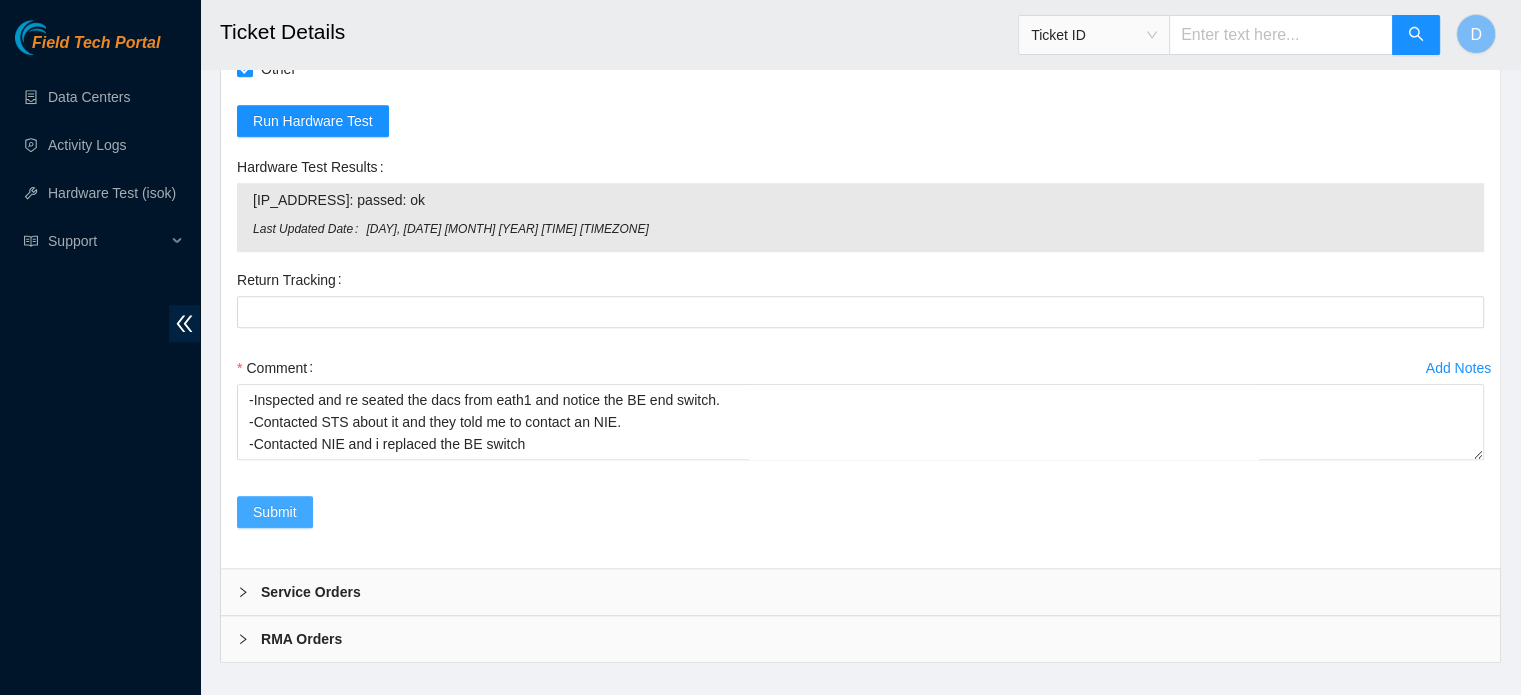 click on "Submit" at bounding box center [275, 512] 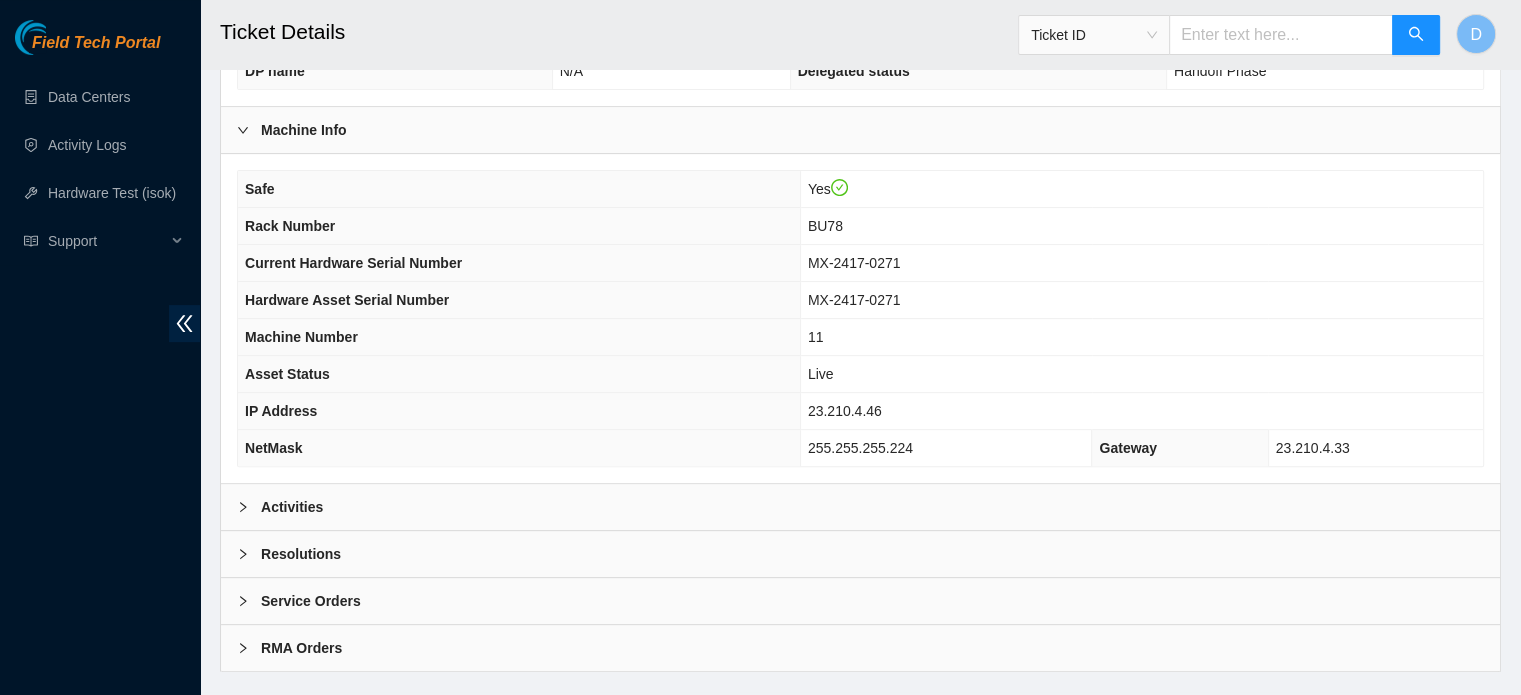 scroll, scrollTop: 633, scrollLeft: 0, axis: vertical 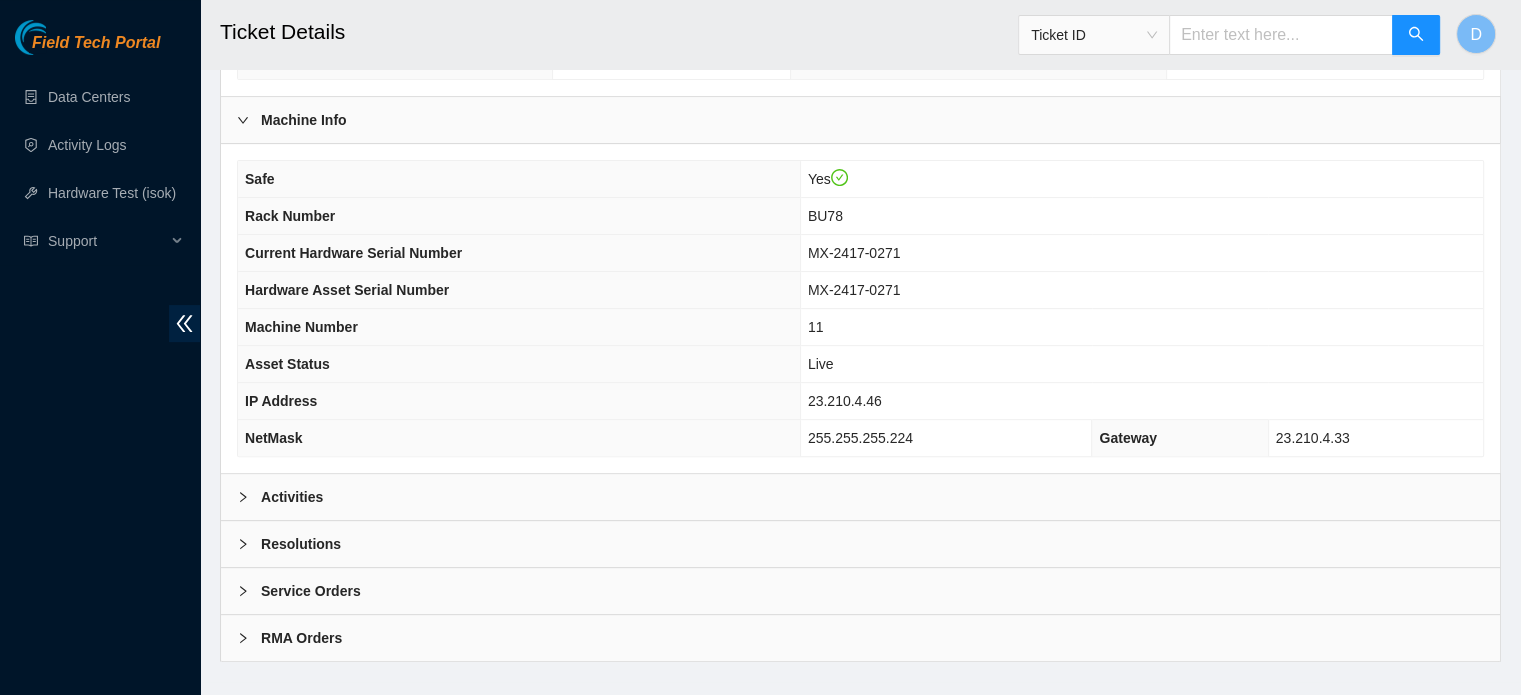 click on "Resolutions" at bounding box center [301, 544] 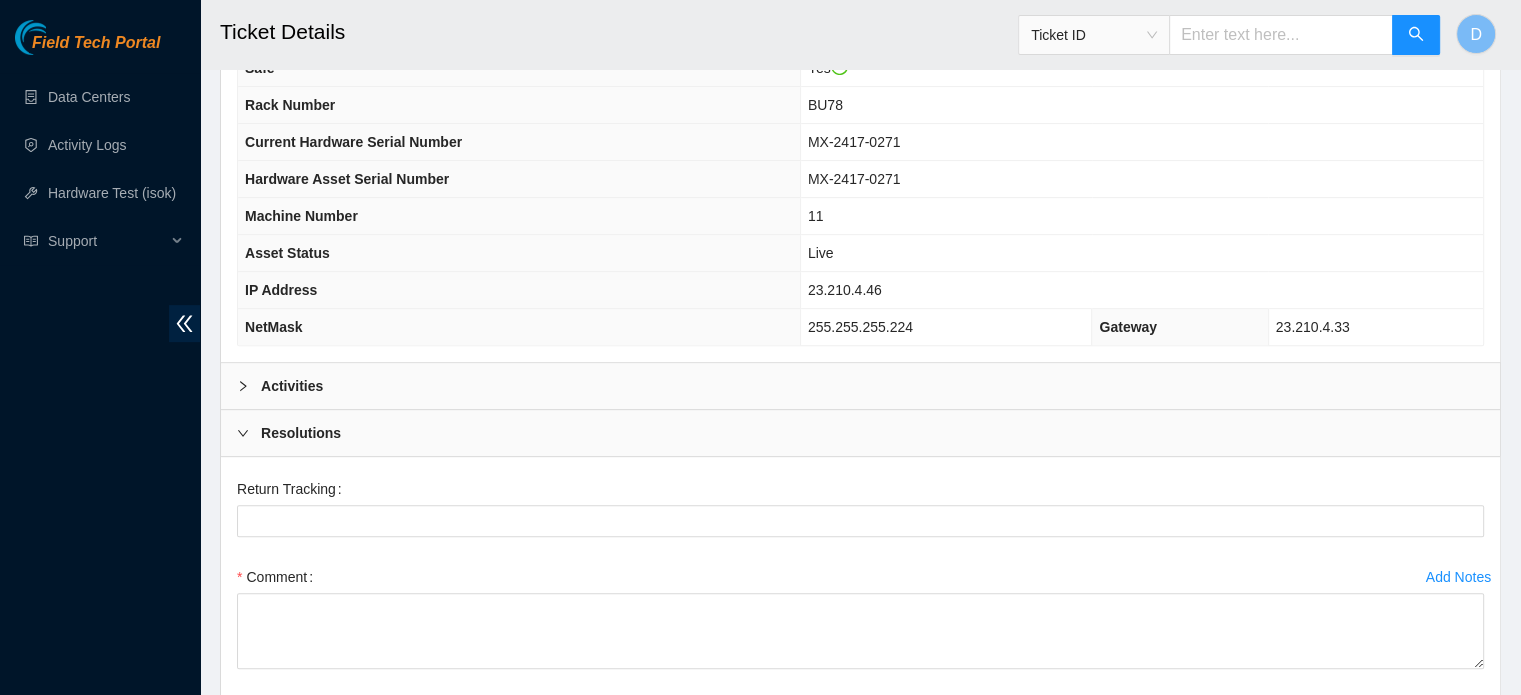scroll, scrollTop: 533, scrollLeft: 0, axis: vertical 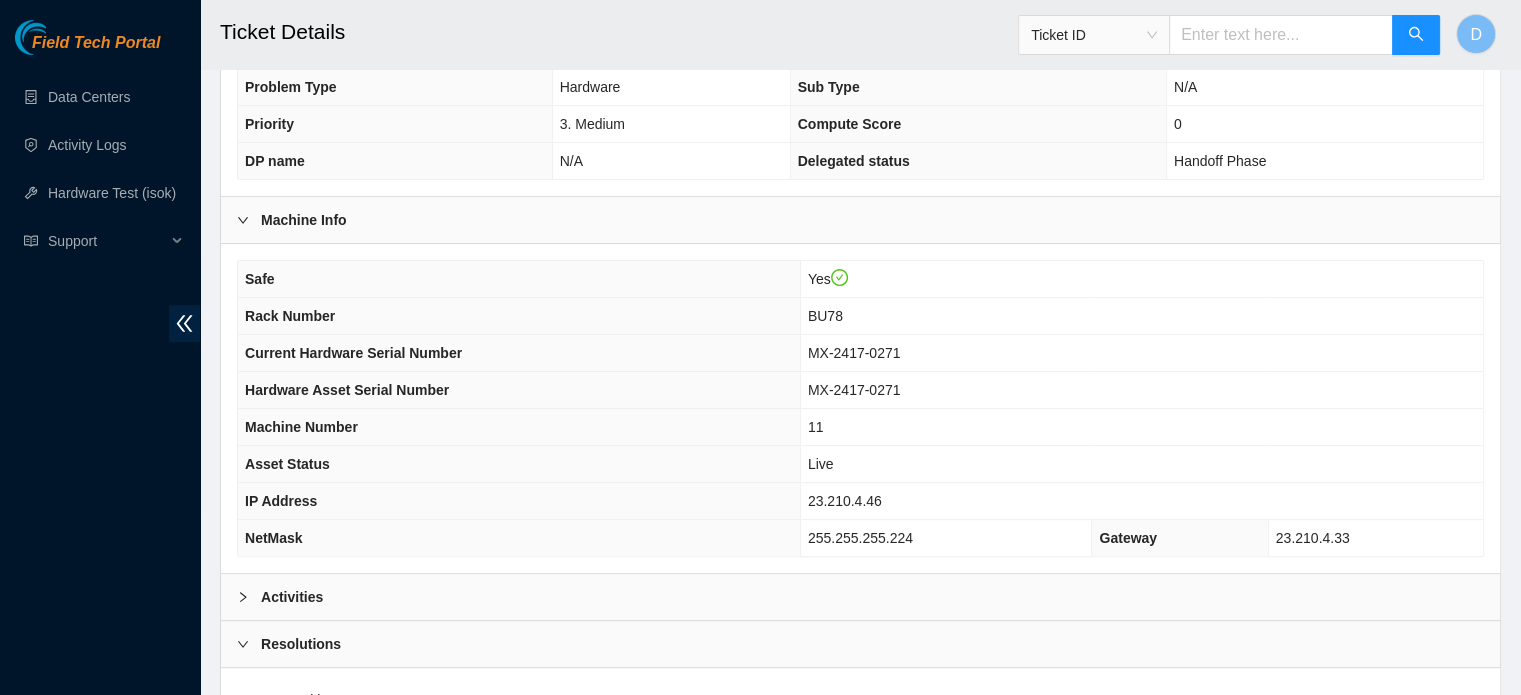 click on "Activities" at bounding box center (860, 597) 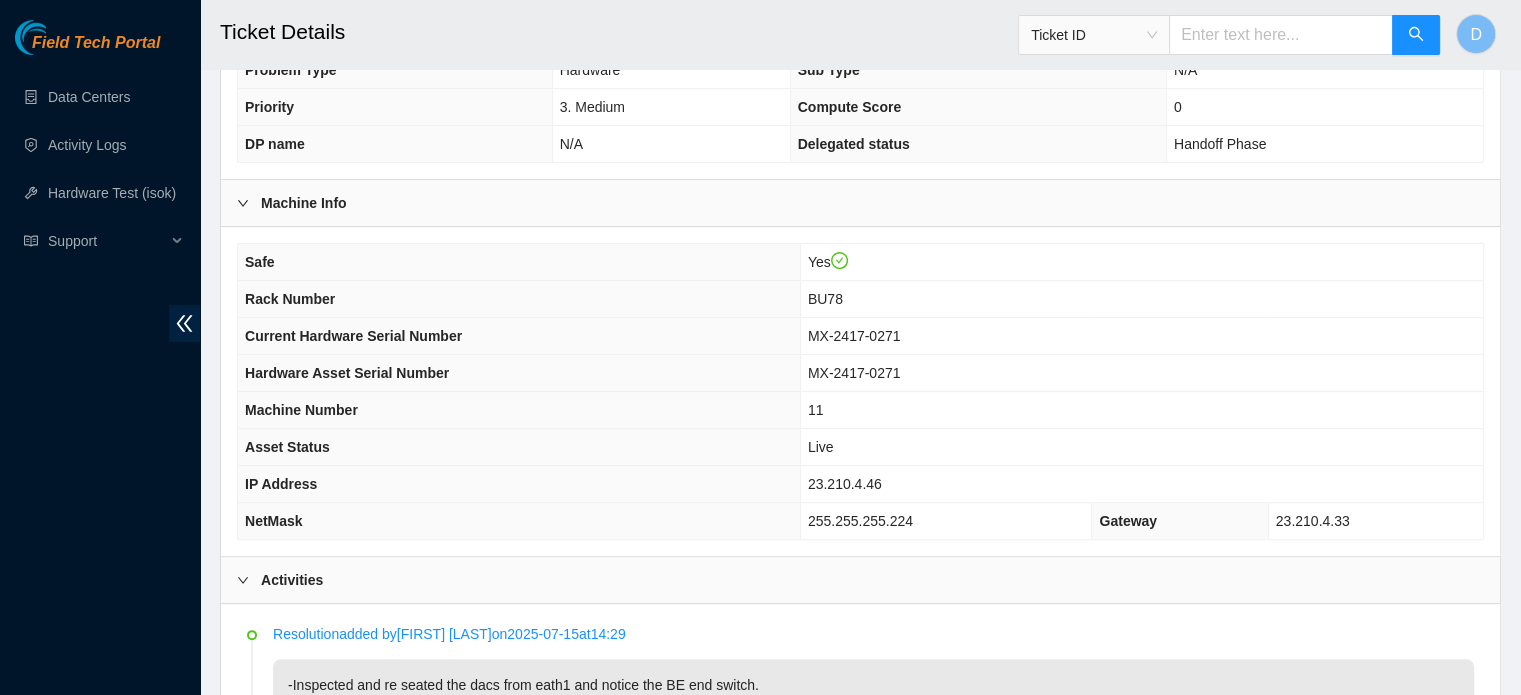 scroll, scrollTop: 833, scrollLeft: 0, axis: vertical 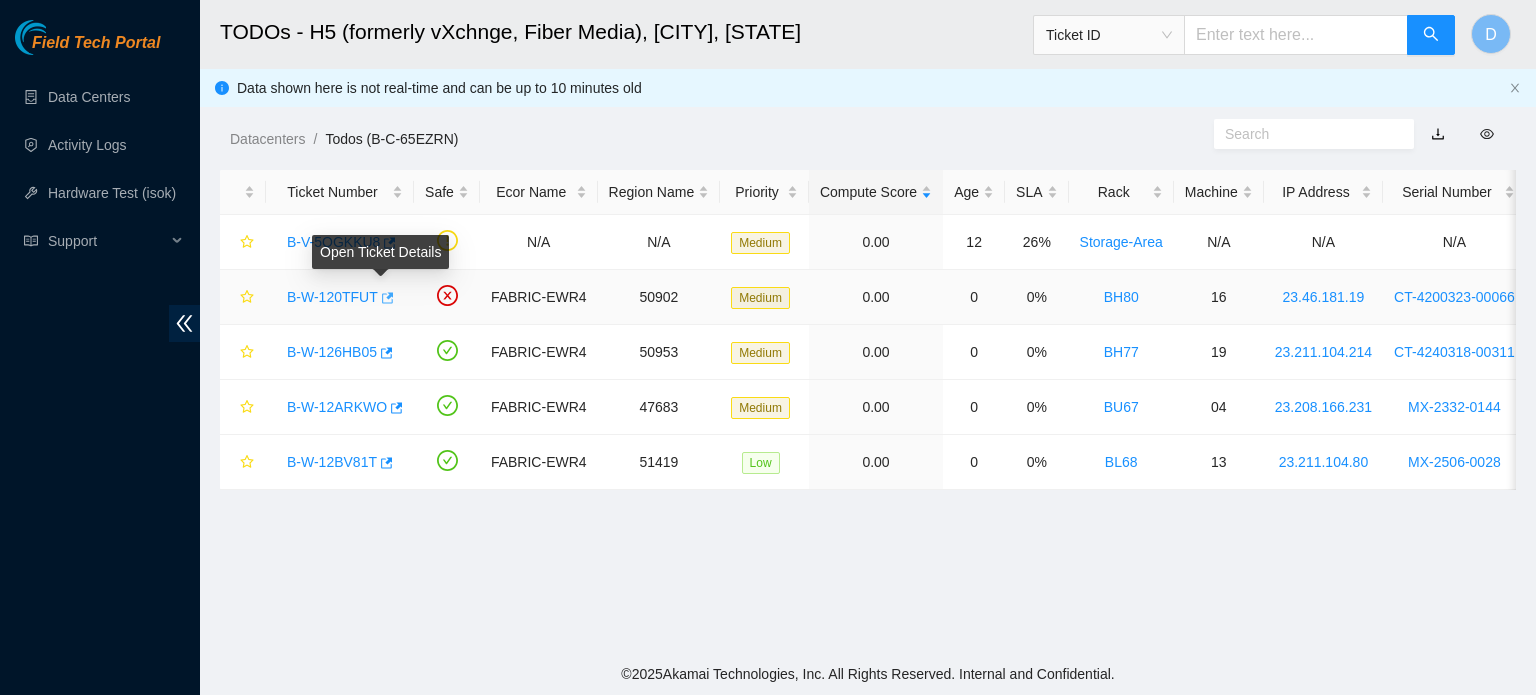 click 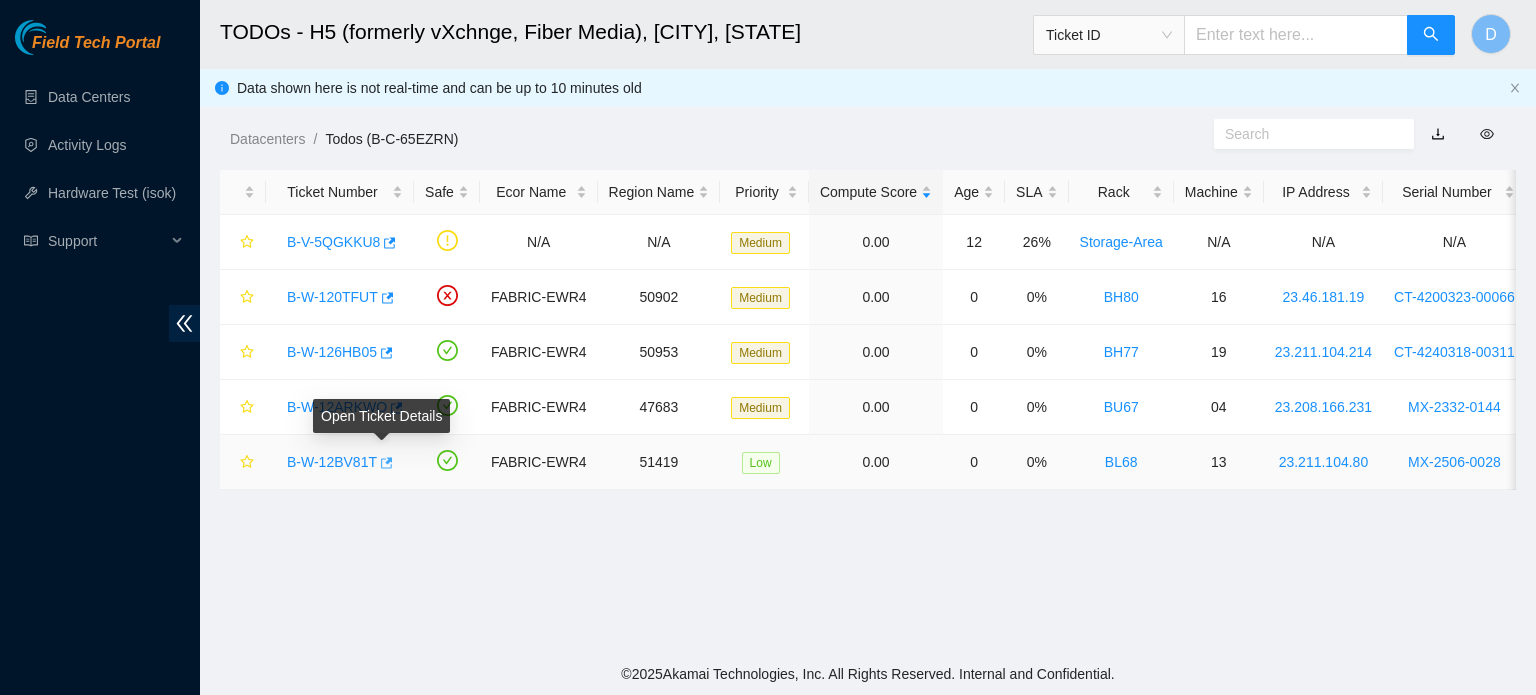 click 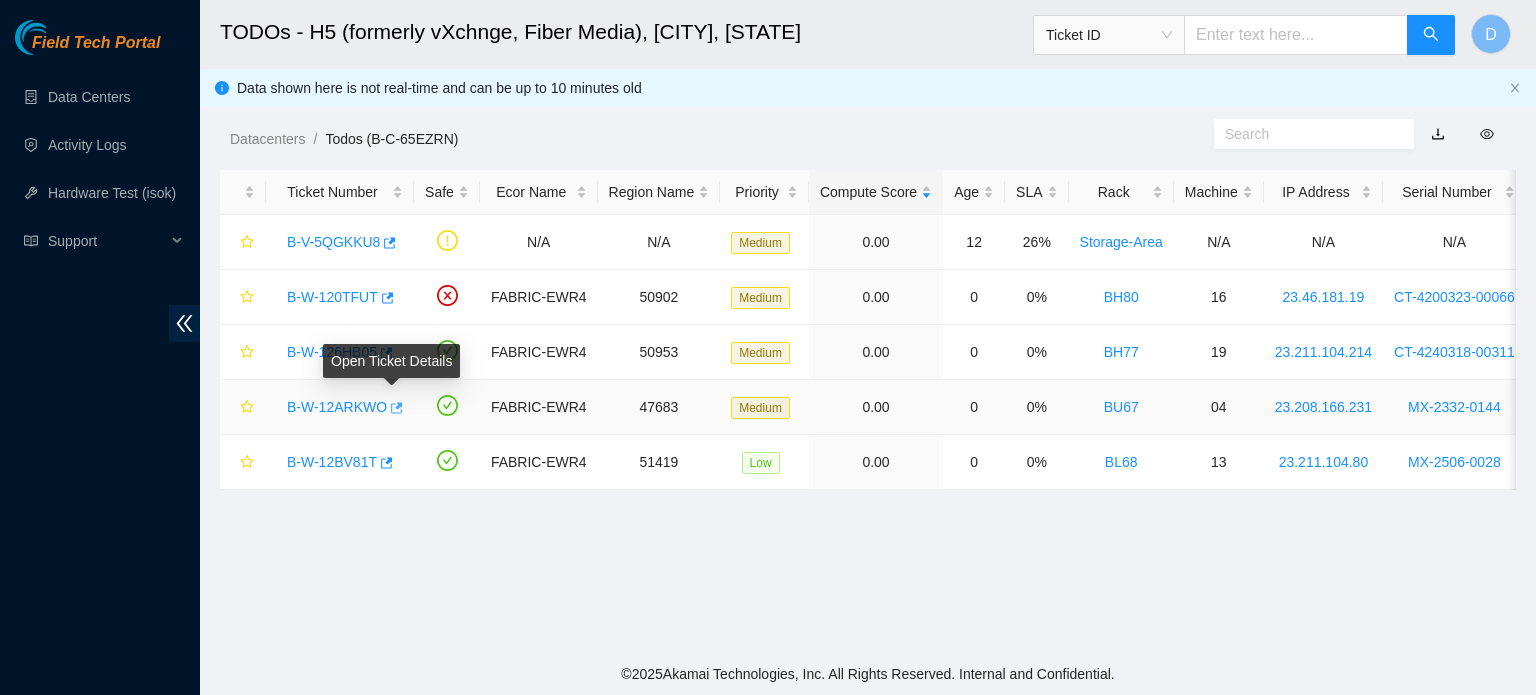 click 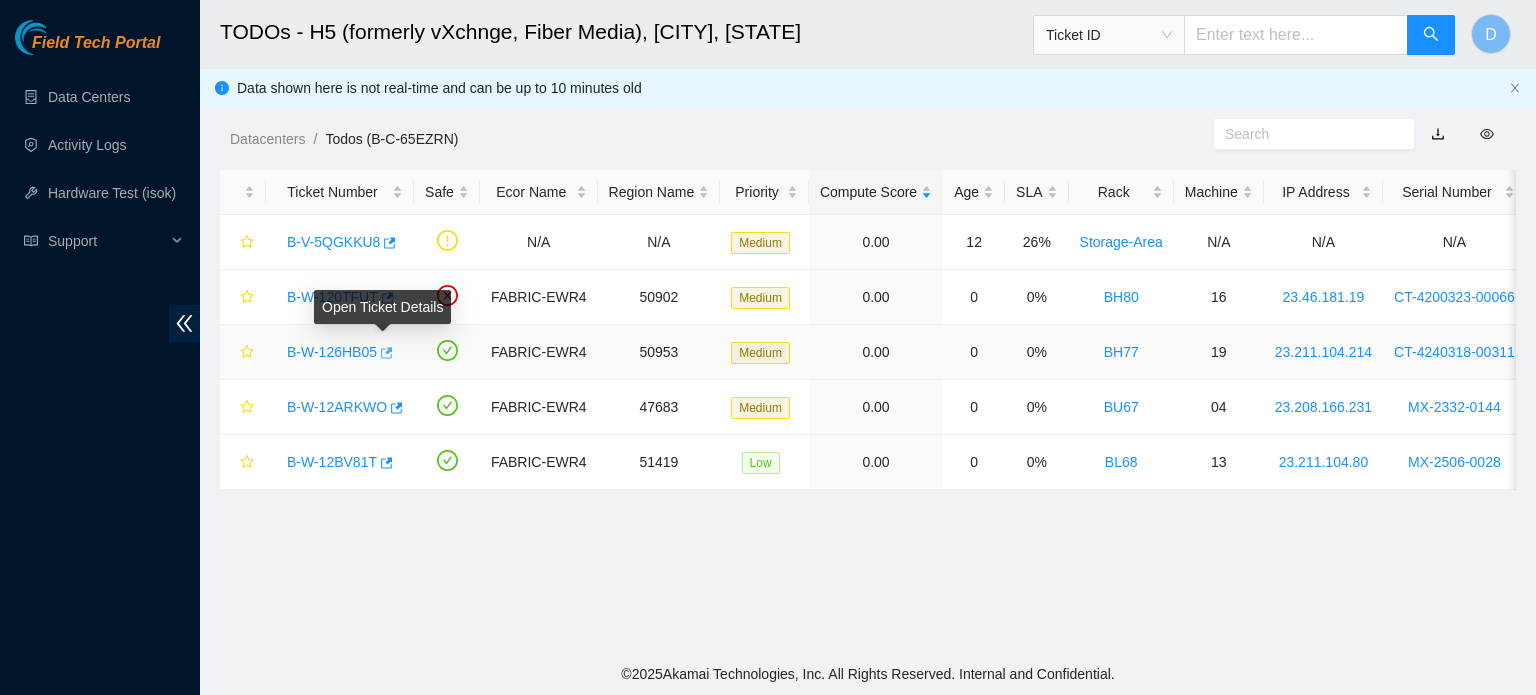 click 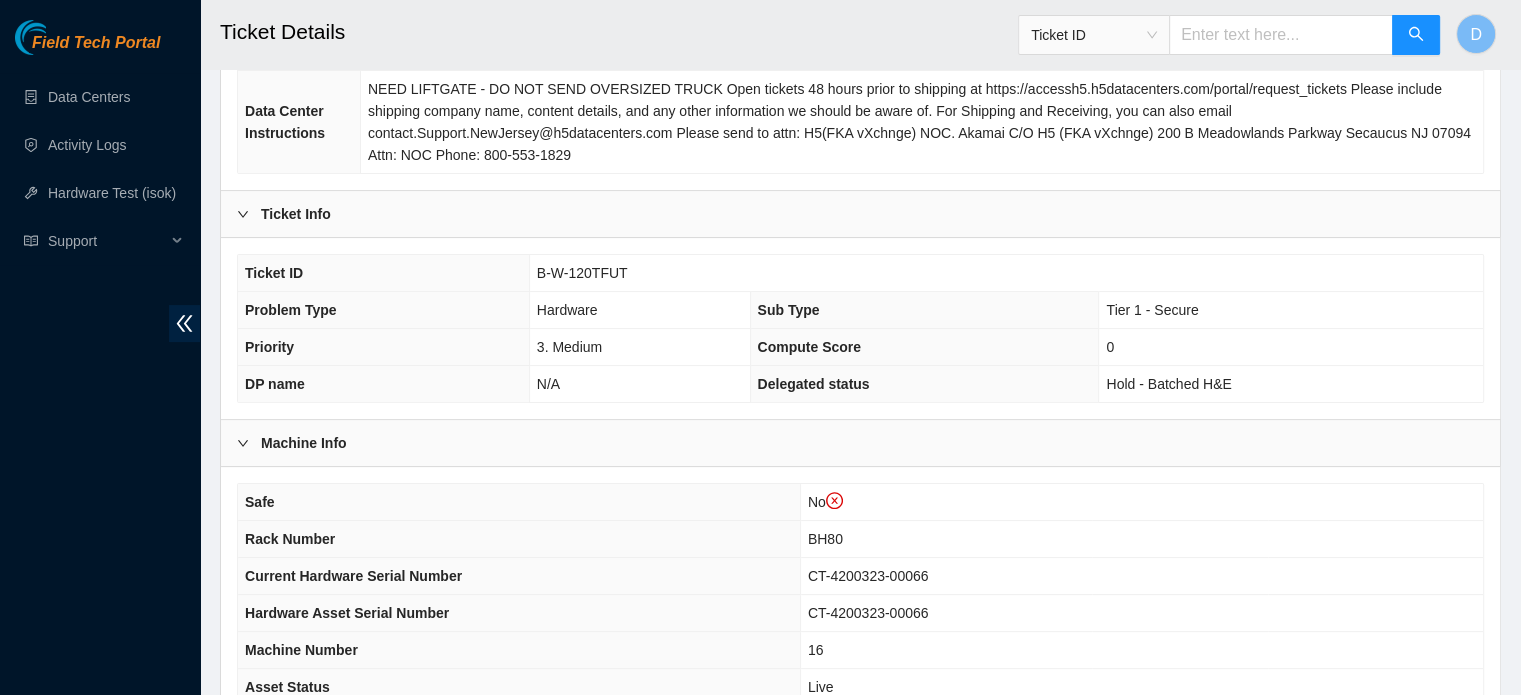scroll, scrollTop: 600, scrollLeft: 0, axis: vertical 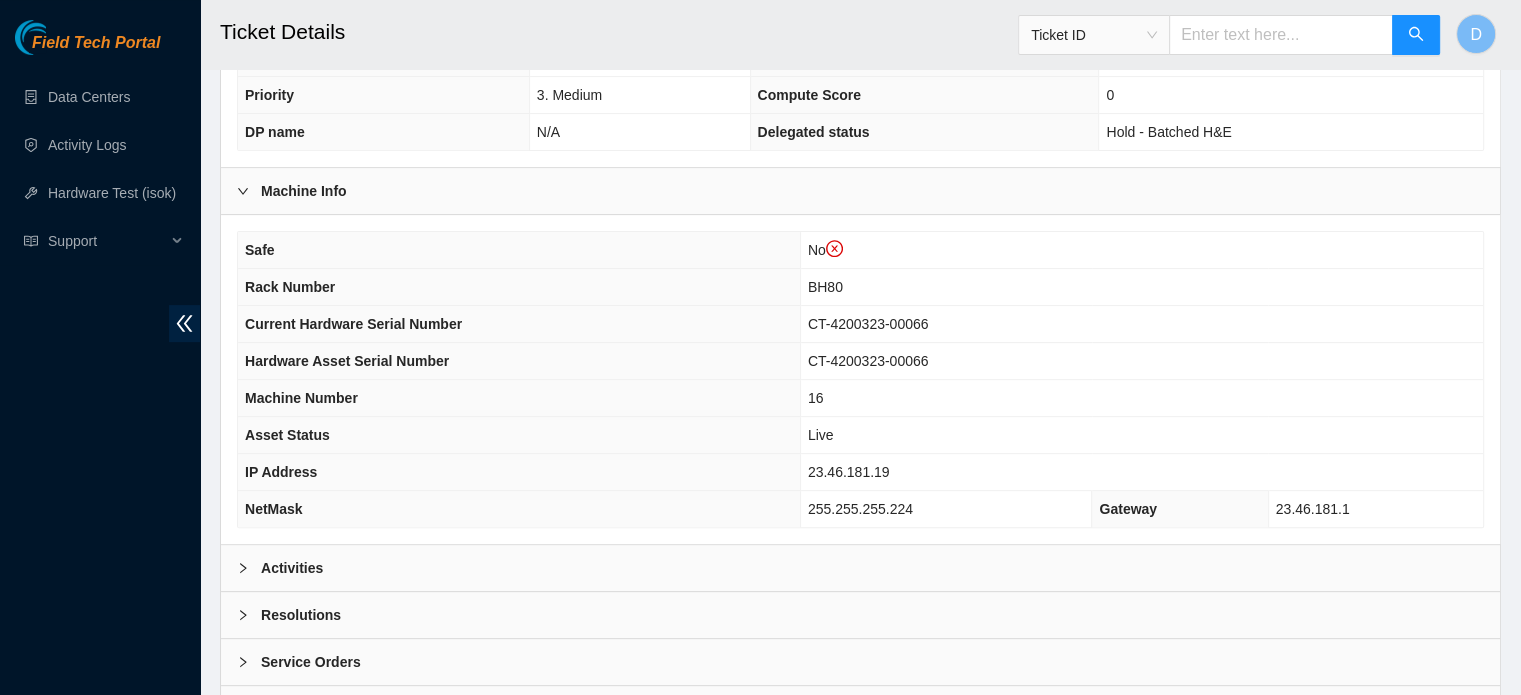 click on "Activities" at bounding box center [292, 568] 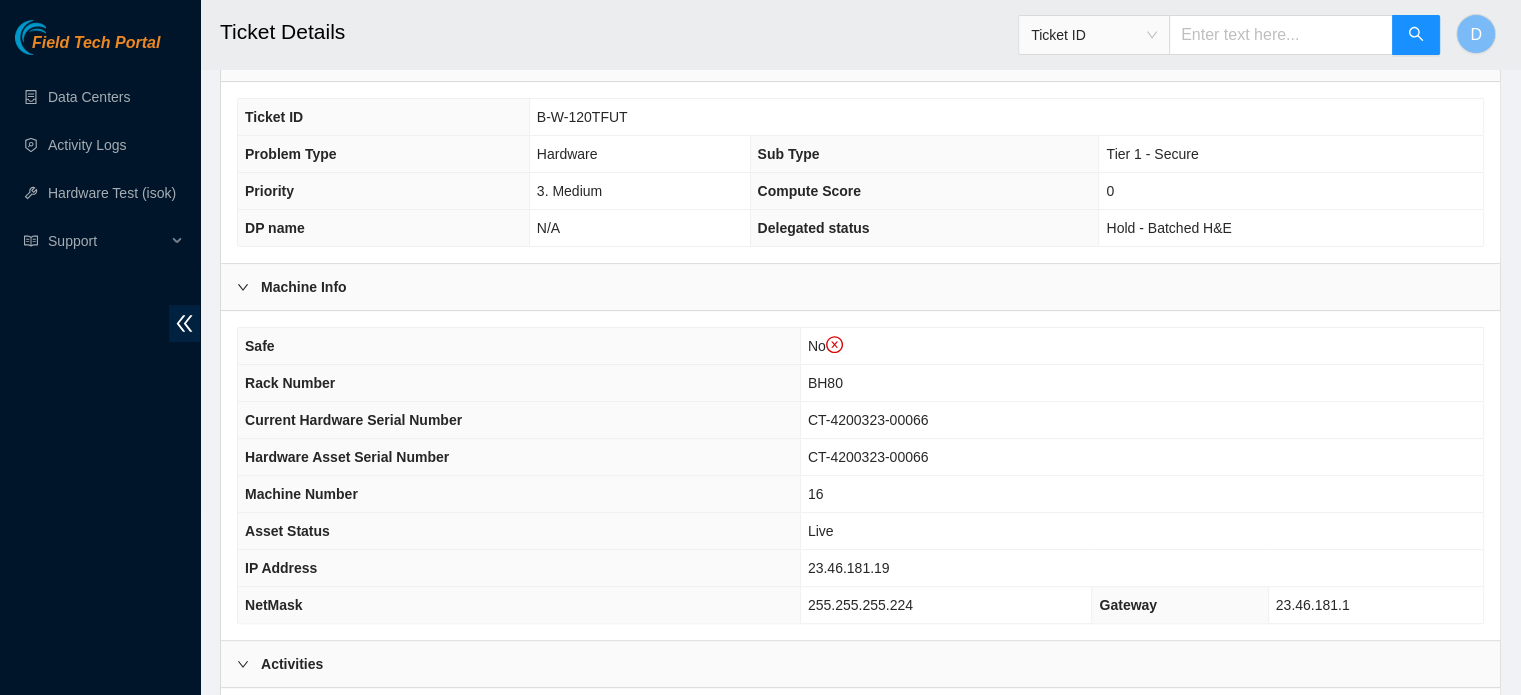 scroll, scrollTop: 304, scrollLeft: 0, axis: vertical 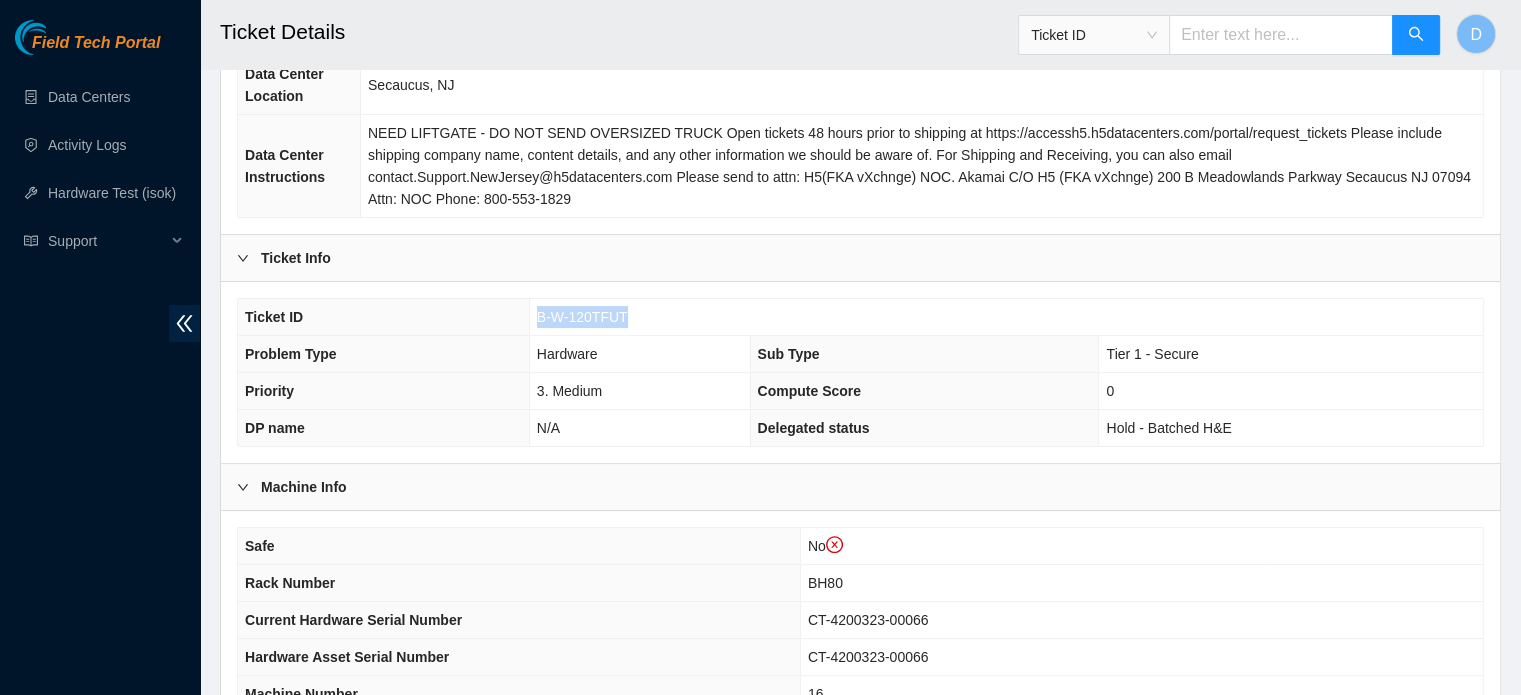 drag, startPoint x: 534, startPoint y: 284, endPoint x: 644, endPoint y: 294, distance: 110.45361 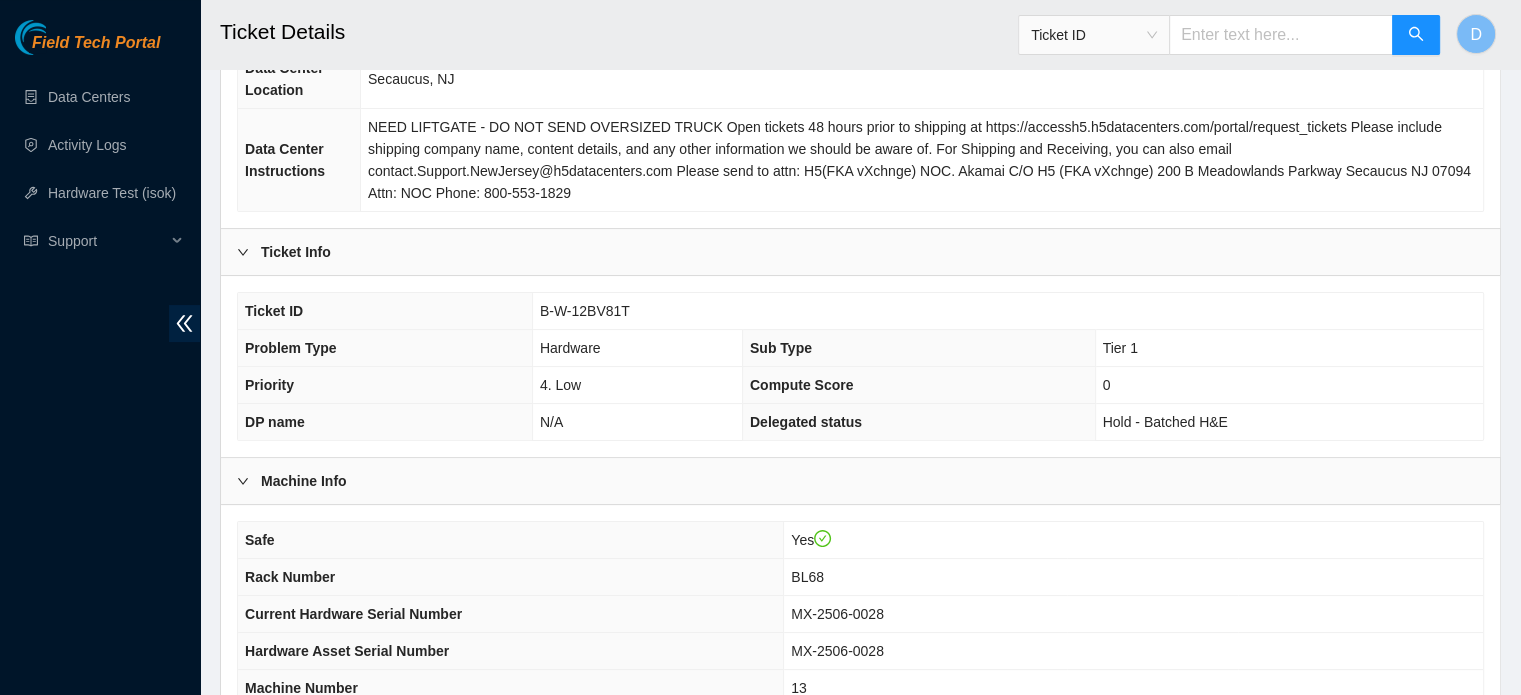 scroll, scrollTop: 633, scrollLeft: 0, axis: vertical 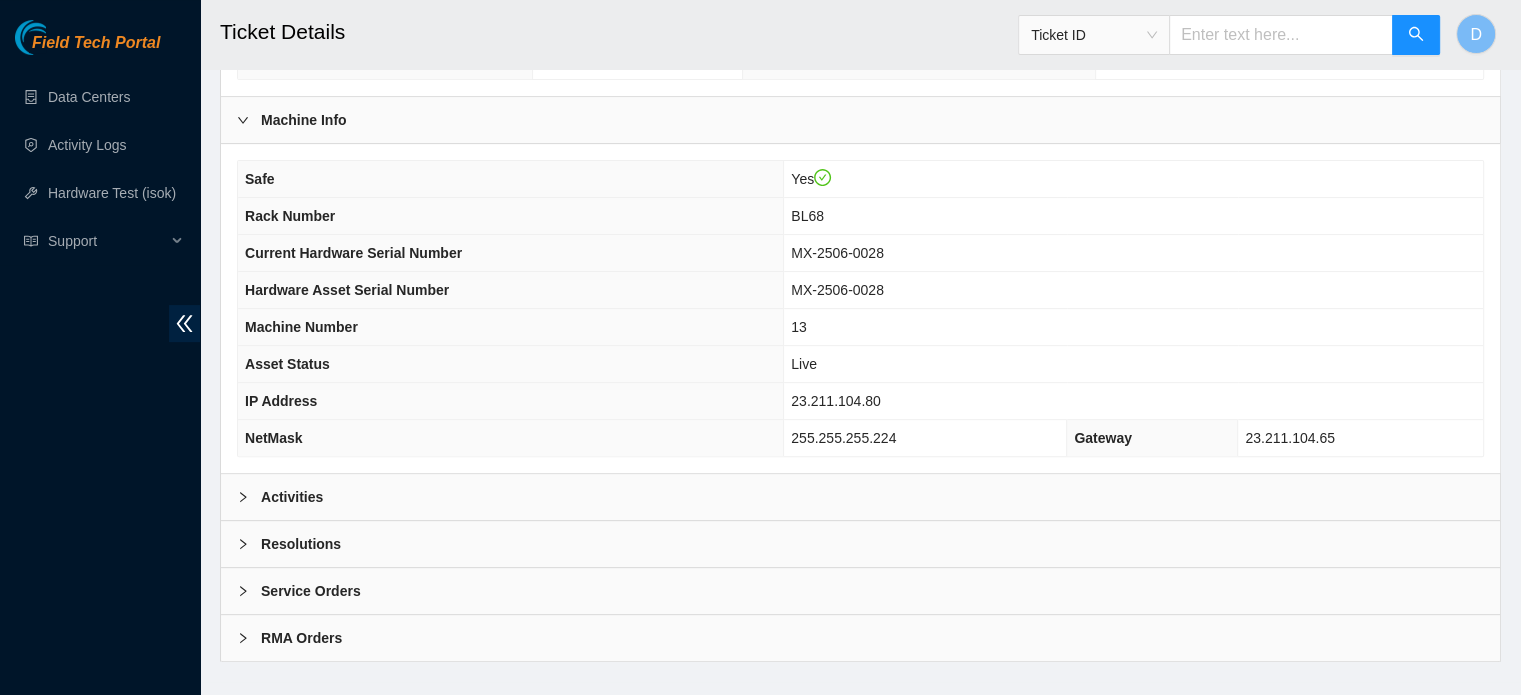 click on "Activities" at bounding box center [860, 497] 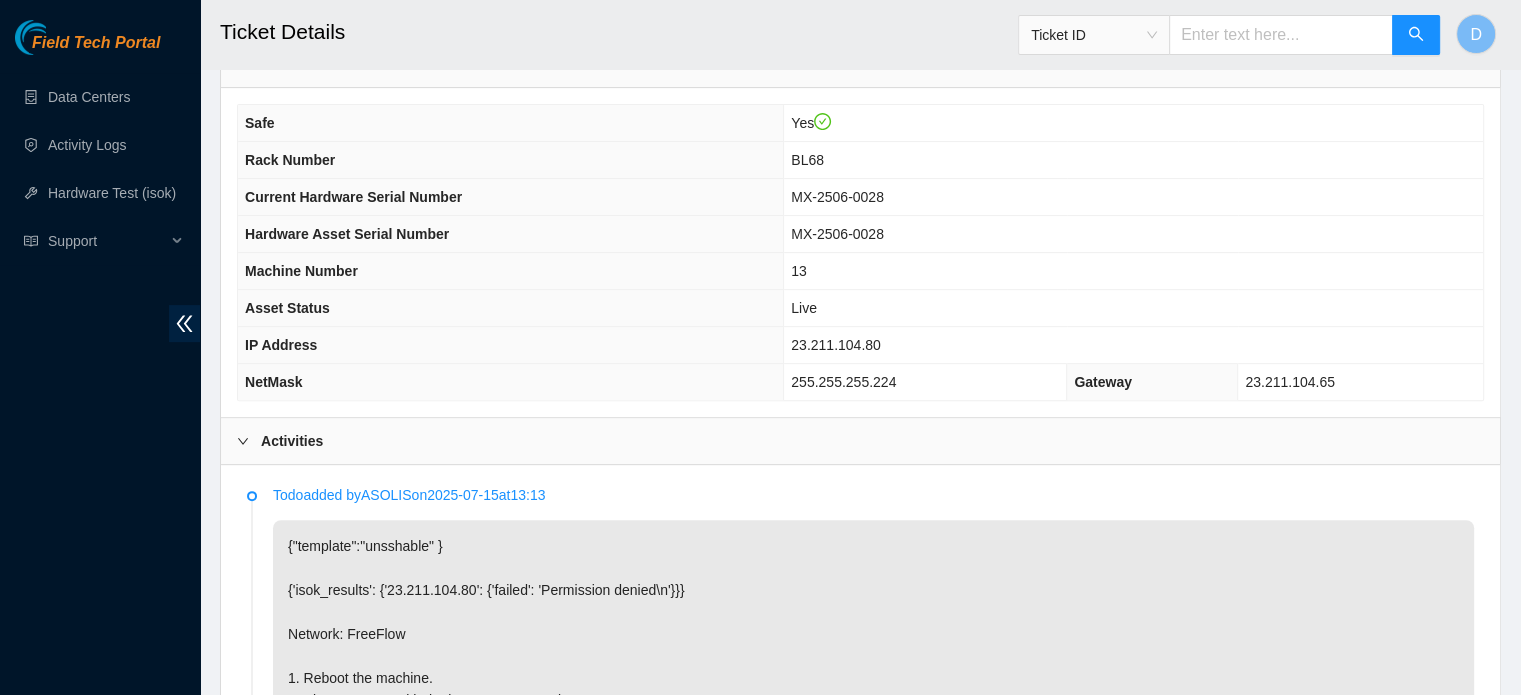scroll, scrollTop: 866, scrollLeft: 0, axis: vertical 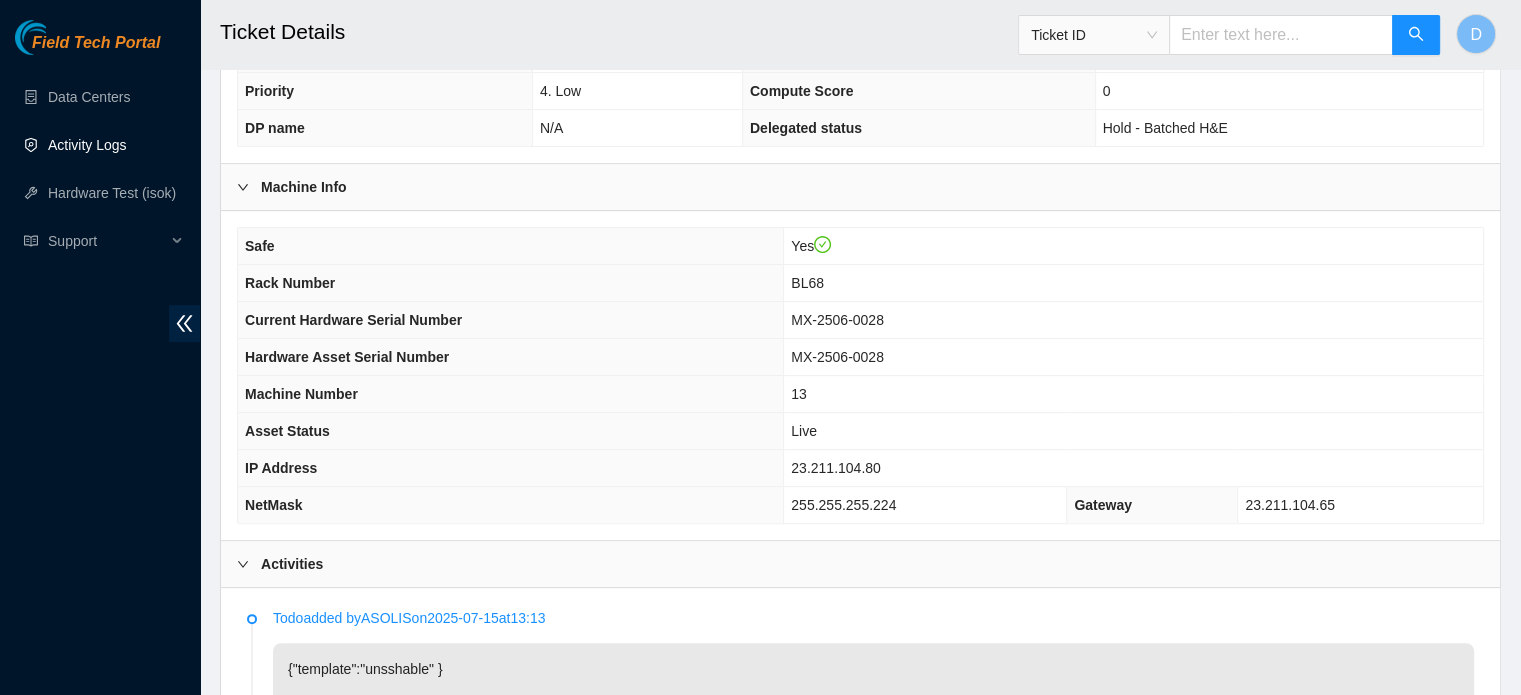 click on "Activity Logs" at bounding box center (87, 145) 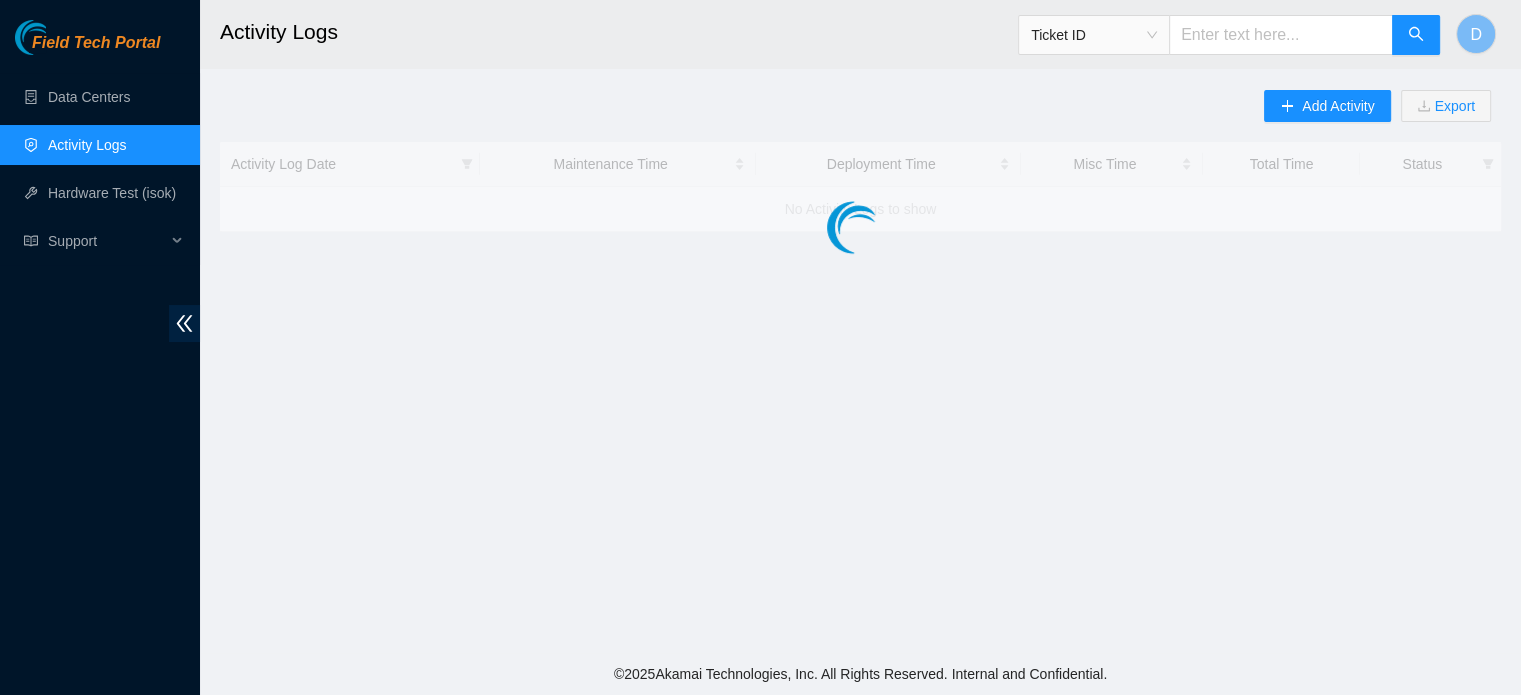 scroll, scrollTop: 0, scrollLeft: 0, axis: both 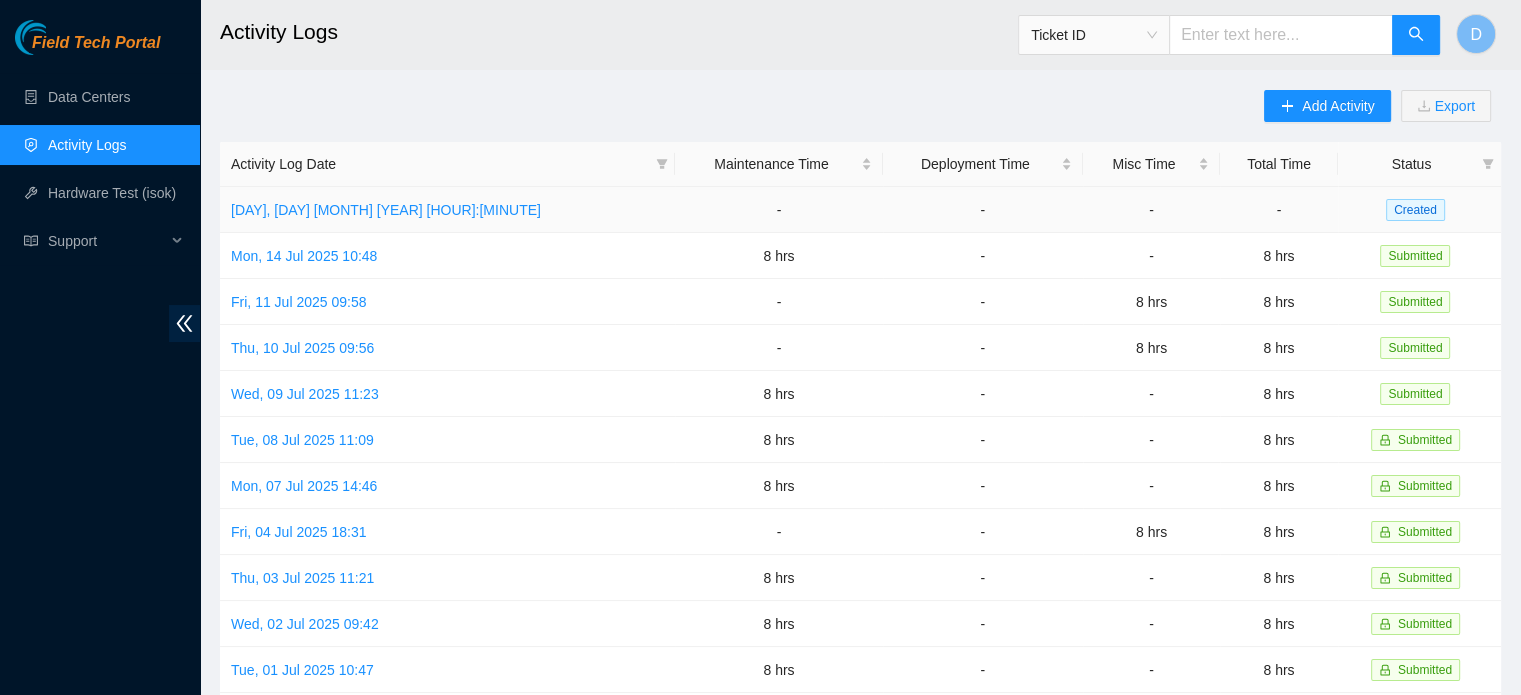 click on "Tue, 15 Jul 2025 10:29" at bounding box center (447, 210) 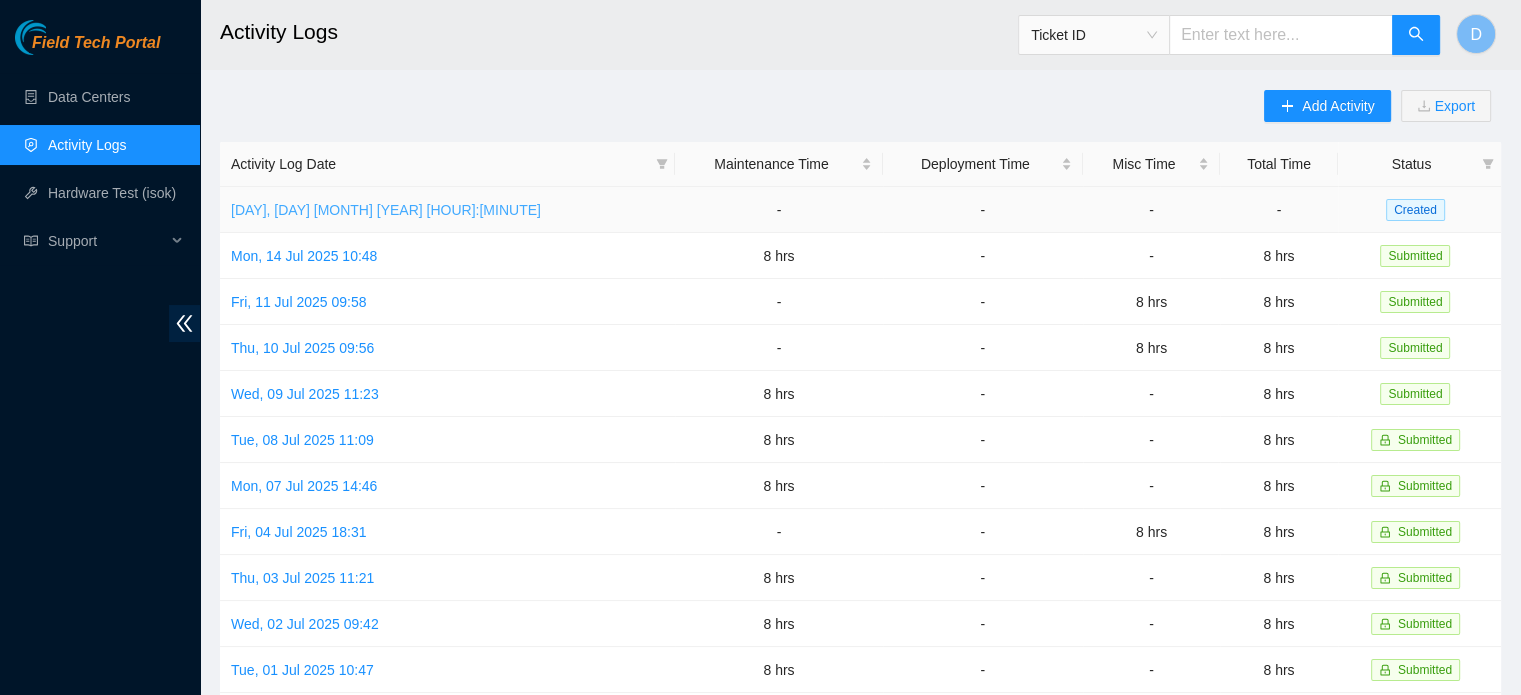click on "Tue, 15 Jul 2025 10:29" at bounding box center (386, 210) 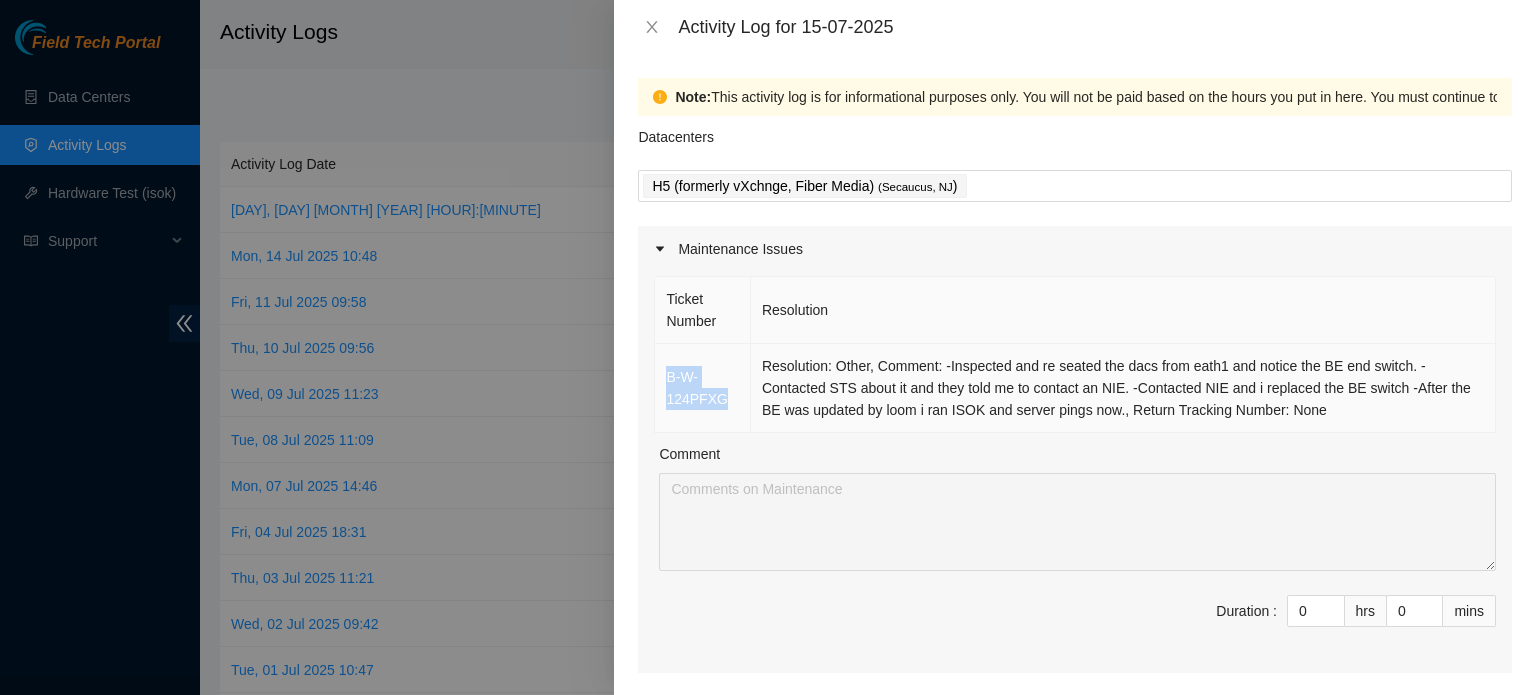 drag, startPoint x: 730, startPoint y: 403, endPoint x: 660, endPoint y: 378, distance: 74.330345 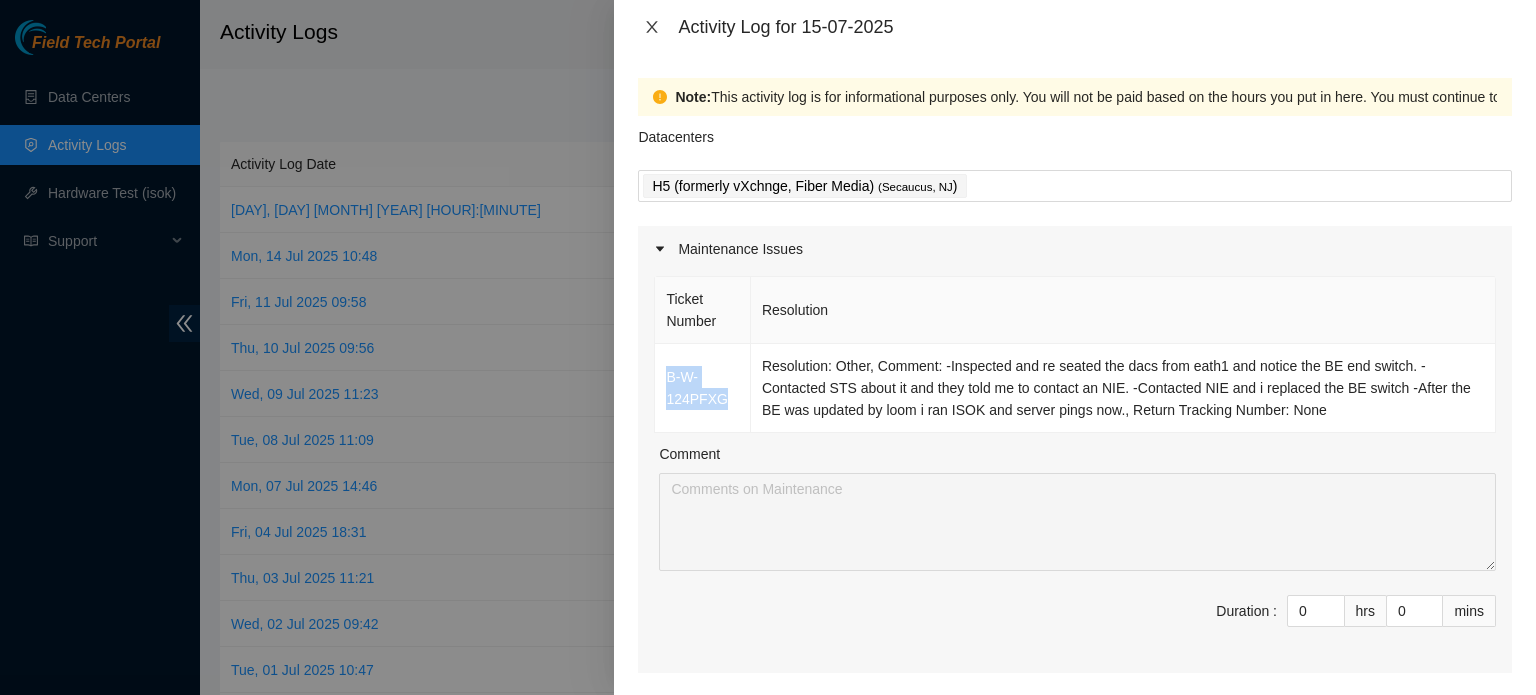 click at bounding box center (652, 27) 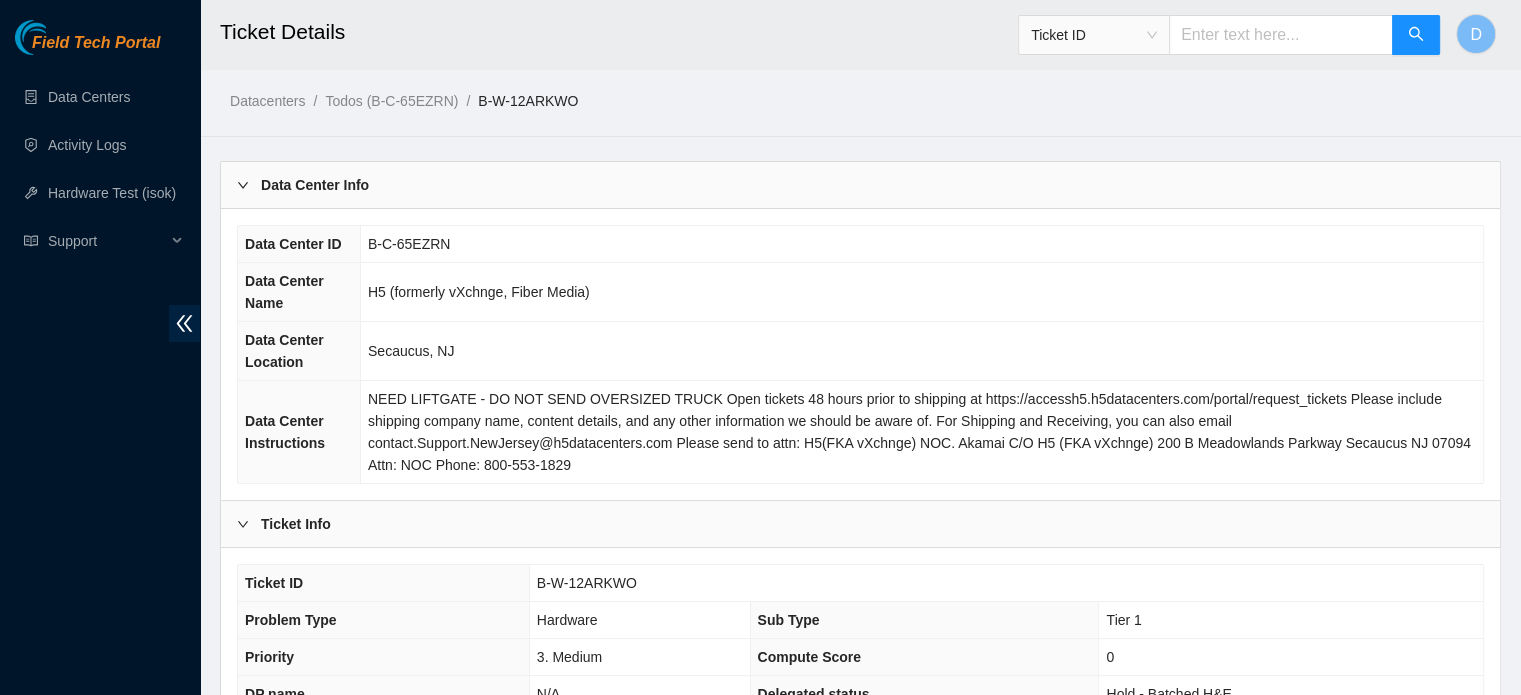 scroll, scrollTop: 633, scrollLeft: 0, axis: vertical 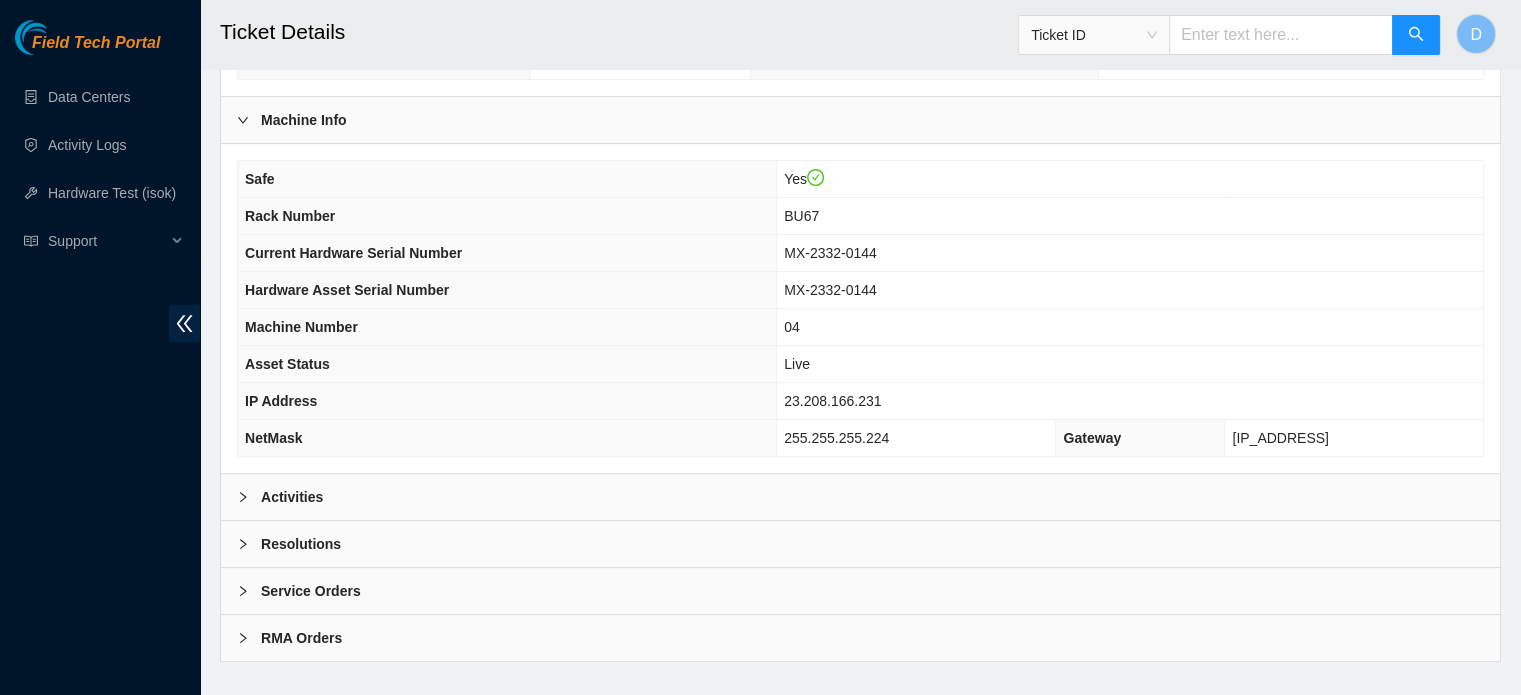 click on "Activities" at bounding box center [860, 497] 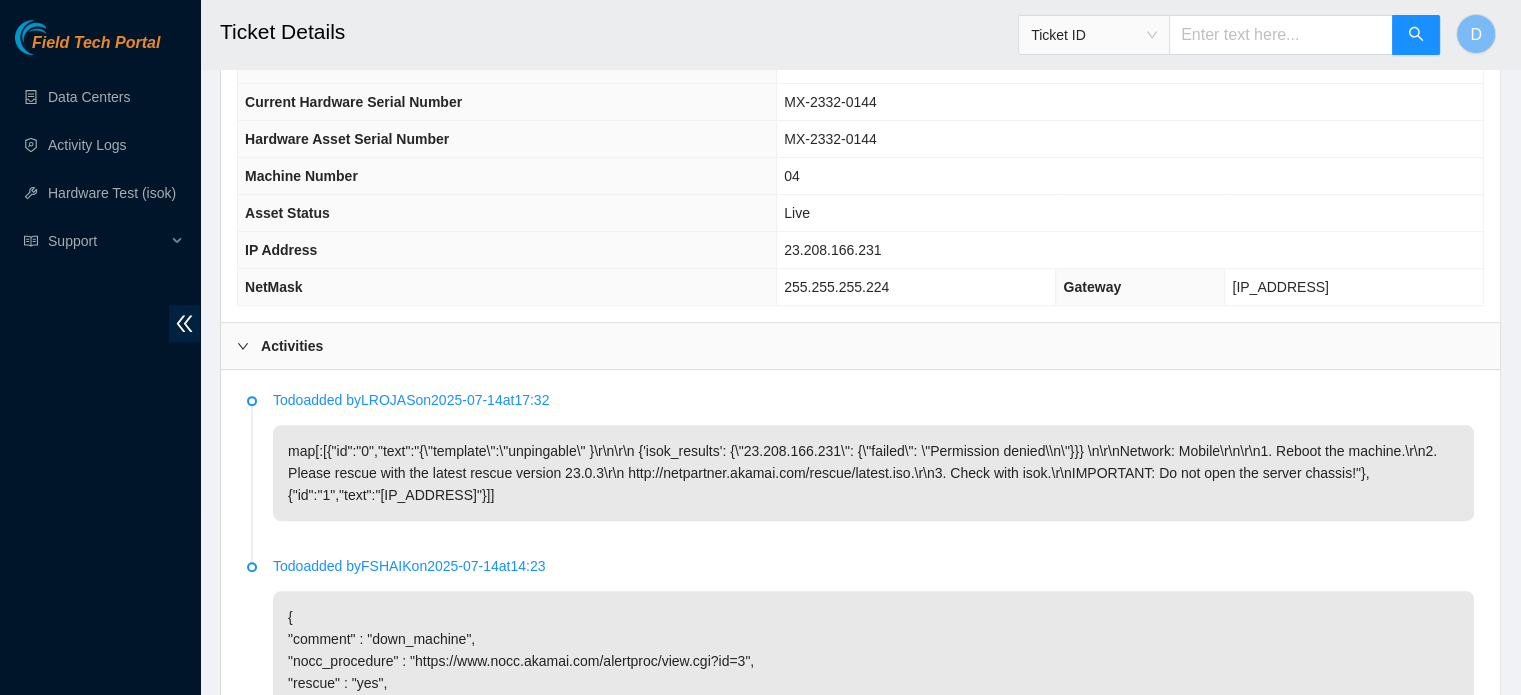 scroll, scrollTop: 1033, scrollLeft: 0, axis: vertical 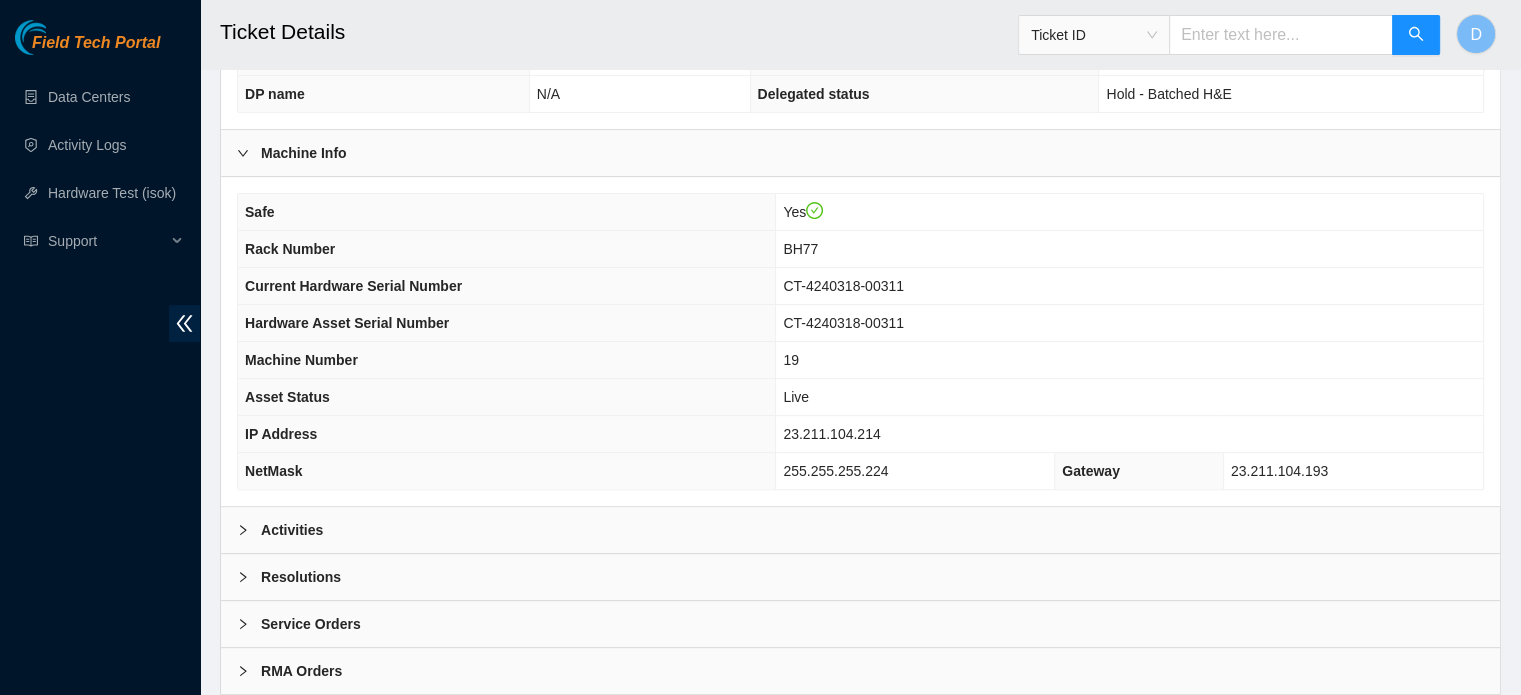 click on "Activities" at bounding box center (860, 530) 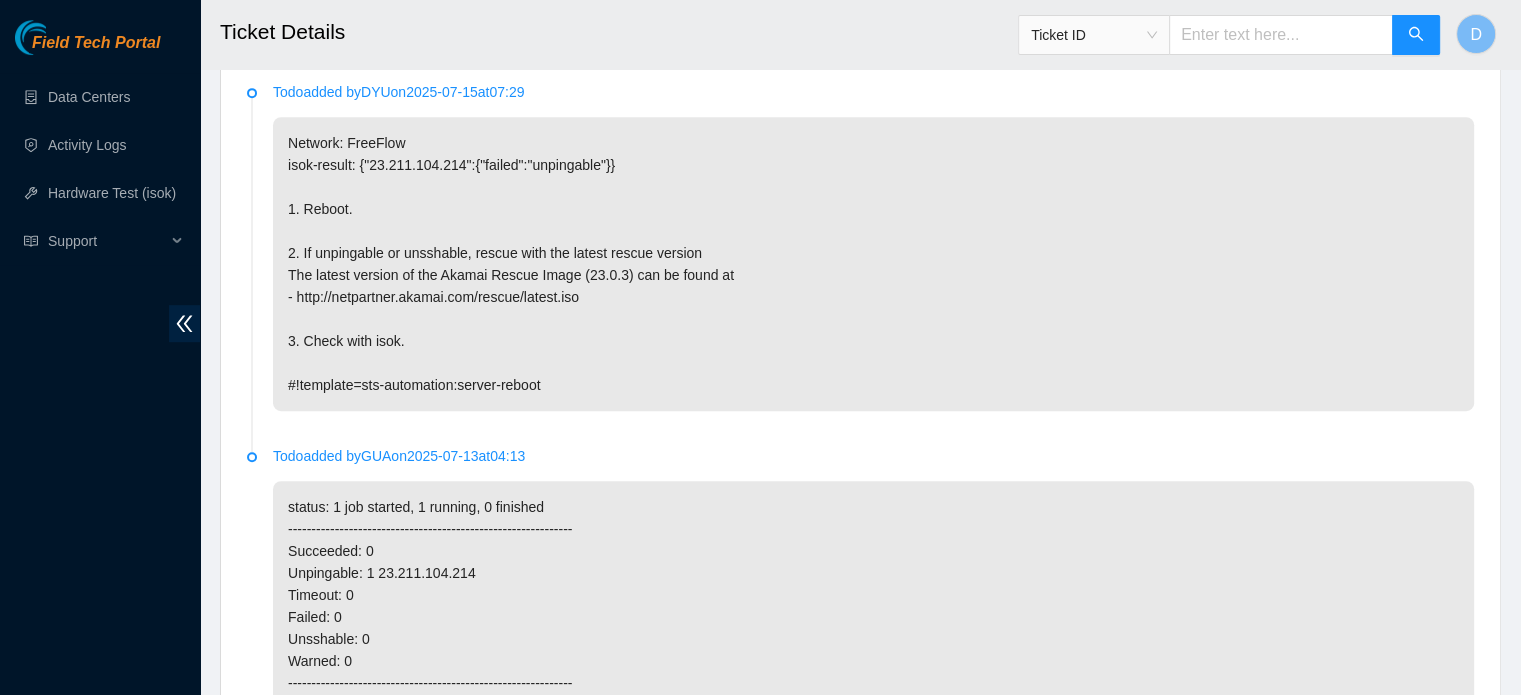scroll, scrollTop: 1100, scrollLeft: 0, axis: vertical 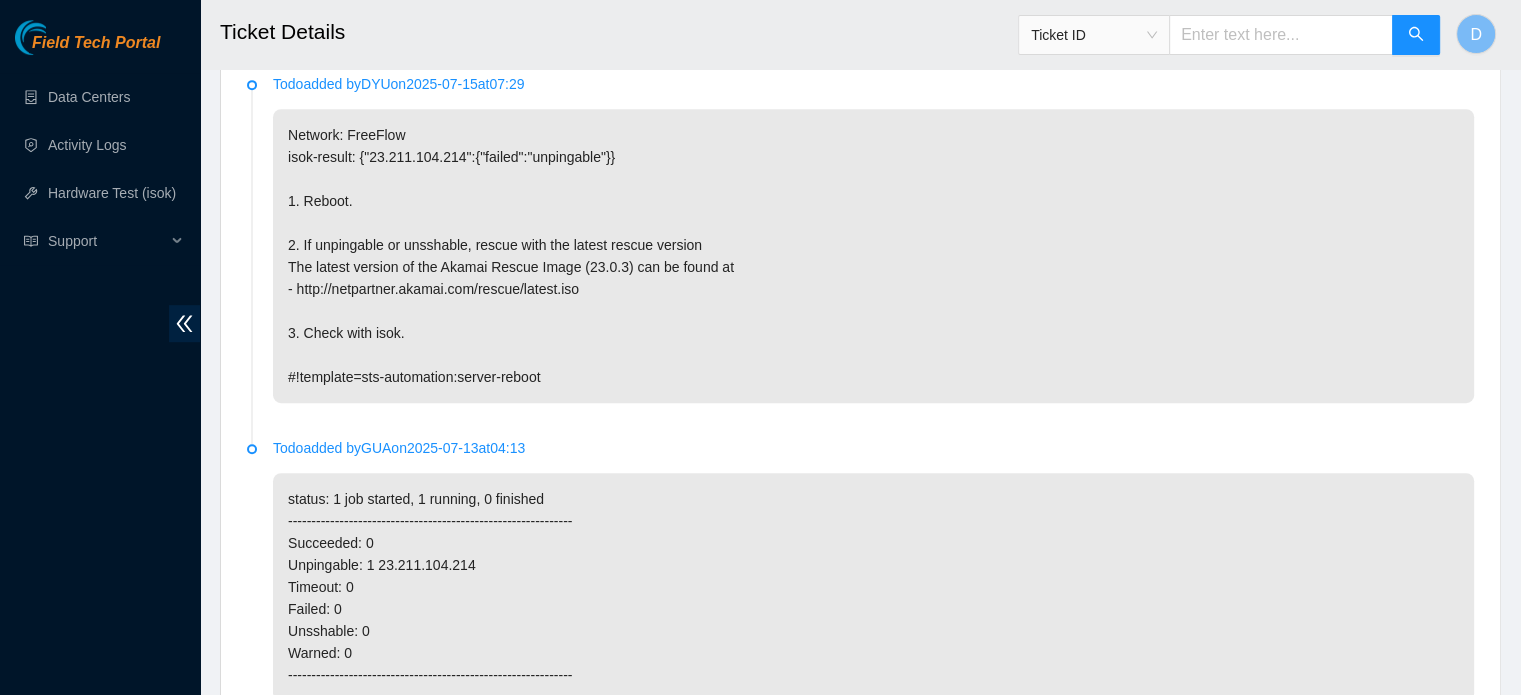 drag, startPoint x: 560, startPoint y: 381, endPoint x: 572, endPoint y: 374, distance: 13.892444 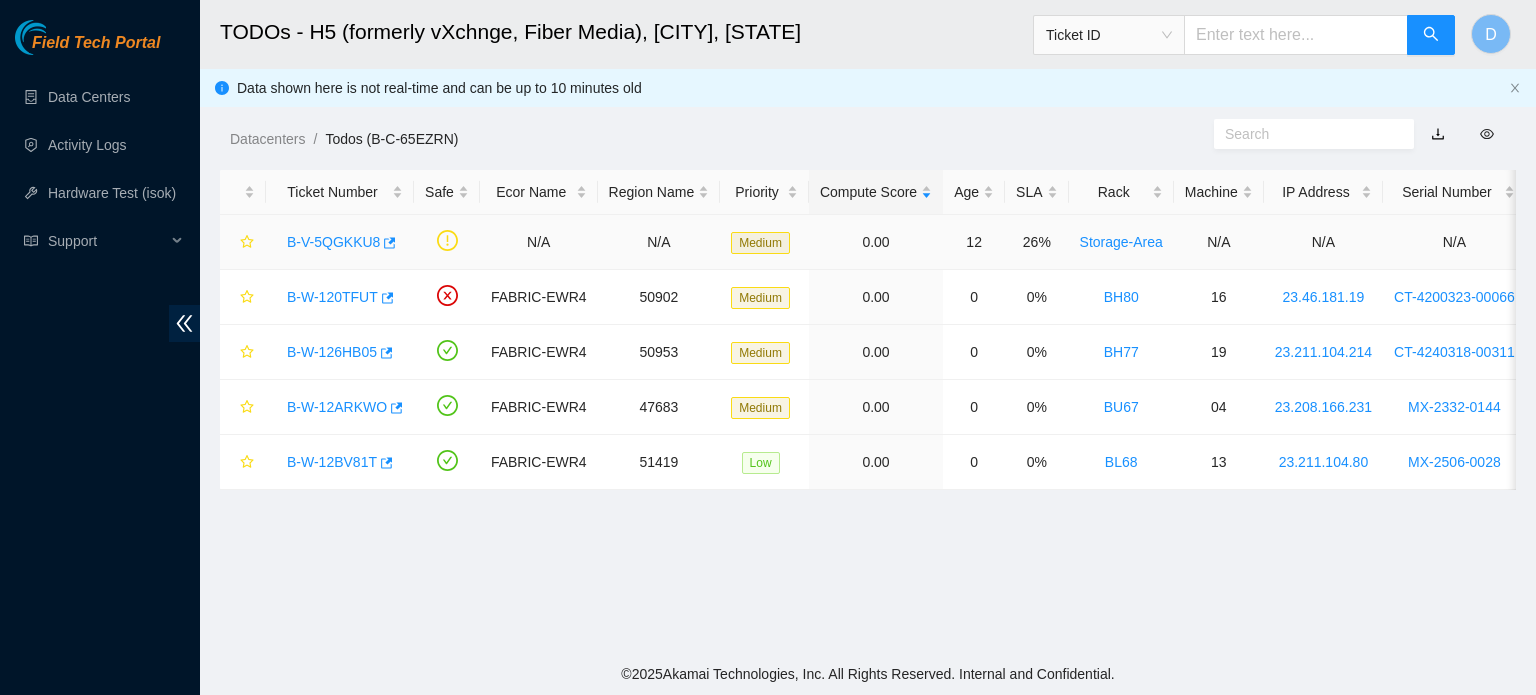 scroll, scrollTop: 0, scrollLeft: 0, axis: both 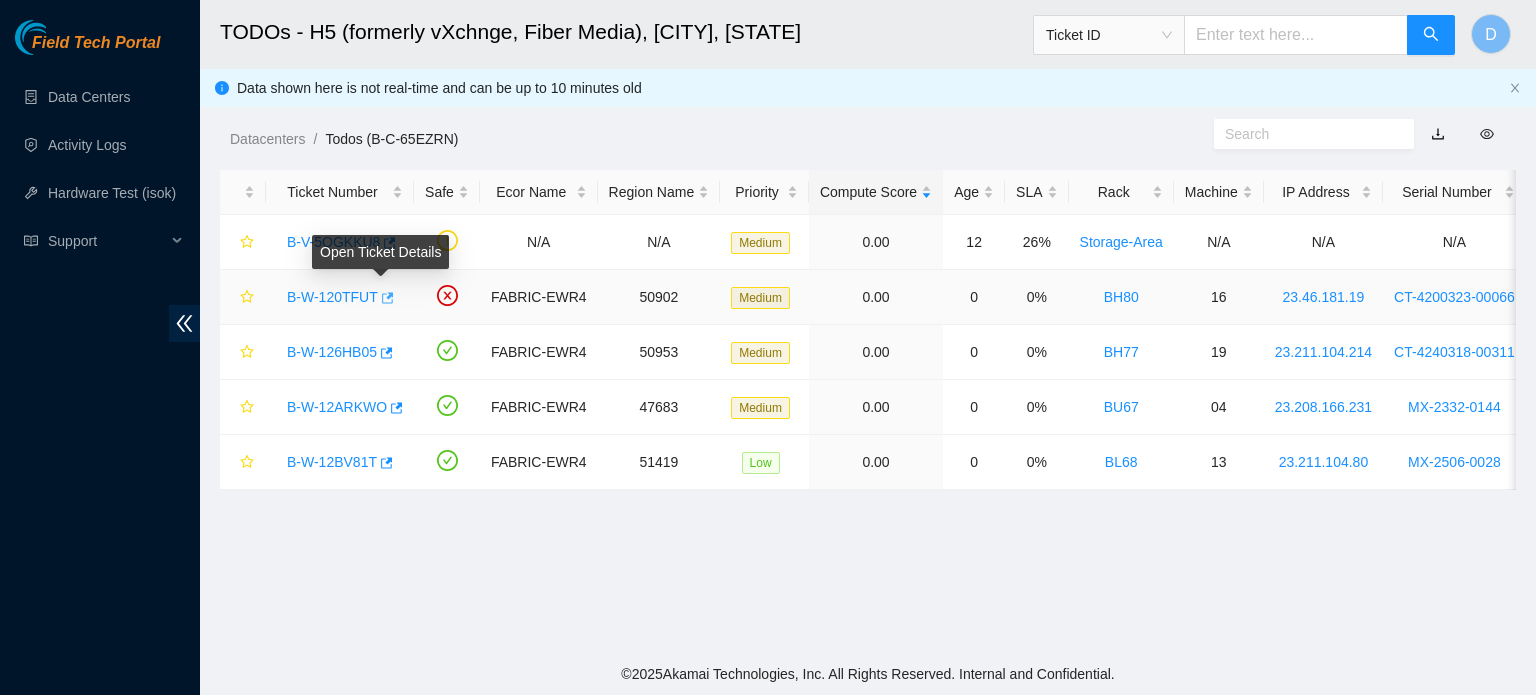 click 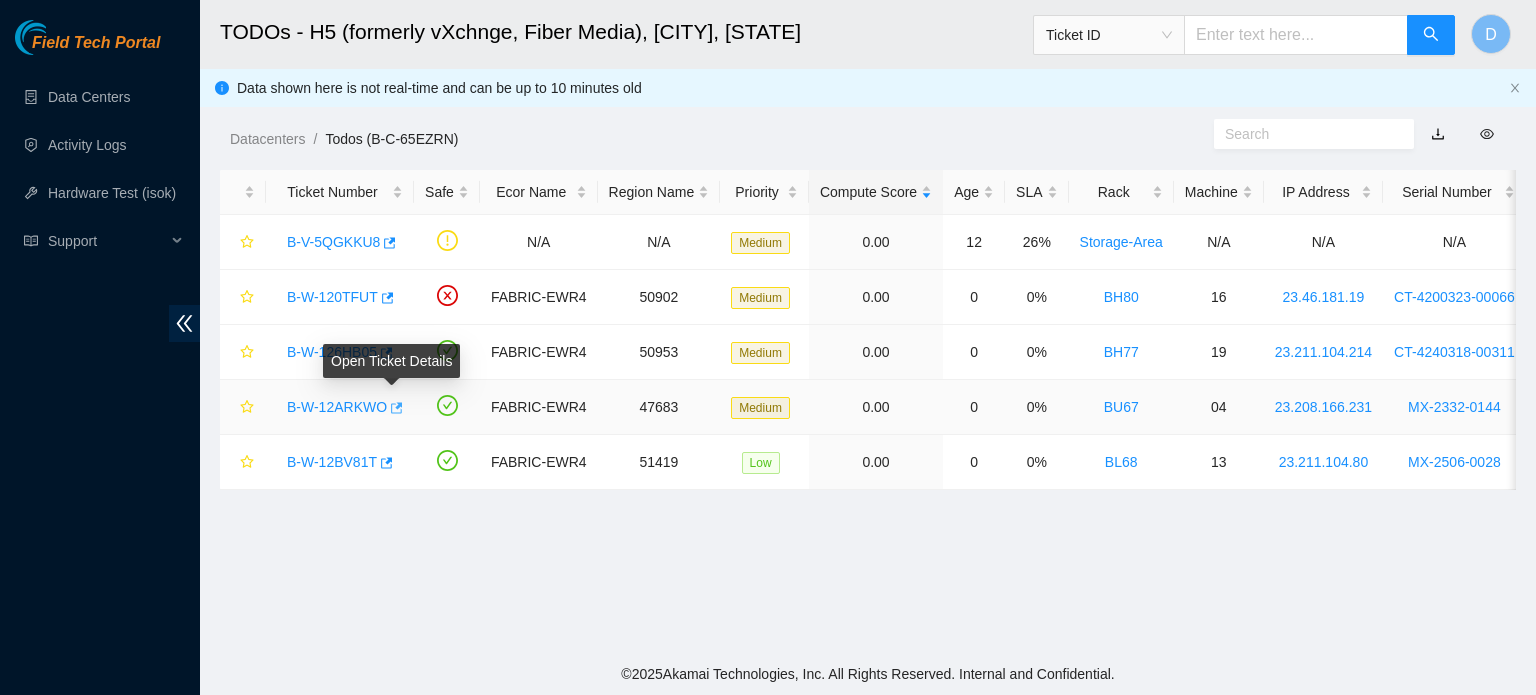 click 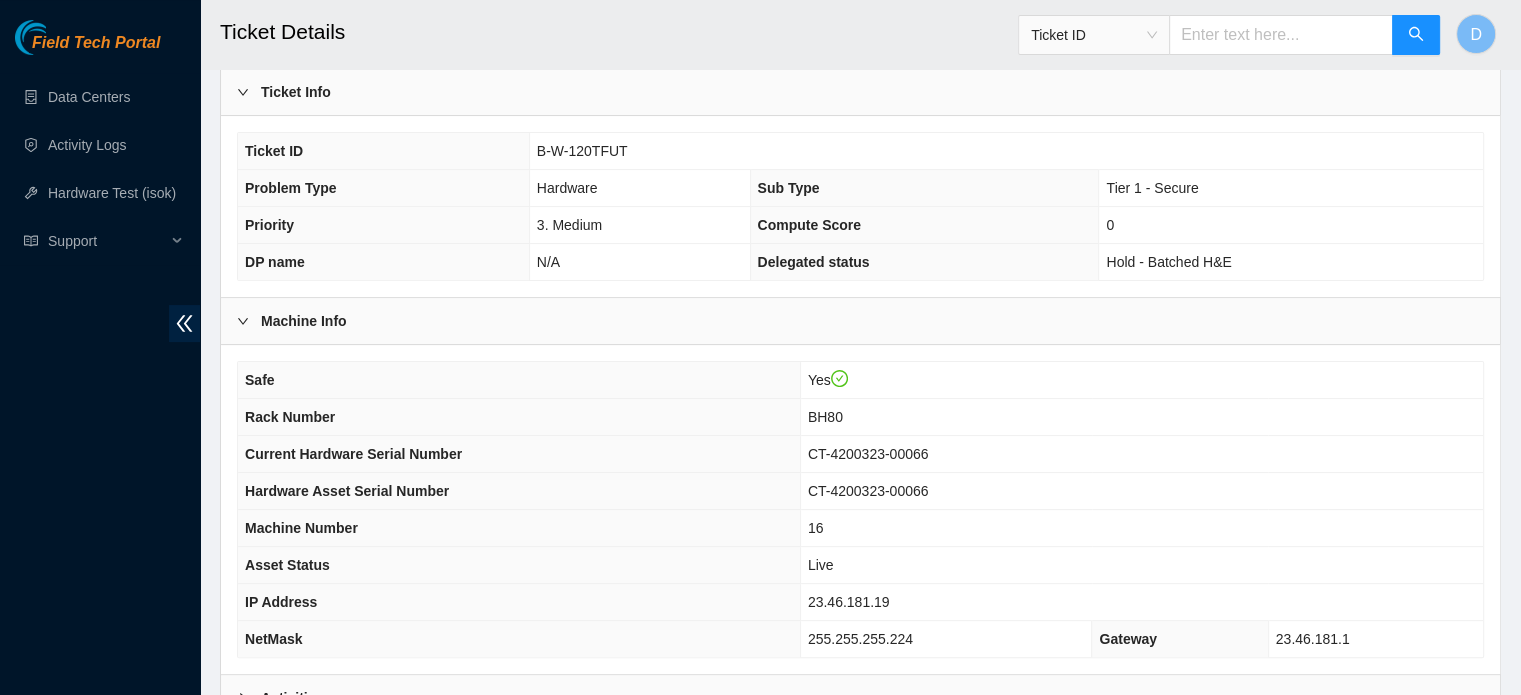 scroll, scrollTop: 633, scrollLeft: 0, axis: vertical 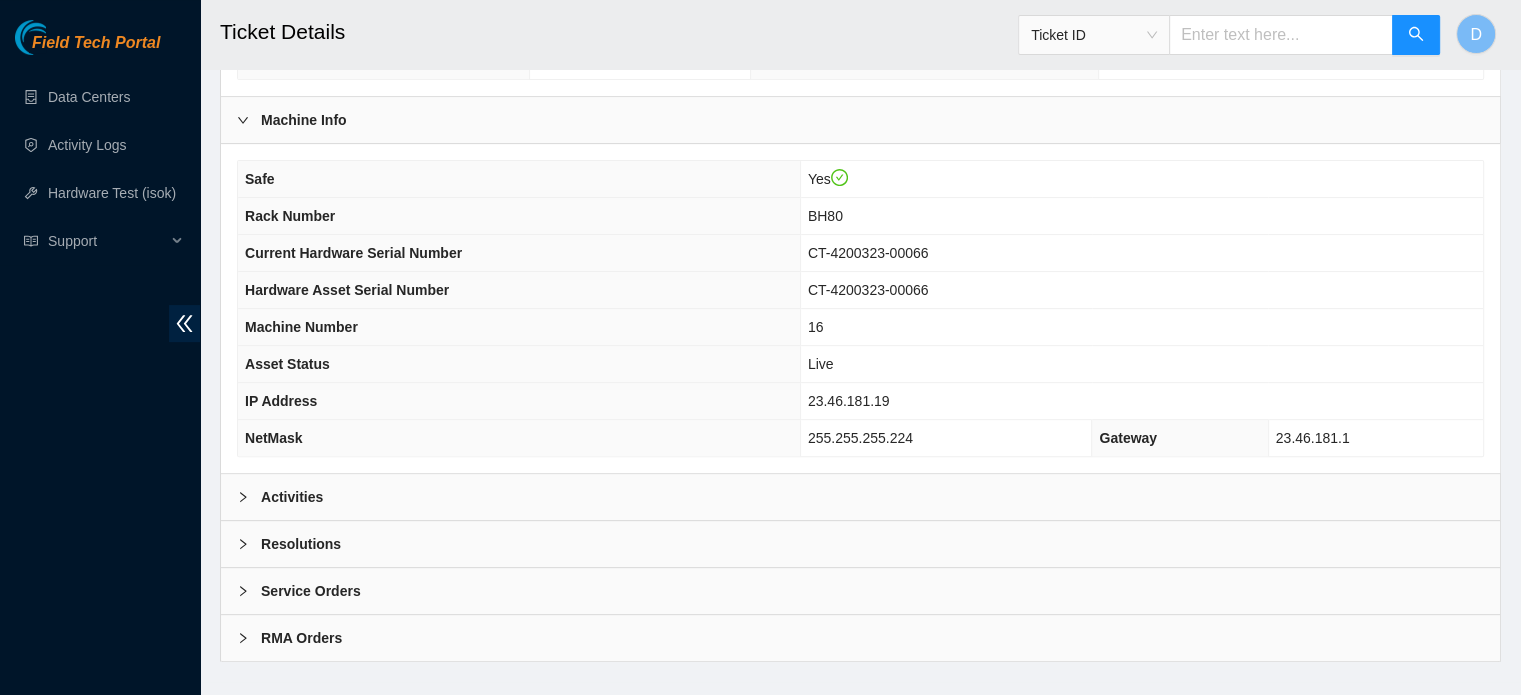 click on "Activities" at bounding box center [860, 497] 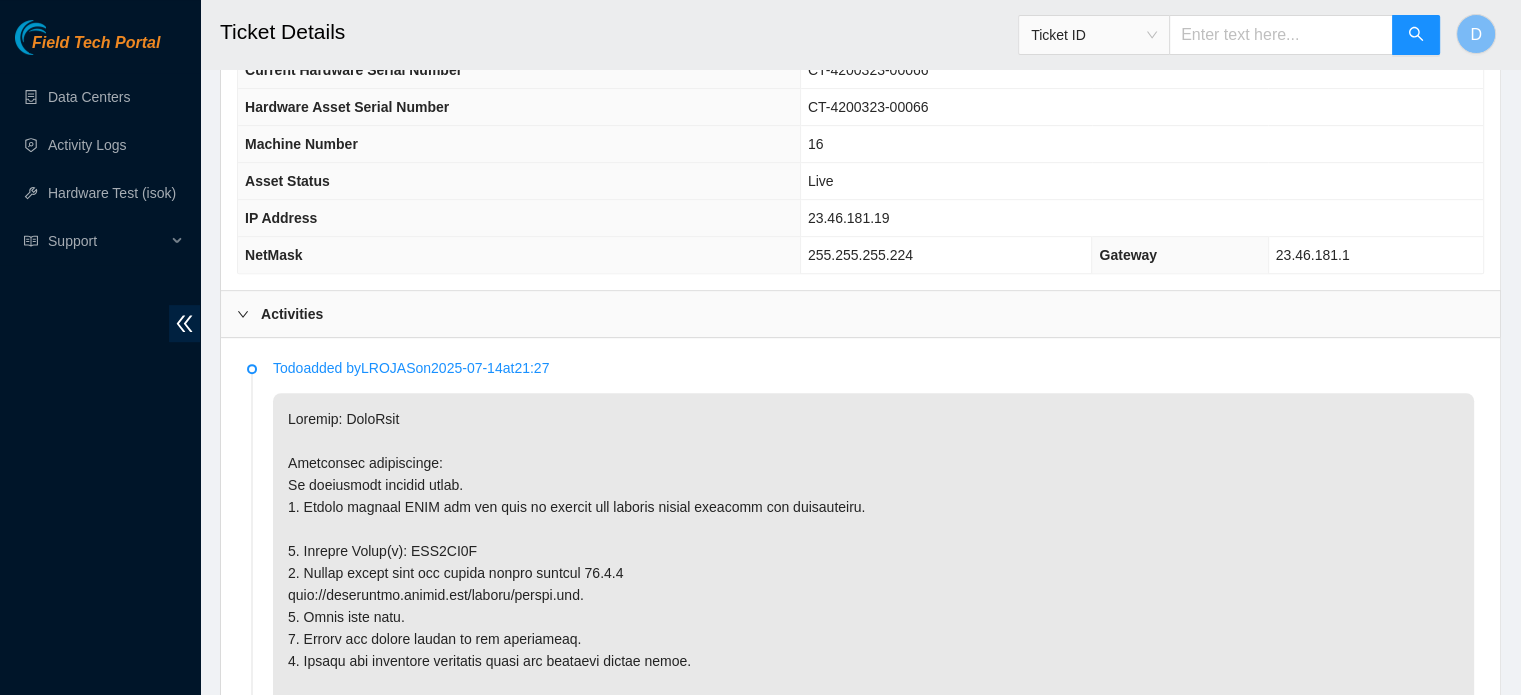 scroll, scrollTop: 814, scrollLeft: 0, axis: vertical 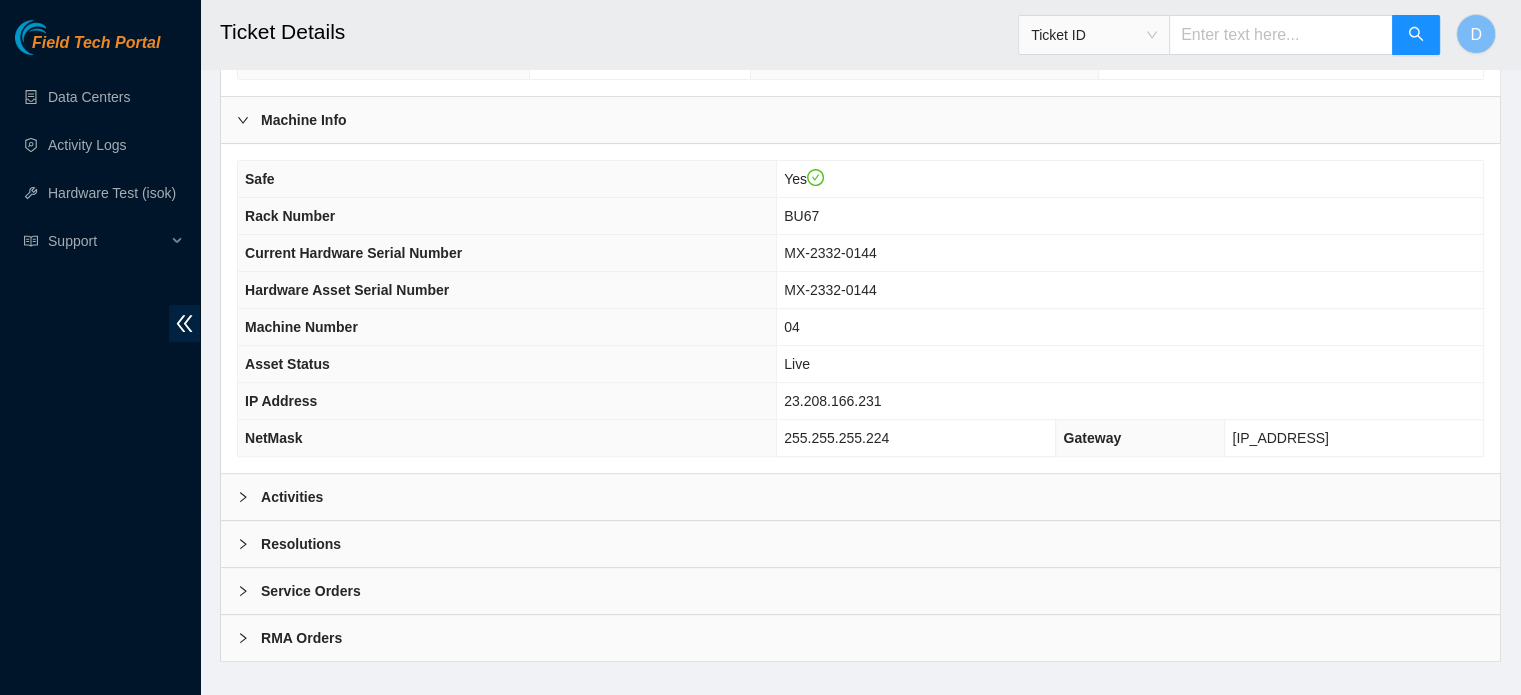 click on "Activities" at bounding box center [860, 497] 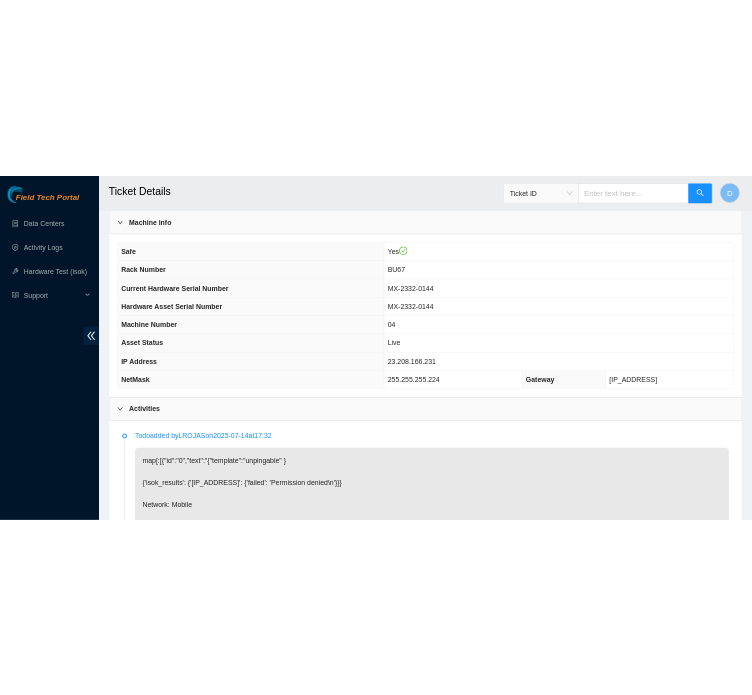 scroll, scrollTop: 660, scrollLeft: 0, axis: vertical 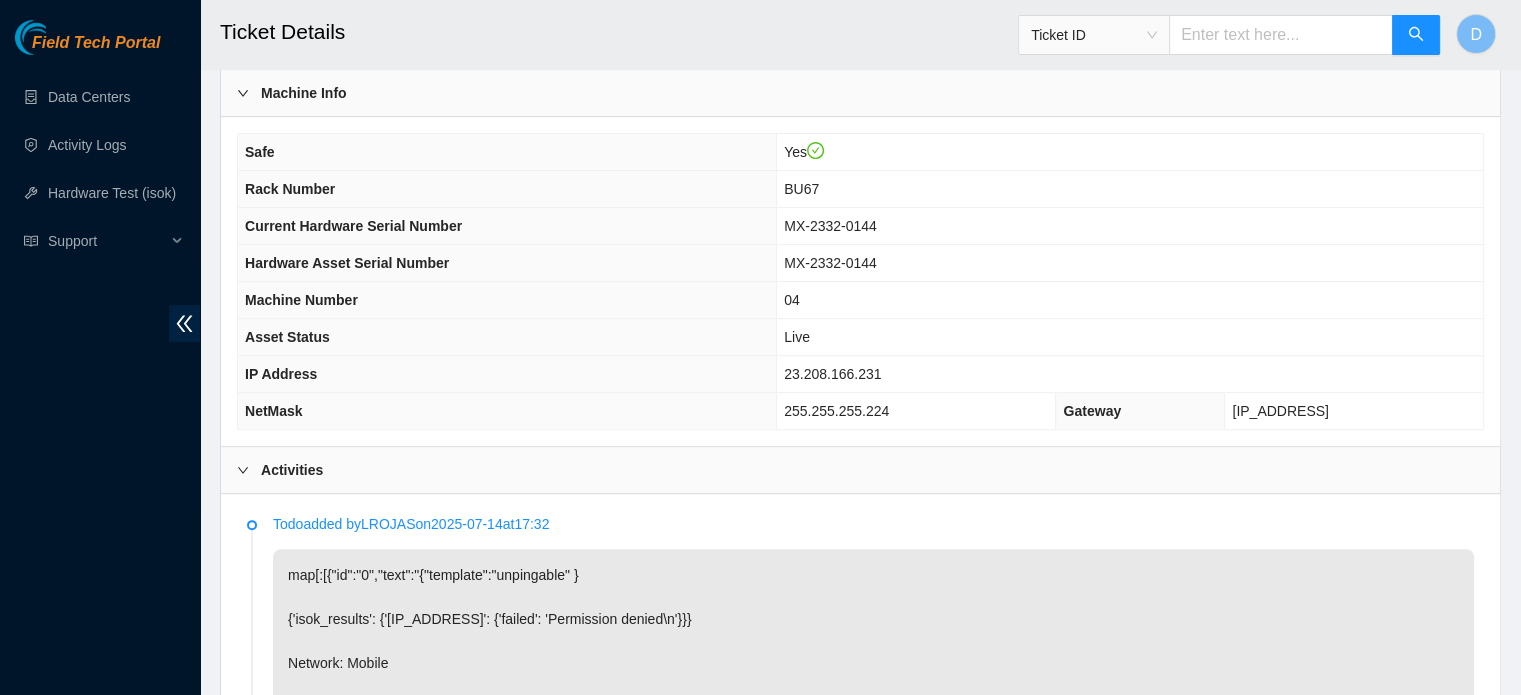 click on "map[:[{"id":"0","text":"{"template":"unpingable" }
{'isok_results': {'[IP_ADDRESS]': {'failed': 'Permission denied\n'}}}
Network: Mobile
1. Reboot the machine.
2. Please rescue with the latest rescue version 23.0.3
http://netpartner.akamai.com/rescue/latest.iso.
3. Check with isok.
IMPORTANT: Do not open the server chassis!"},{"id":"1","text":"[IP_ADDRESS]"}]]" at bounding box center [873, 685] 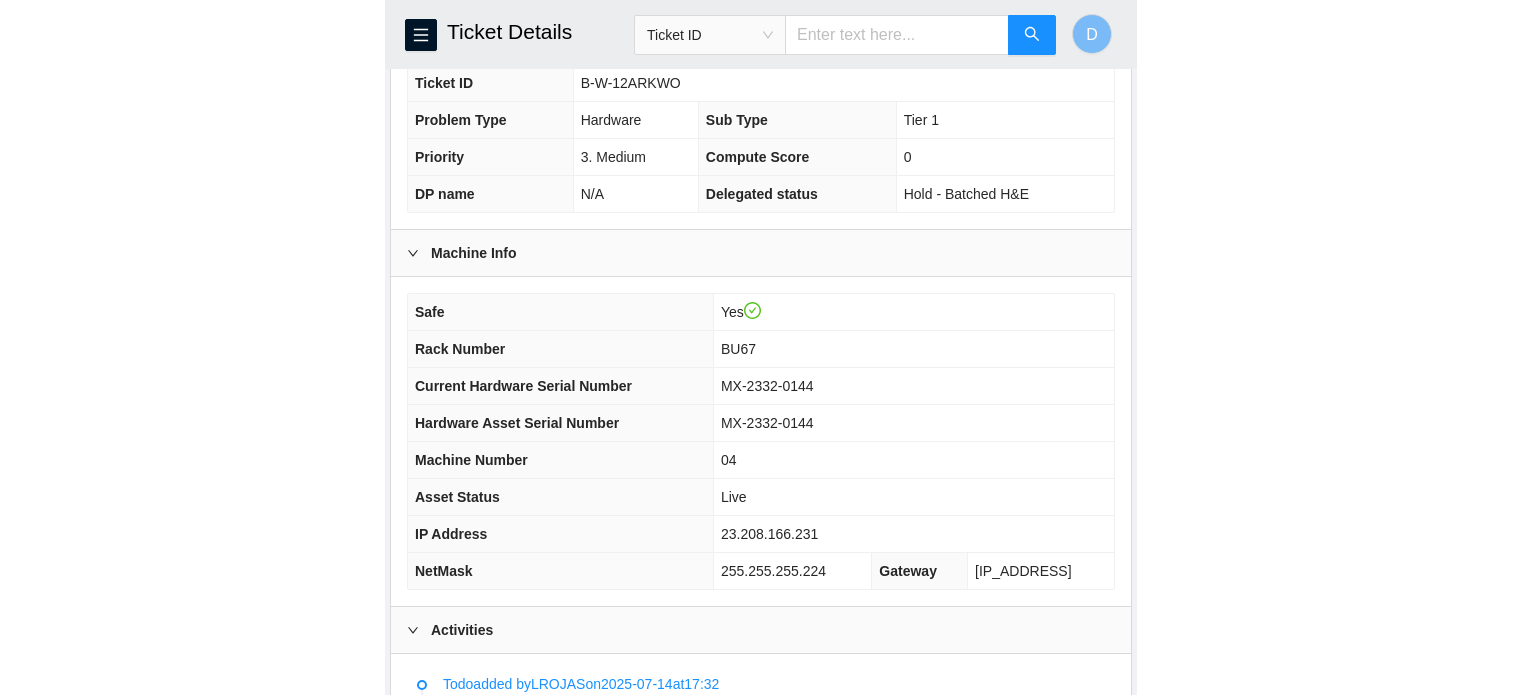 scroll, scrollTop: 588, scrollLeft: 0, axis: vertical 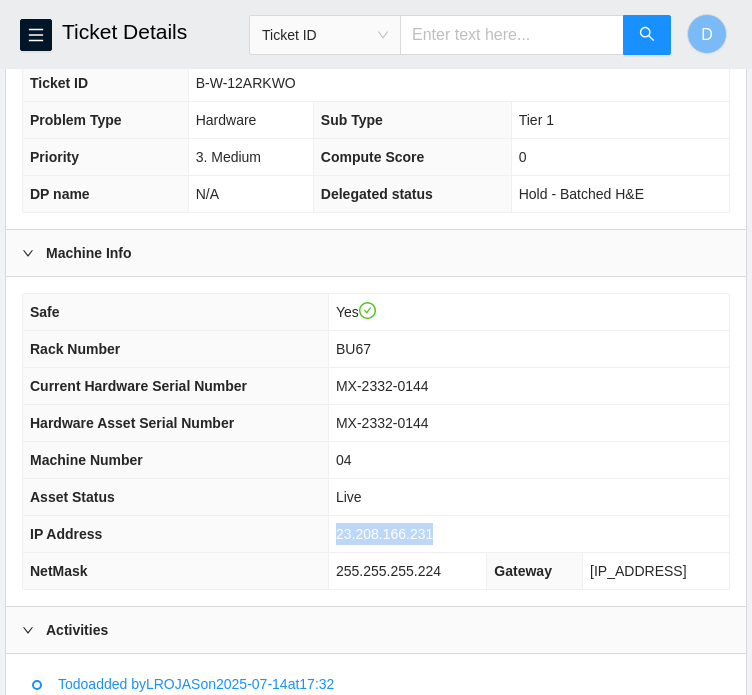 drag, startPoint x: 340, startPoint y: 509, endPoint x: 482, endPoint y: 512, distance: 142.0317 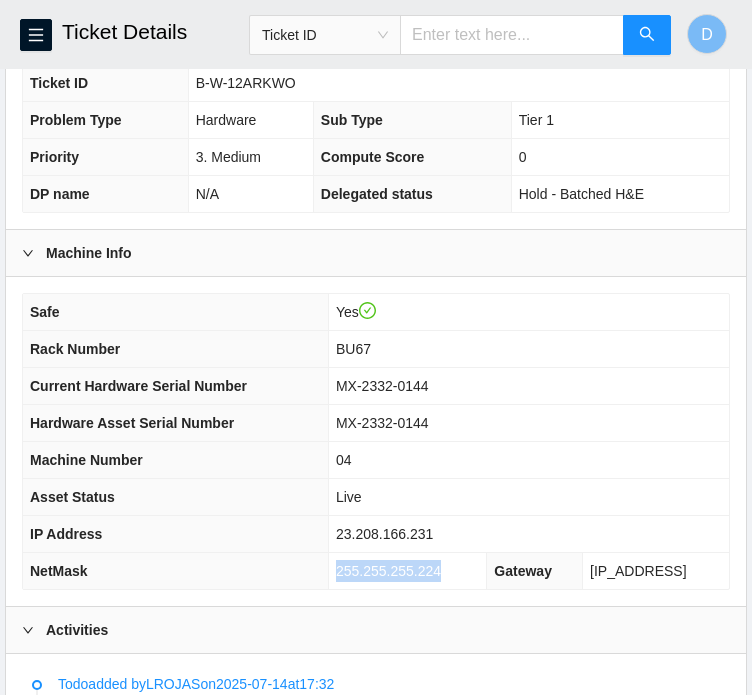 drag, startPoint x: 344, startPoint y: 543, endPoint x: 444, endPoint y: 559, distance: 101.27191 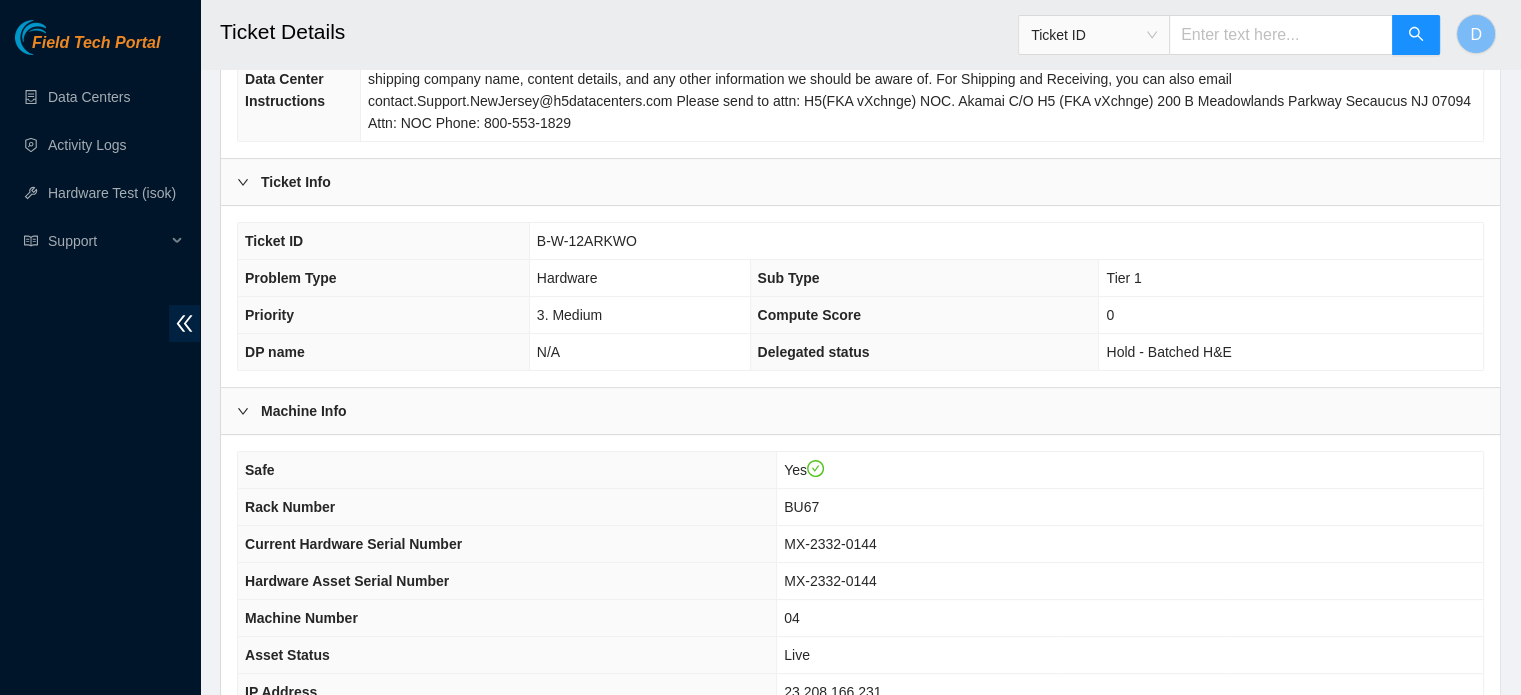 scroll, scrollTop: 325, scrollLeft: 0, axis: vertical 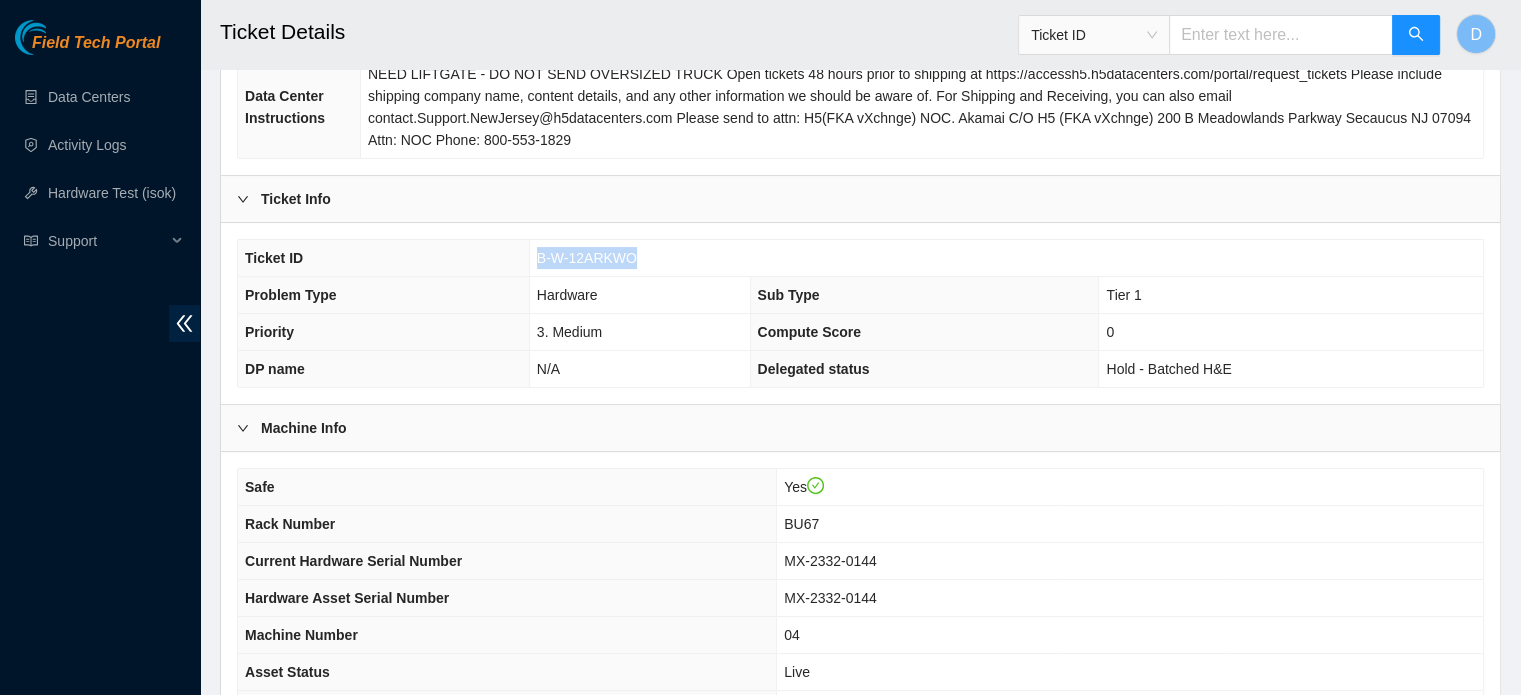 drag, startPoint x: 534, startPoint y: 233, endPoint x: 640, endPoint y: 226, distance: 106.23088 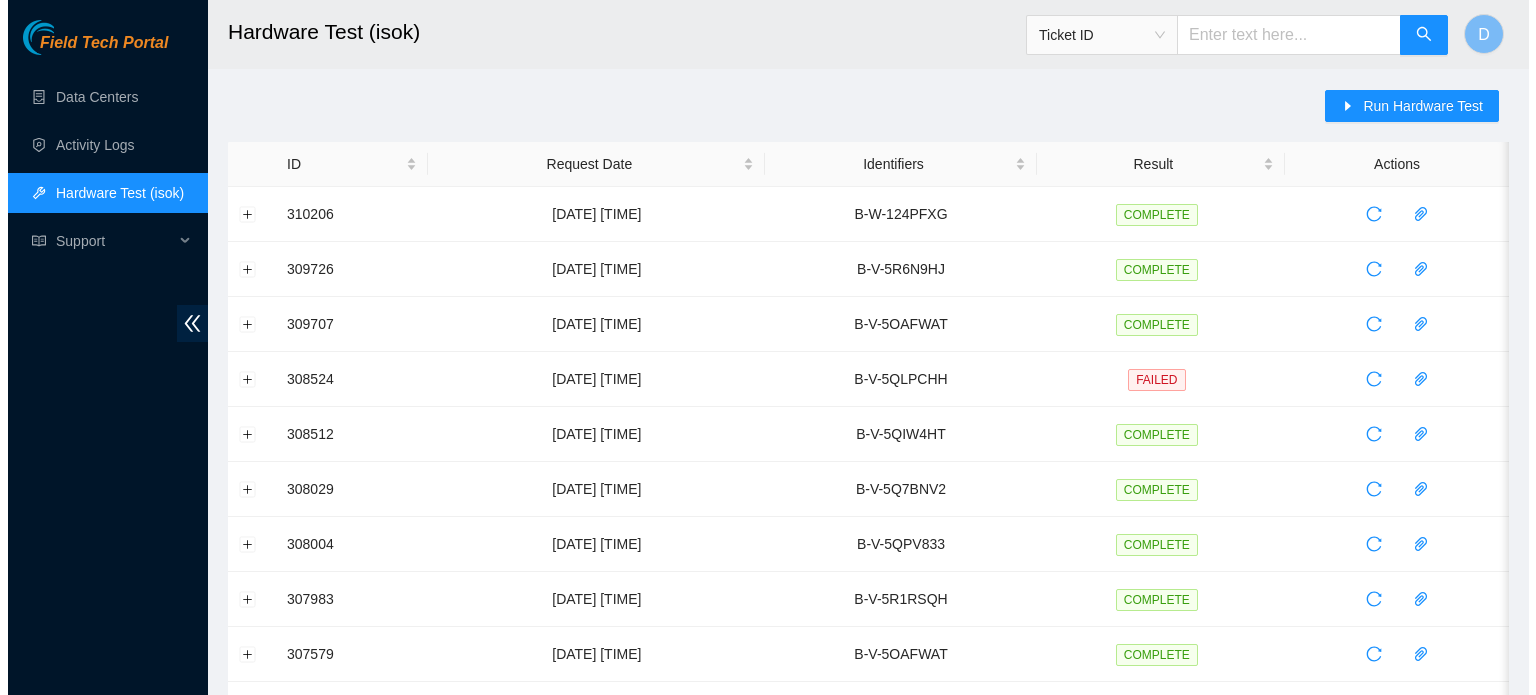scroll, scrollTop: 0, scrollLeft: 0, axis: both 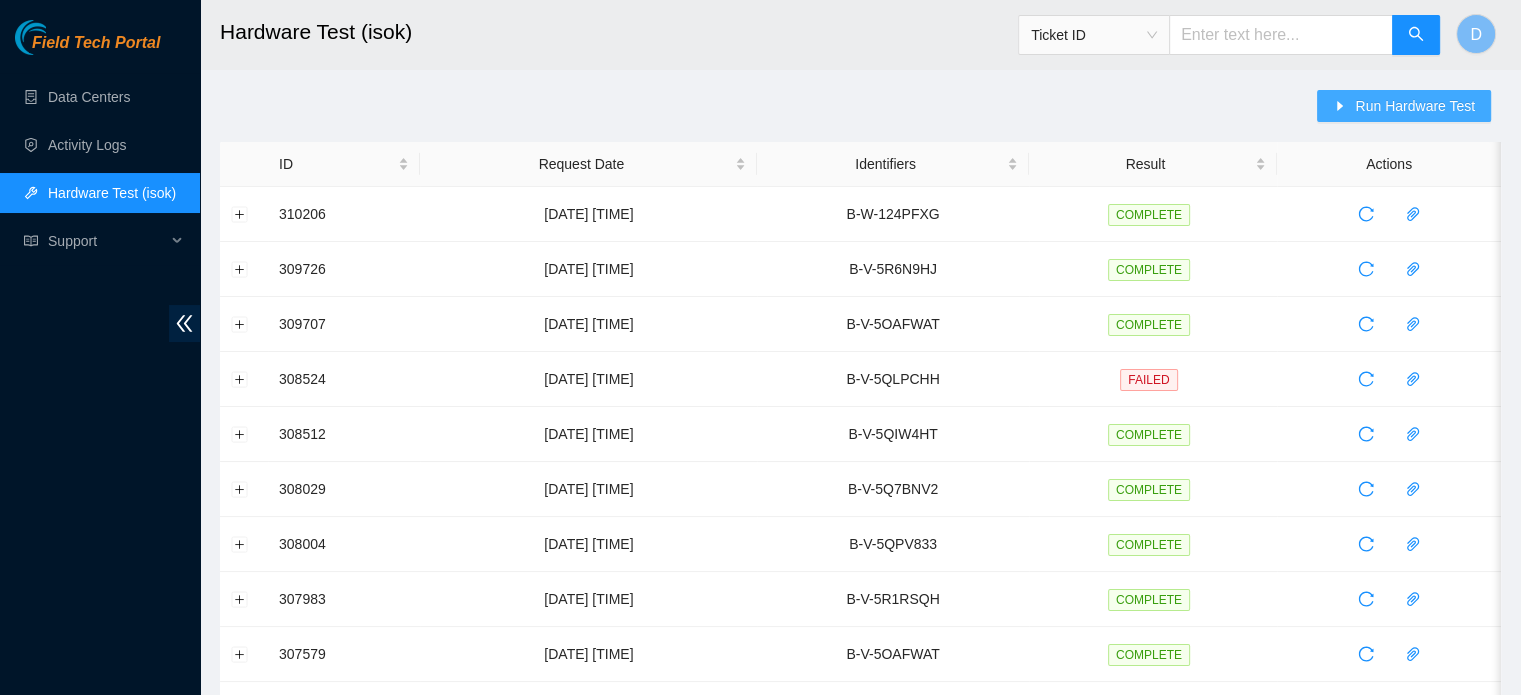 click on "Run Hardware Test" at bounding box center (1415, 106) 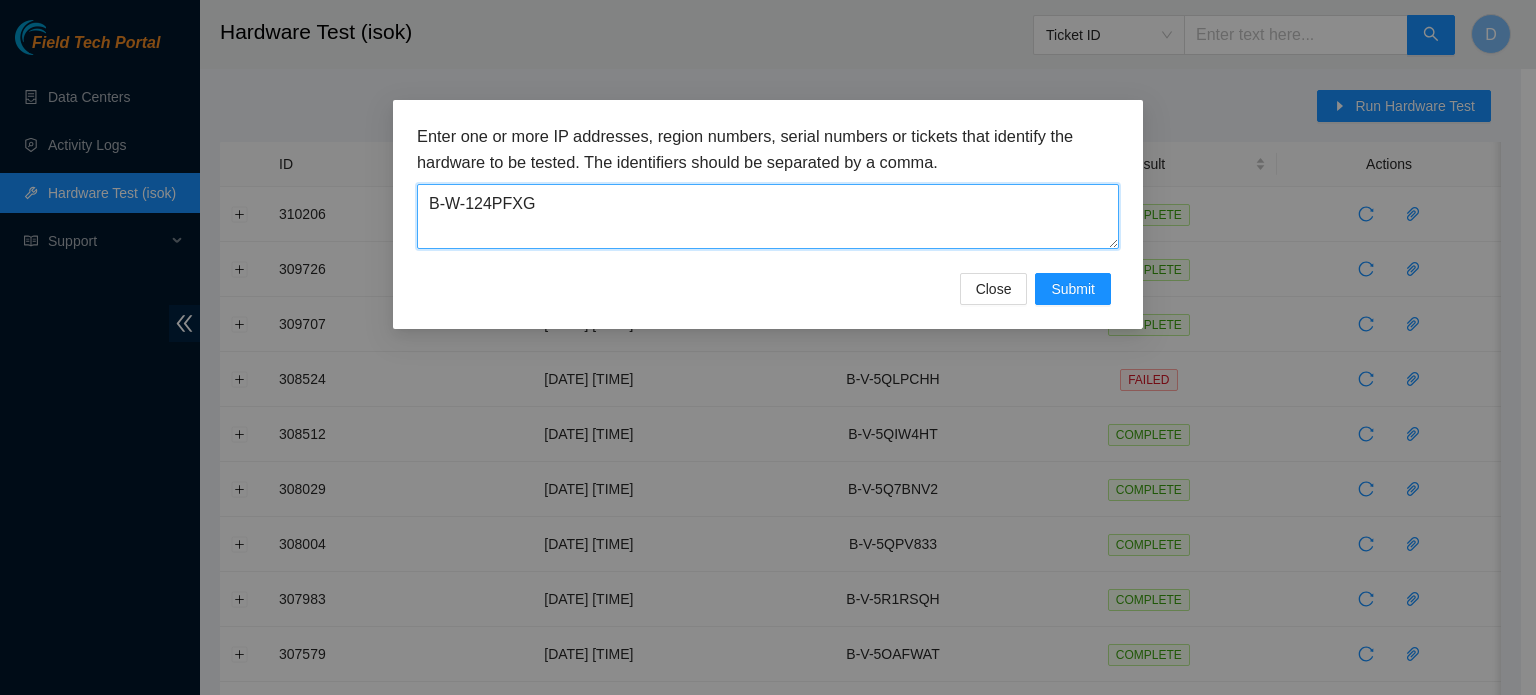 drag, startPoint x: 610, startPoint y: 201, endPoint x: 112, endPoint y: 203, distance: 498.00403 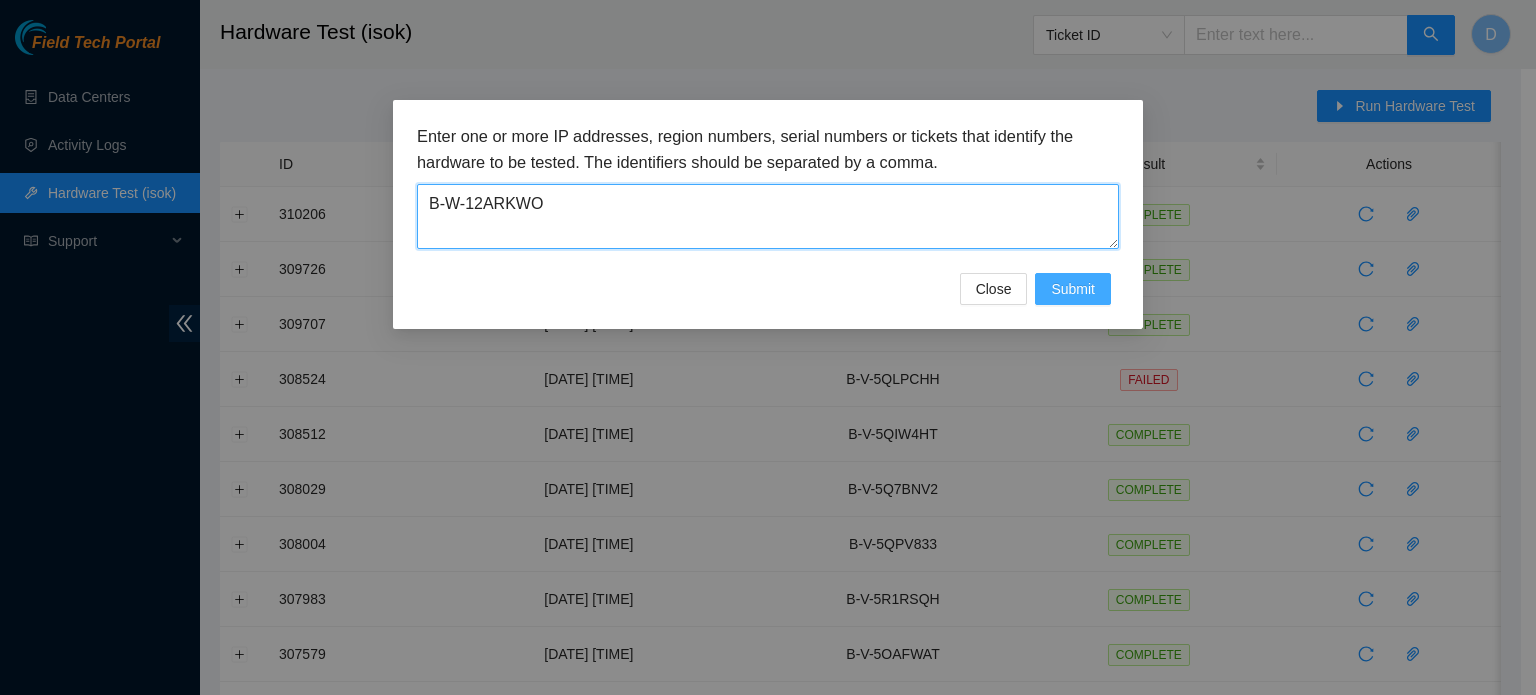 type on "B-W-12ARKWO" 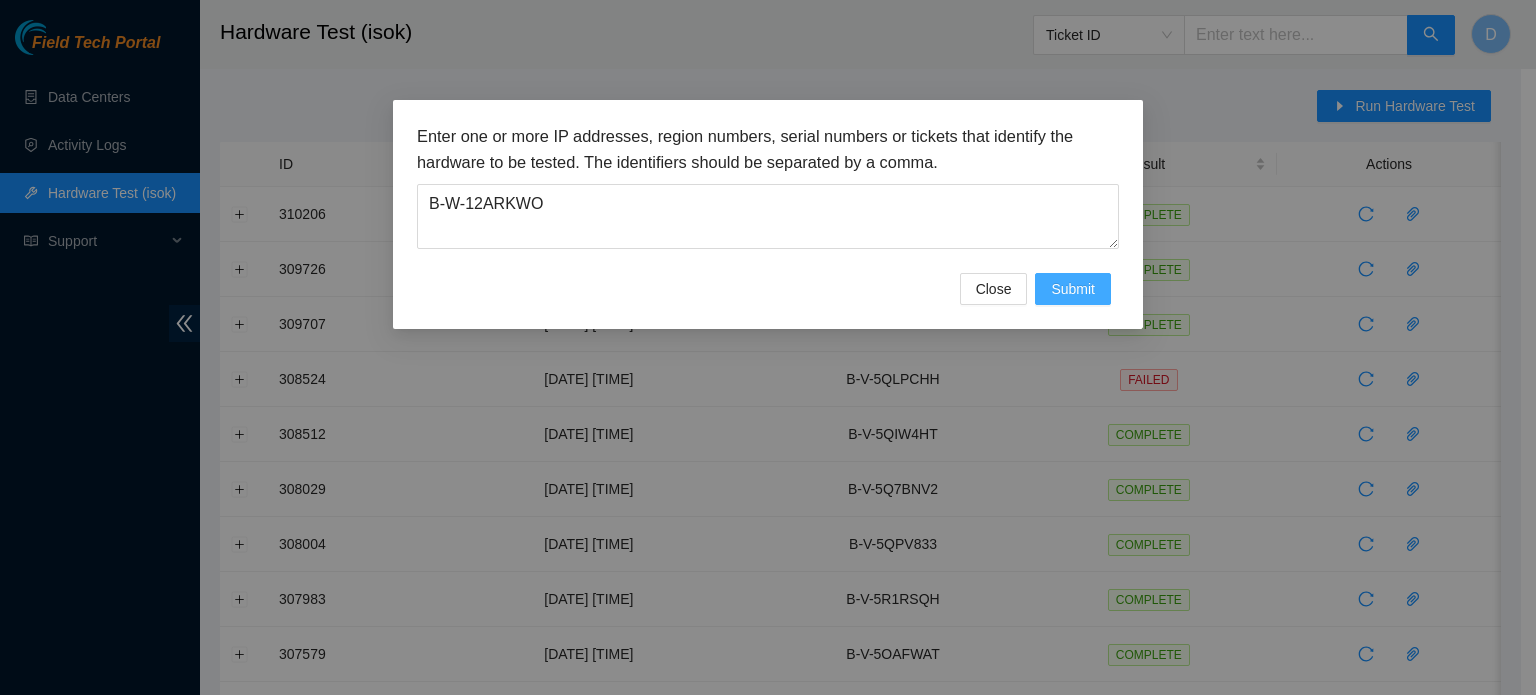 click on "Submit" at bounding box center [1073, 289] 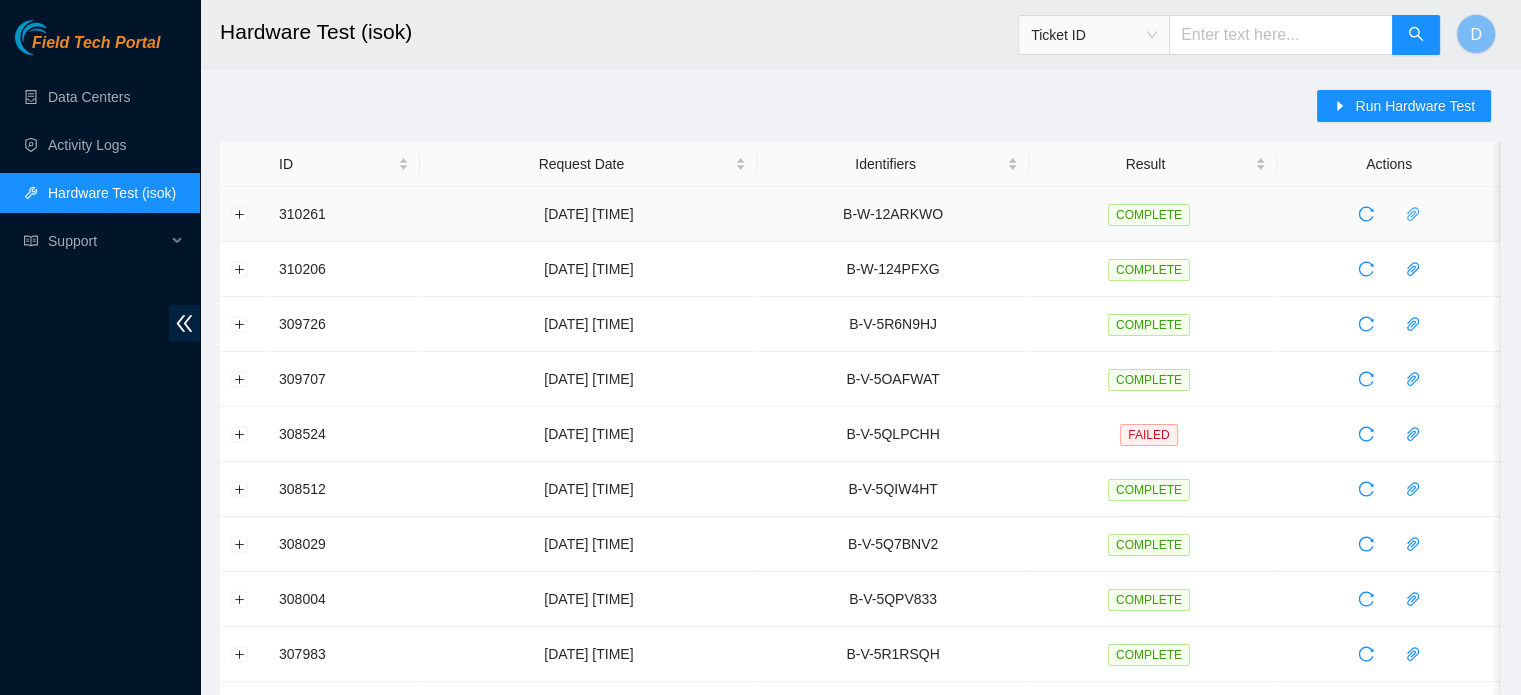 click 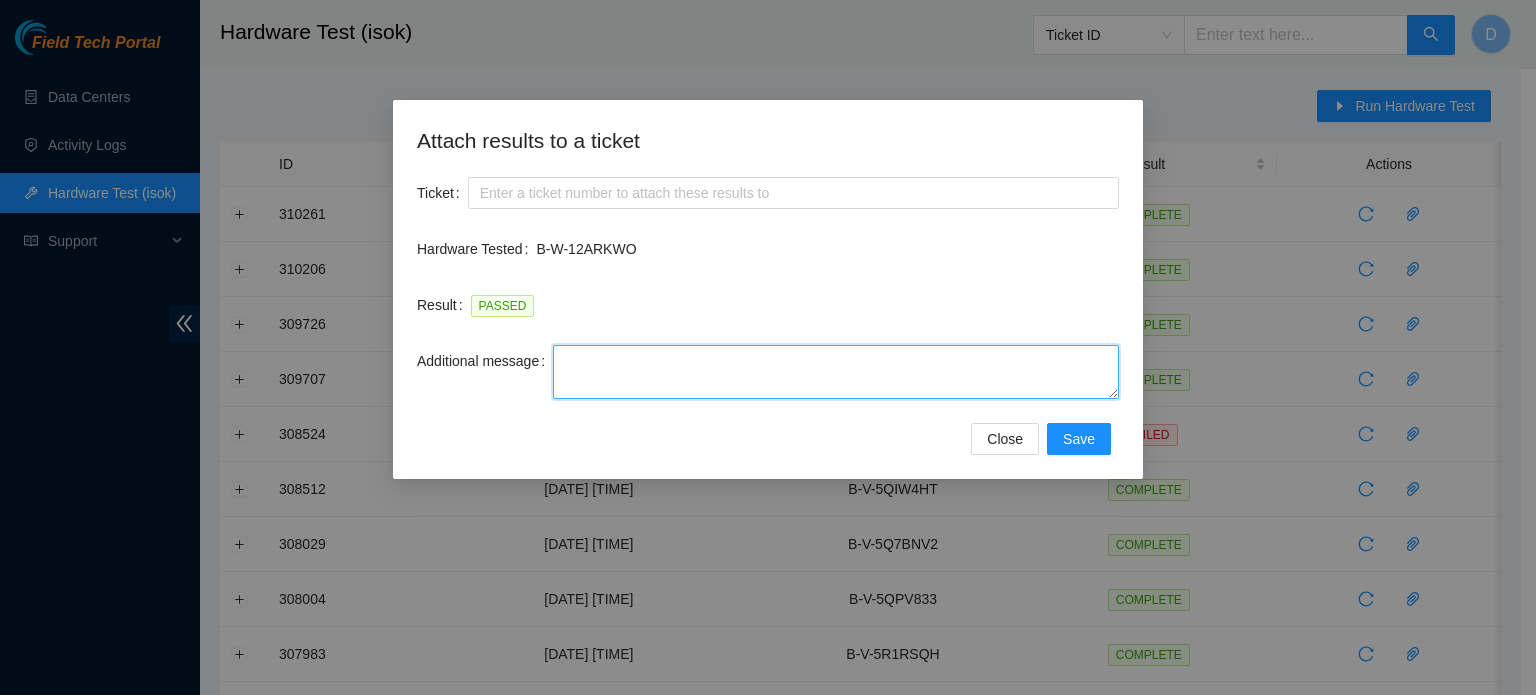 click on "Additional message" at bounding box center (836, 372) 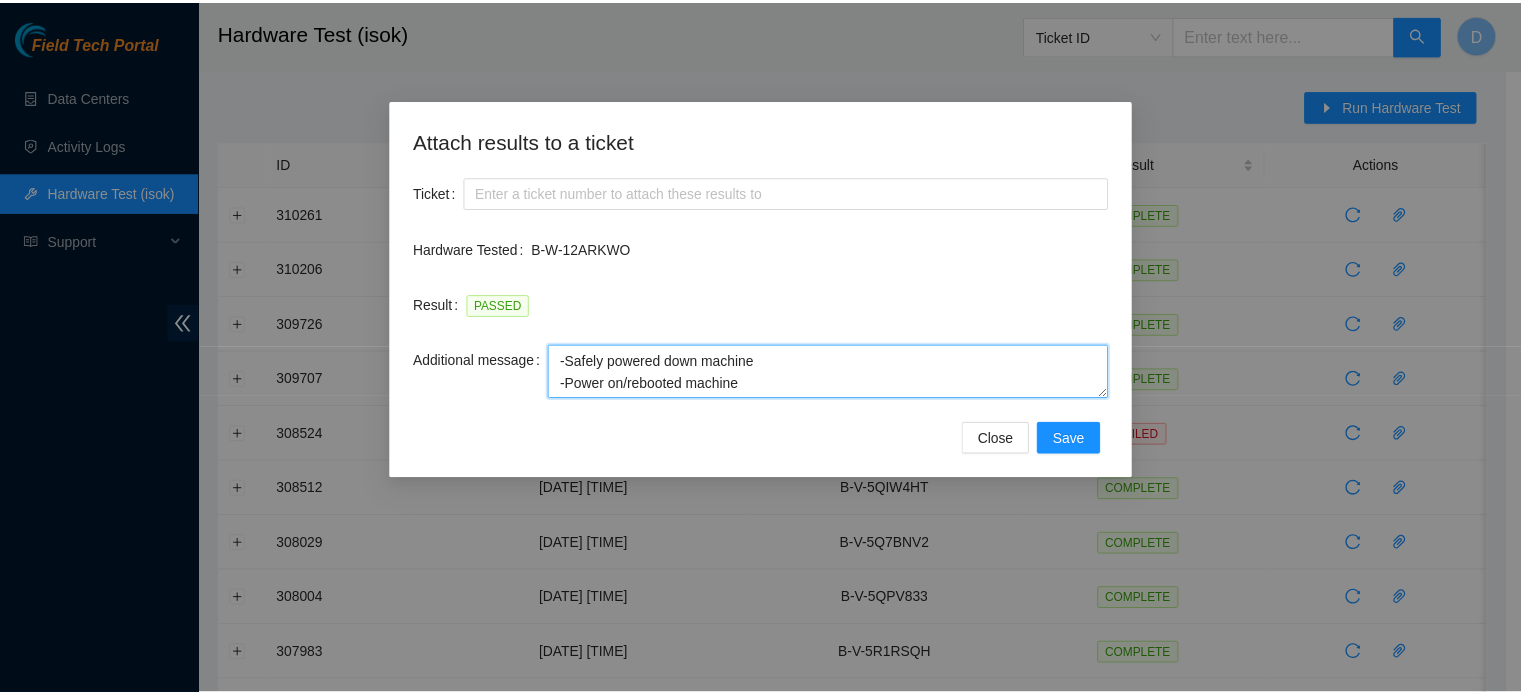 scroll, scrollTop: 82, scrollLeft: 0, axis: vertical 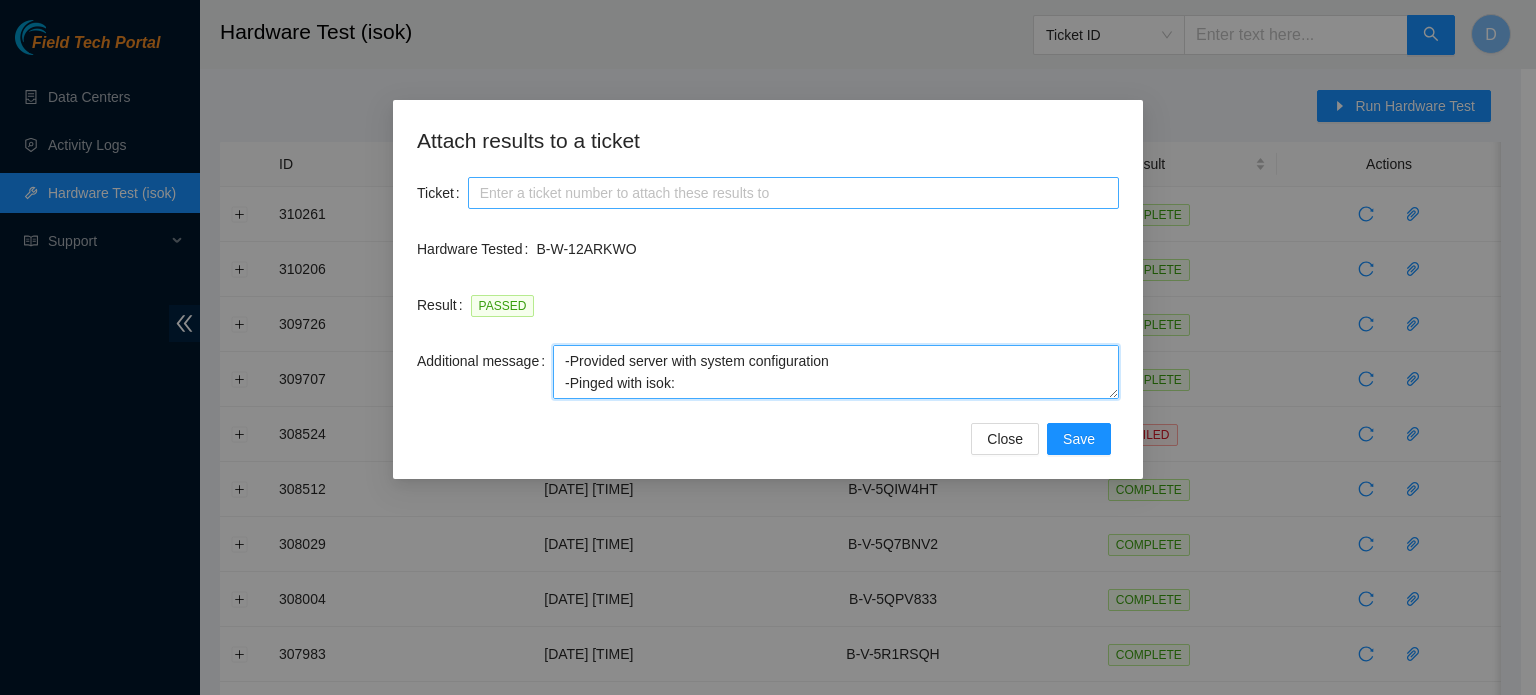 type on "-Safely powered down machine
-Power on/rebooted machine
-Rescued server with version 23.0.3
-Provided server with system configuration
-Pinged with isok:" 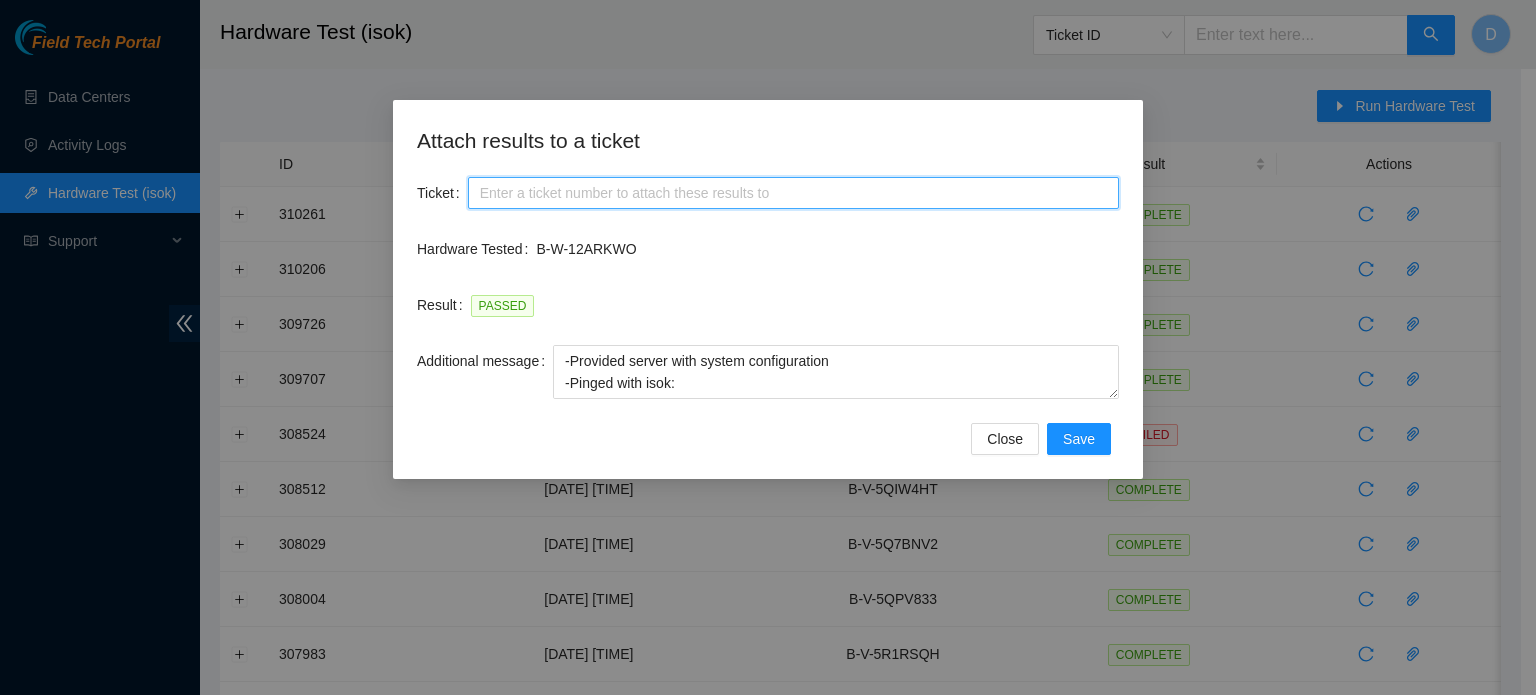 click on "Ticket" at bounding box center [793, 193] 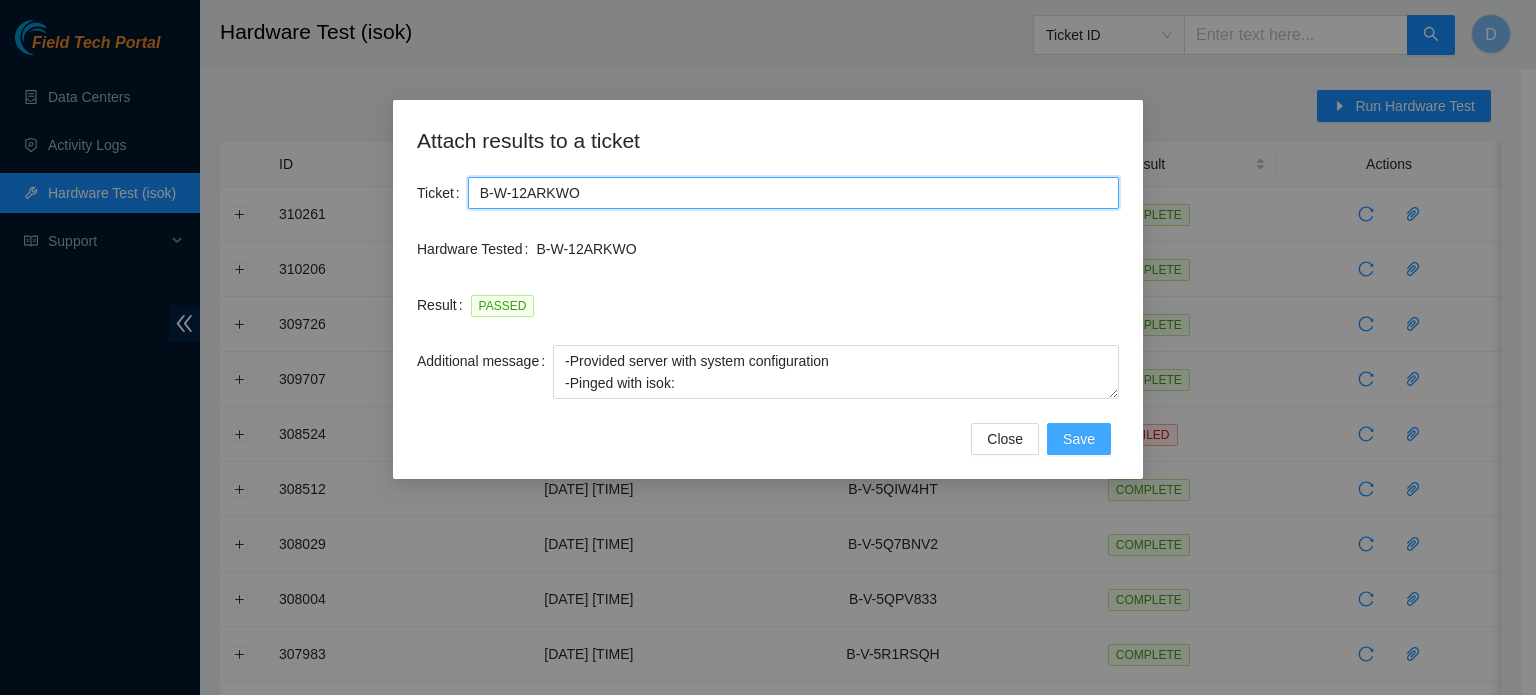 type on "B-W-12ARKWO" 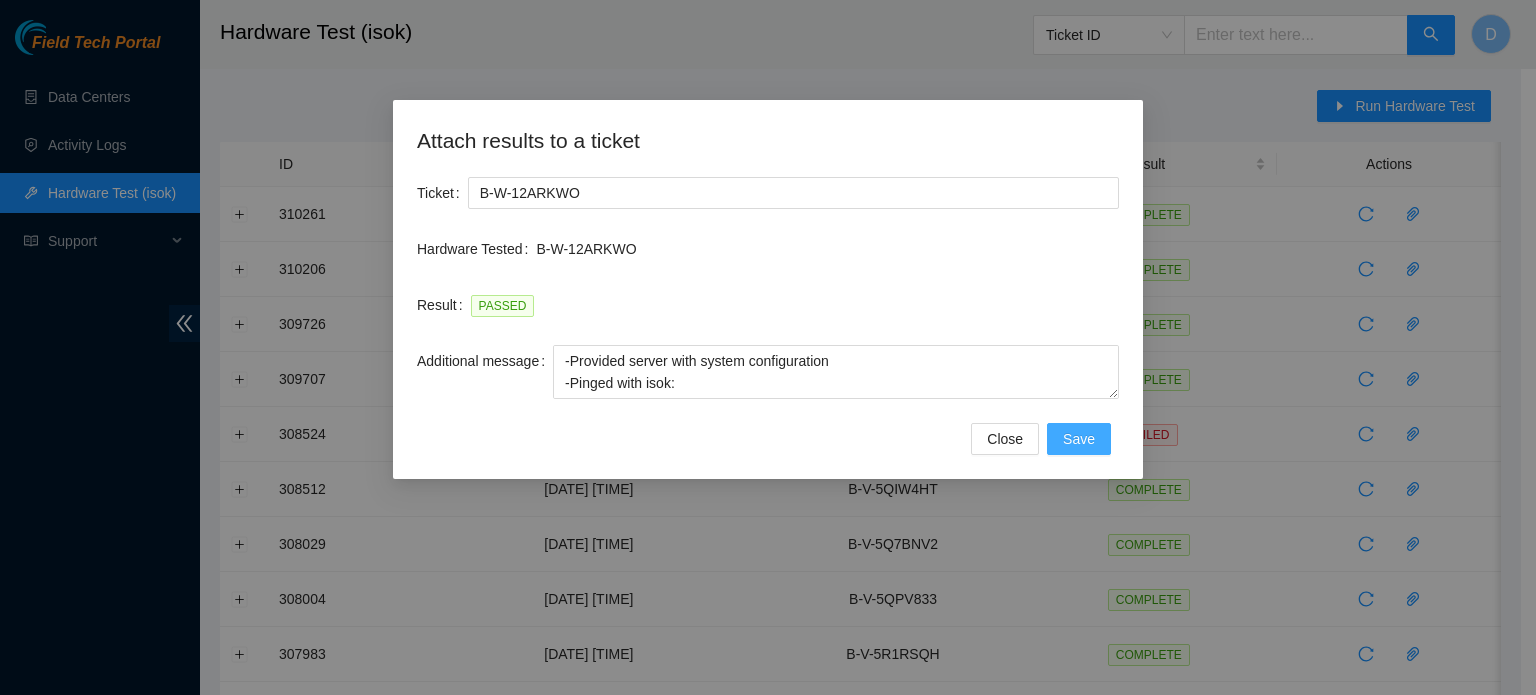 click on "Save" at bounding box center (1079, 439) 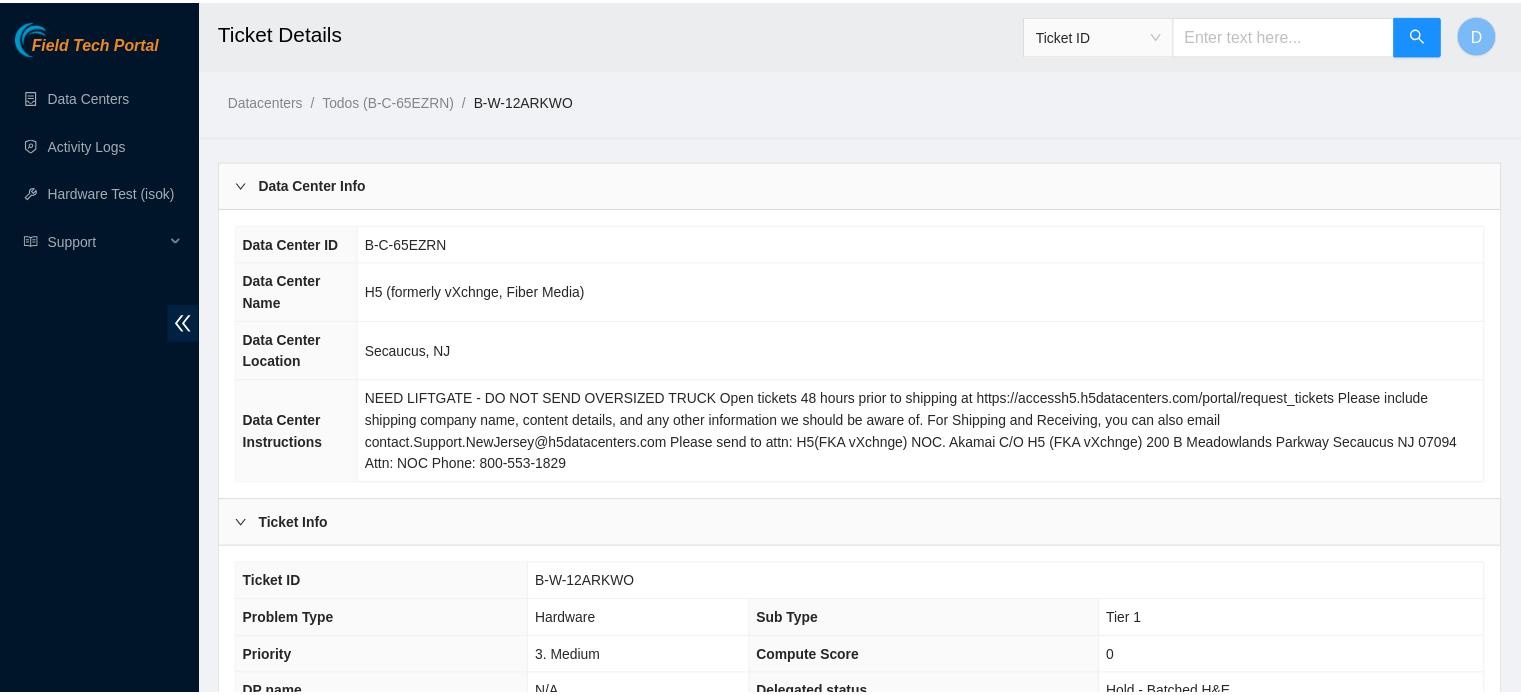 scroll, scrollTop: 633, scrollLeft: 0, axis: vertical 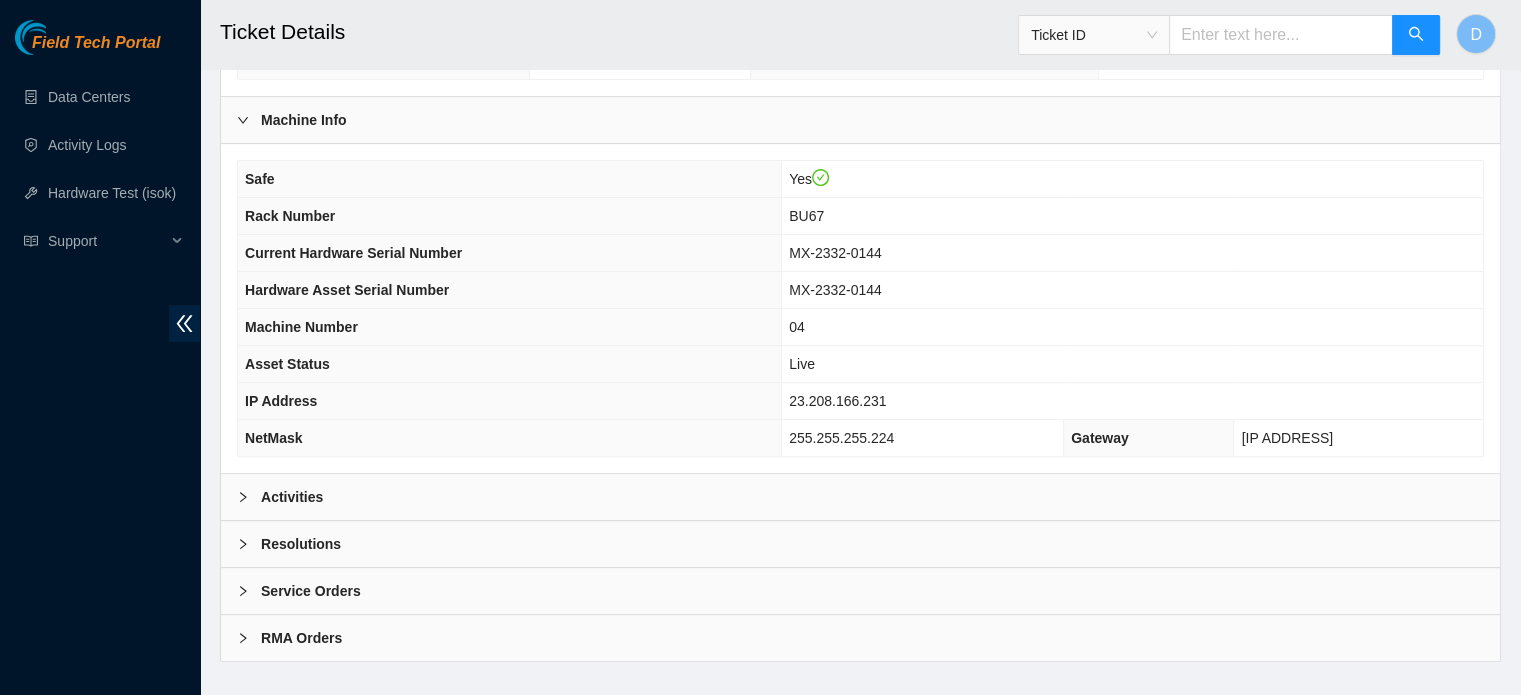 click on "Activities" at bounding box center (860, 497) 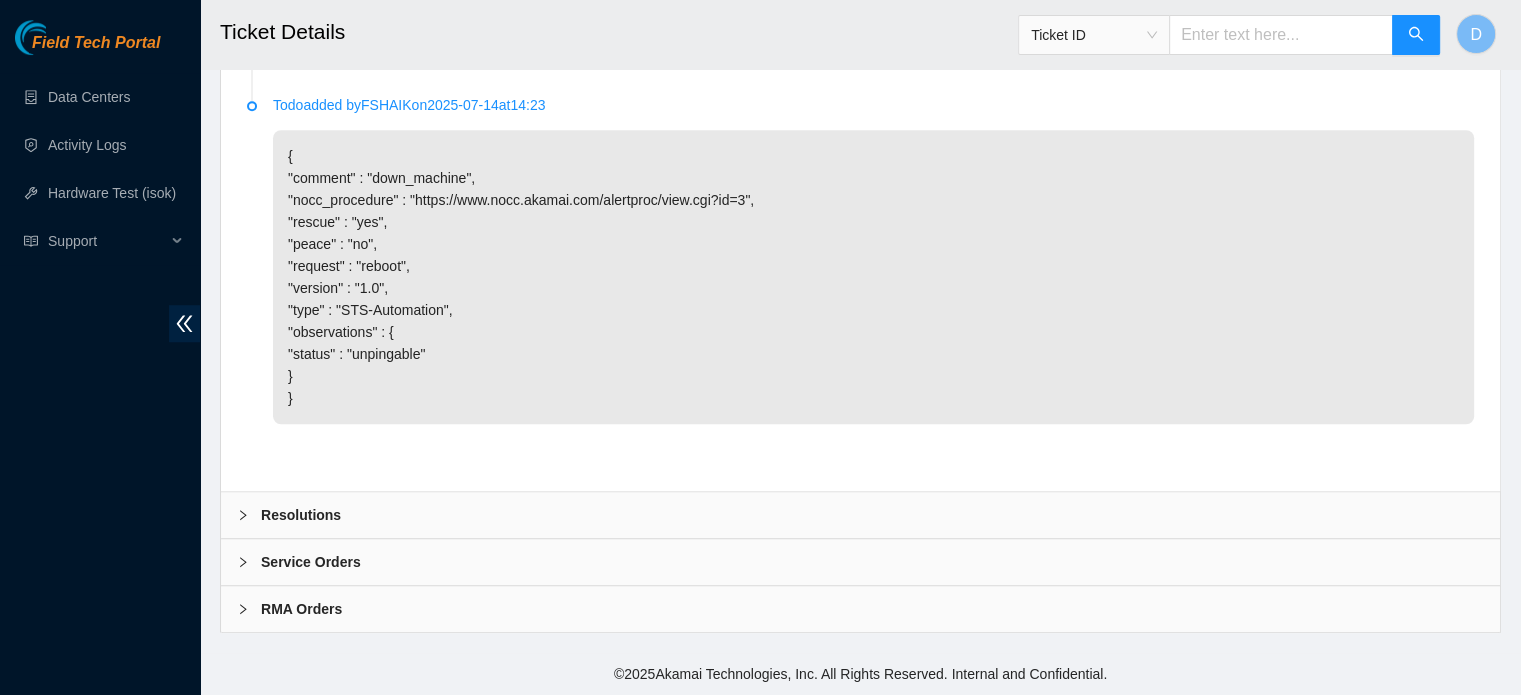 scroll, scrollTop: 1436, scrollLeft: 0, axis: vertical 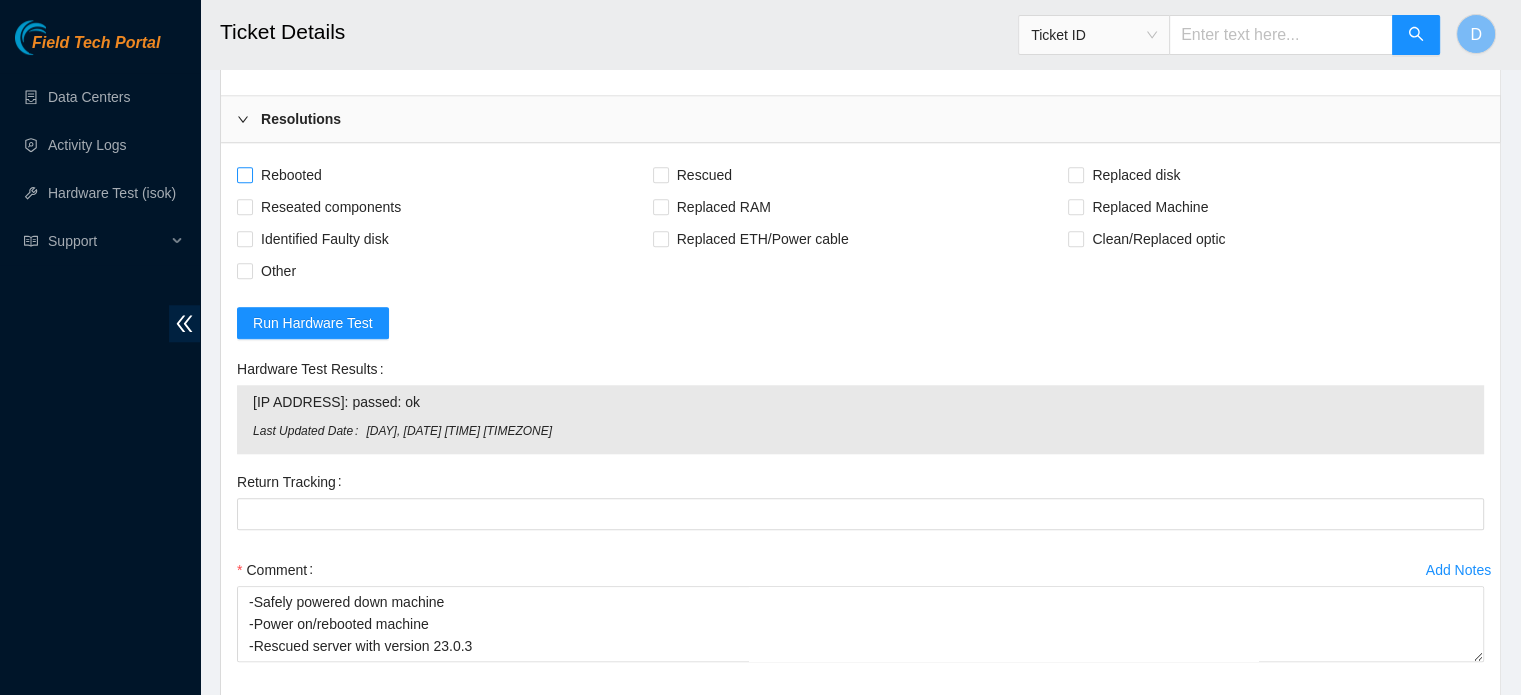 click on "Rebooted" at bounding box center (291, 175) 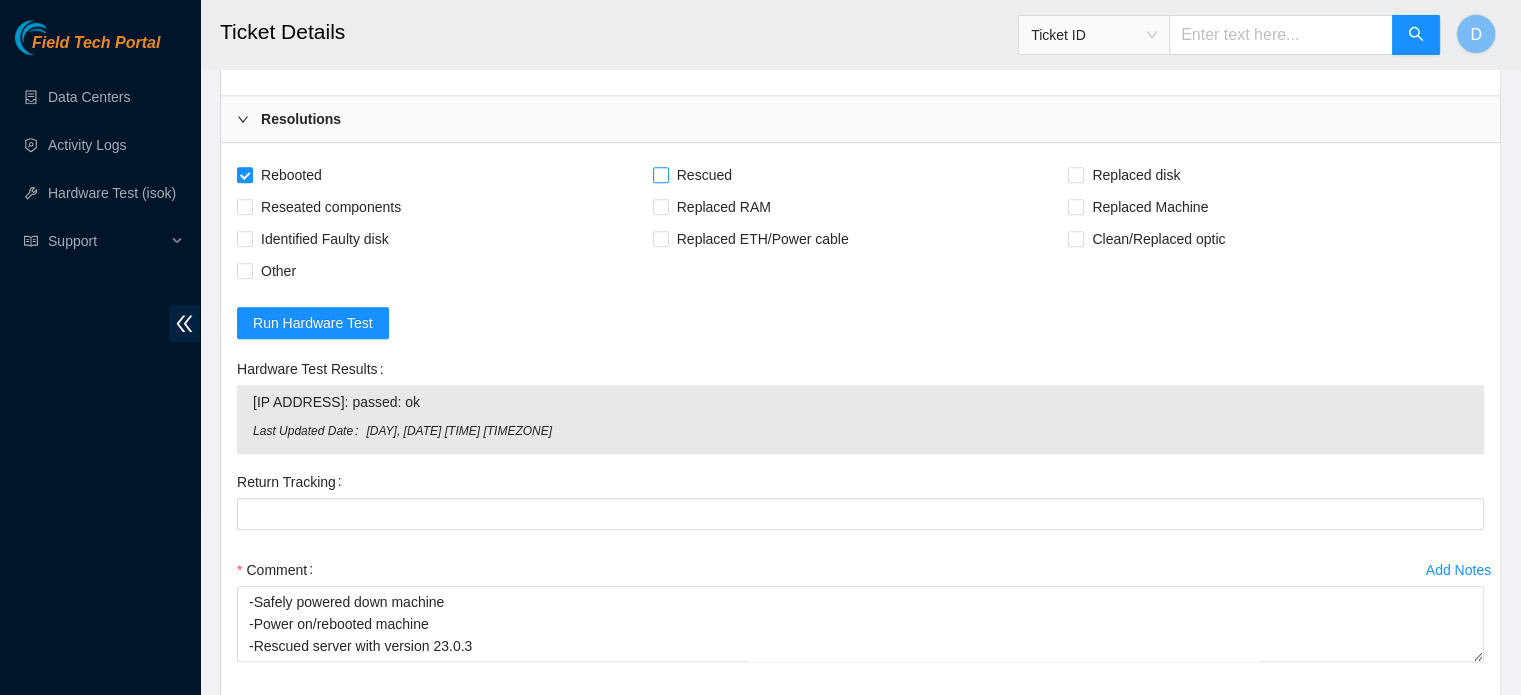 click on "Rescued" at bounding box center [704, 175] 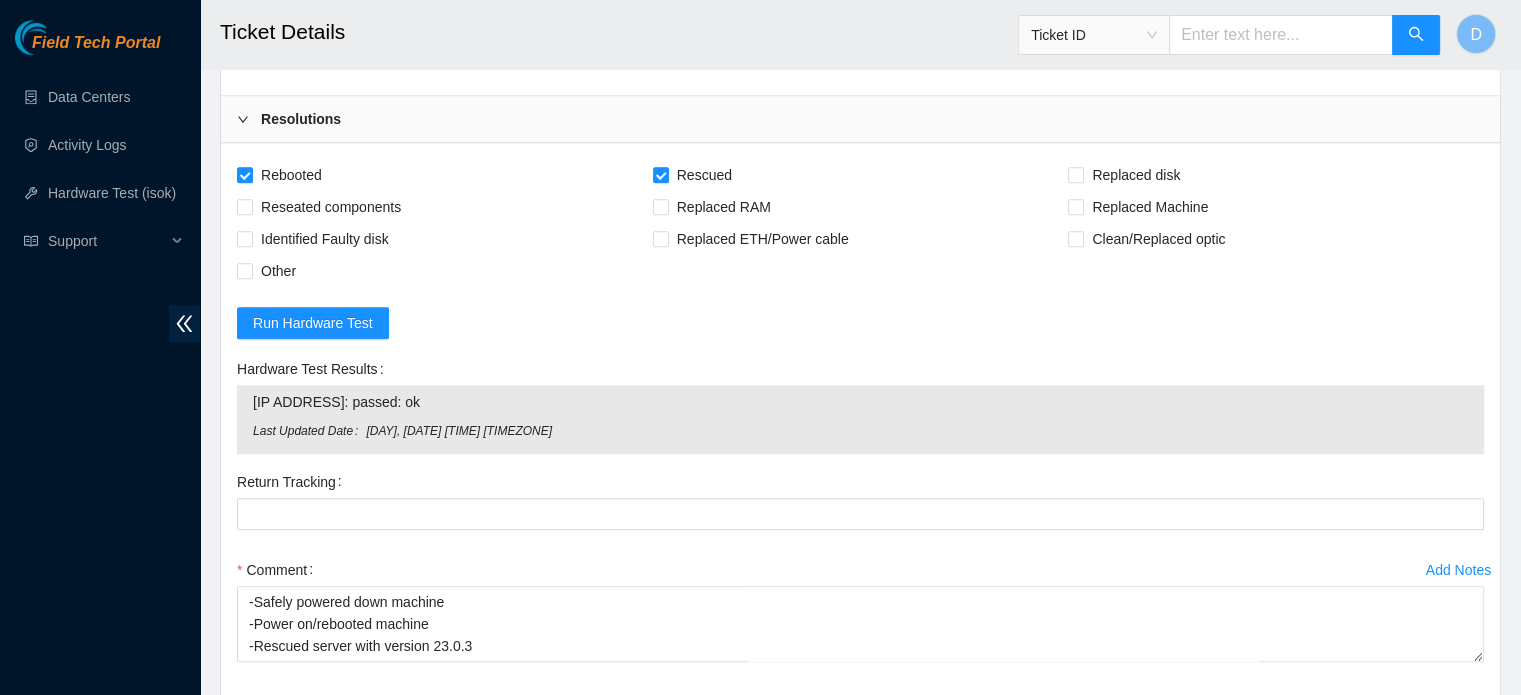 scroll, scrollTop: 2064, scrollLeft: 0, axis: vertical 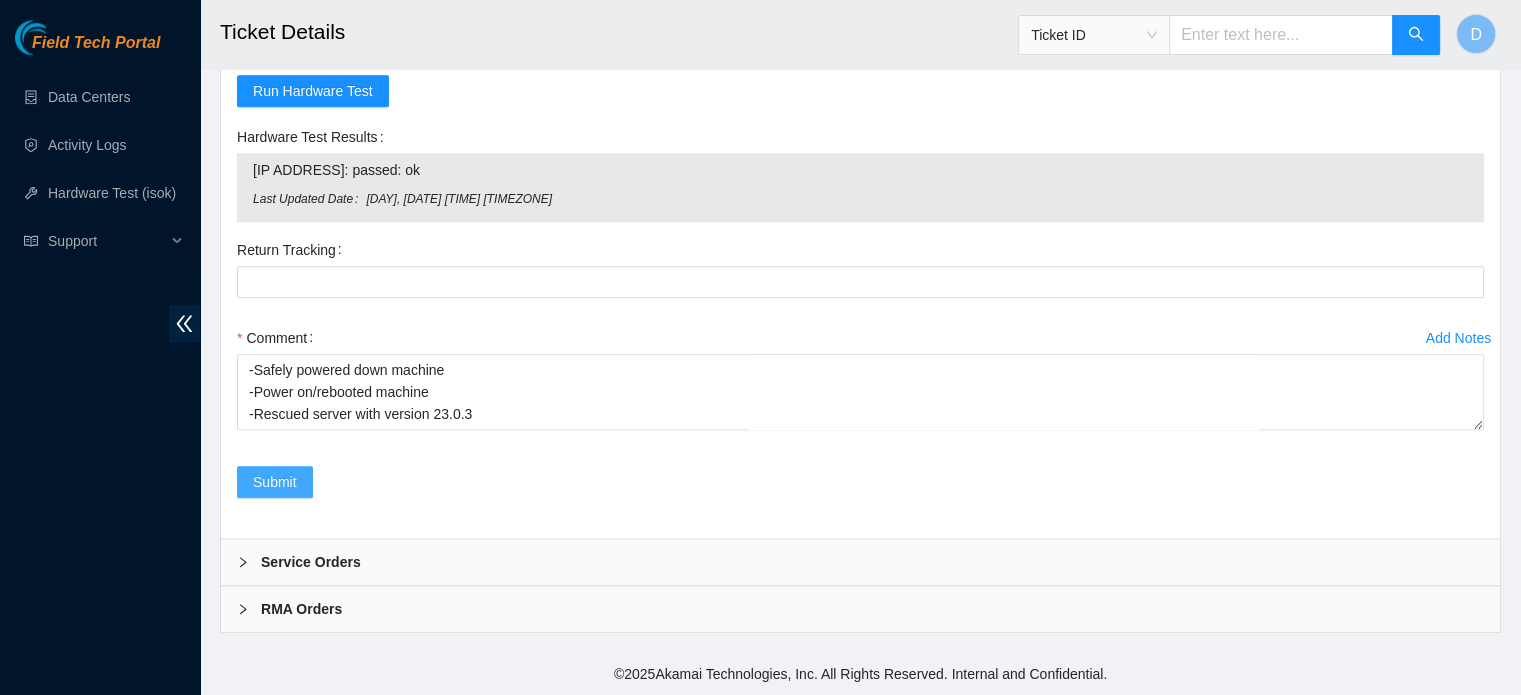 click on "Submit" at bounding box center (275, 482) 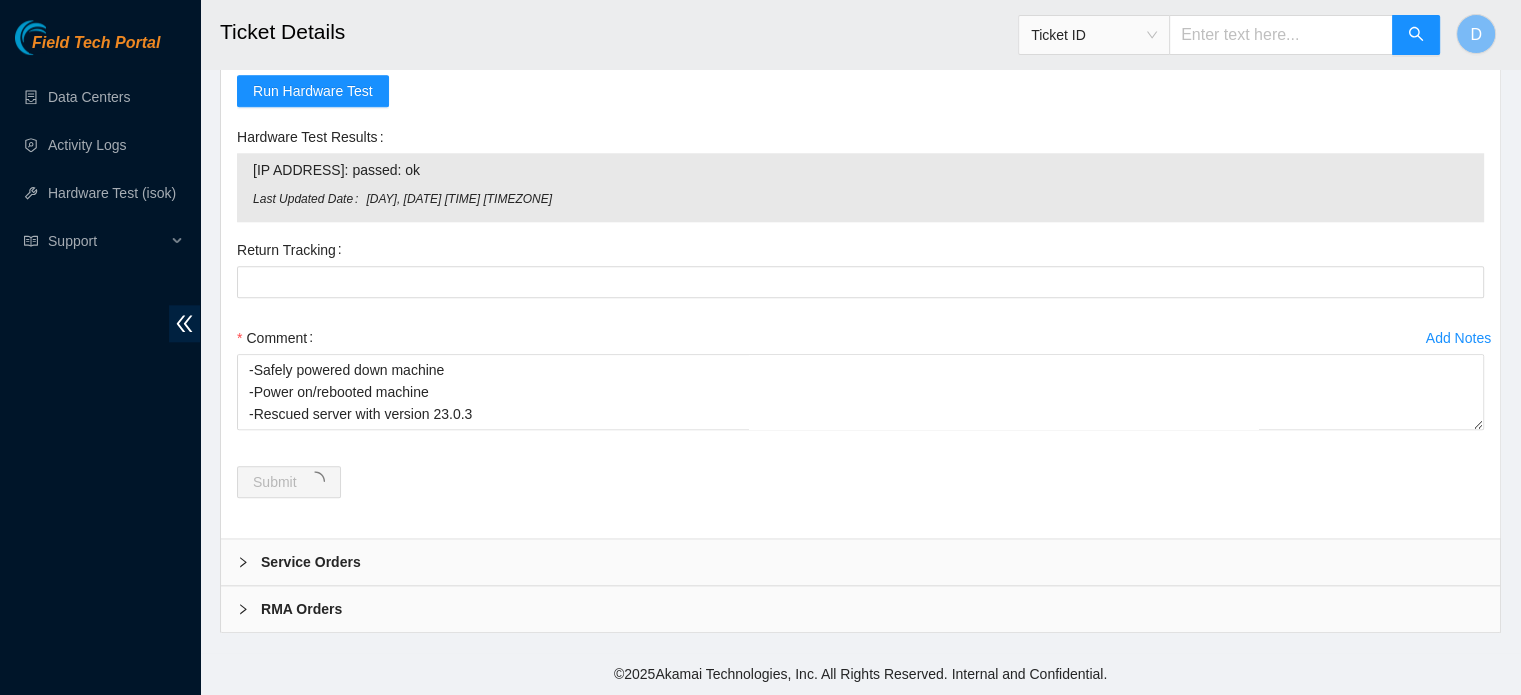 scroll, scrollTop: 0, scrollLeft: 0, axis: both 